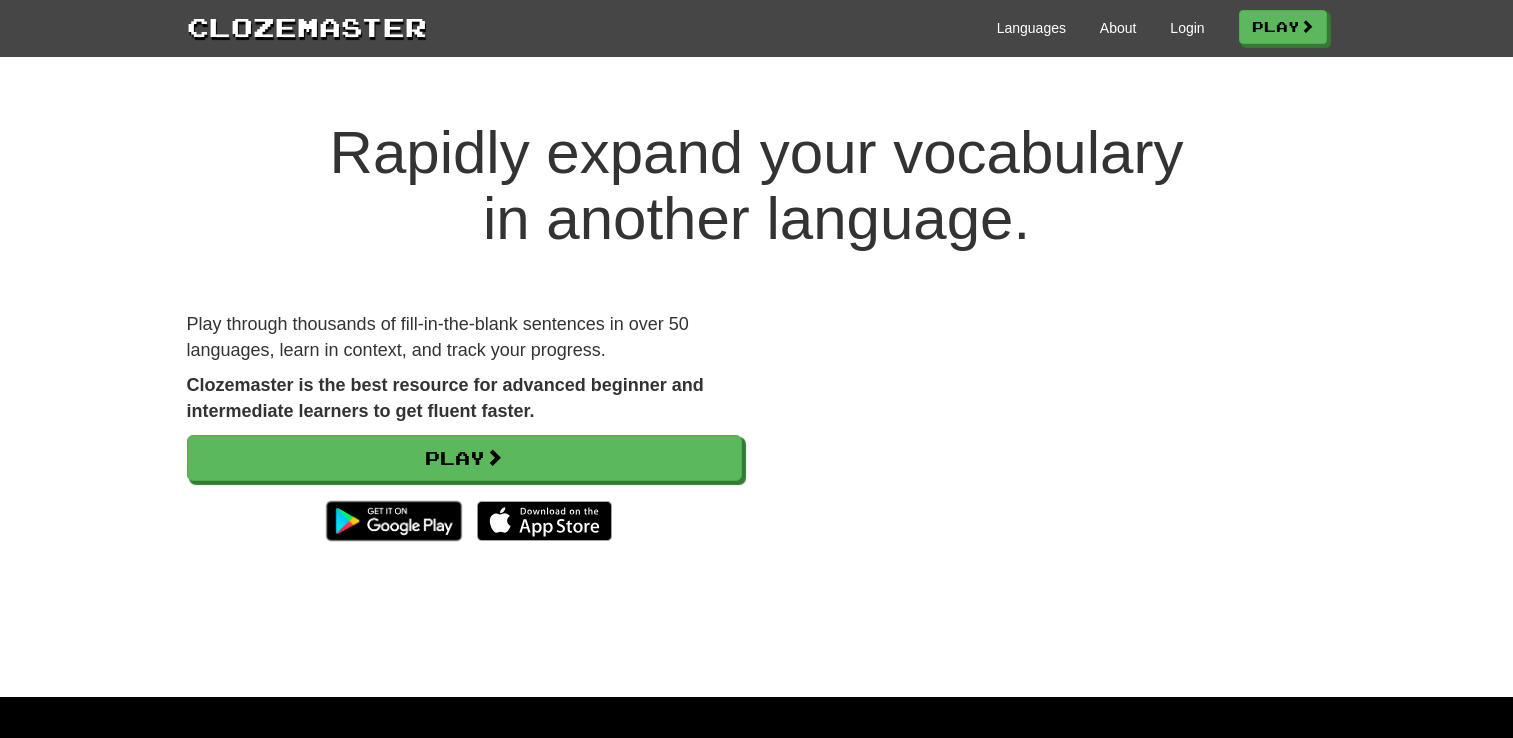 scroll, scrollTop: 0, scrollLeft: 0, axis: both 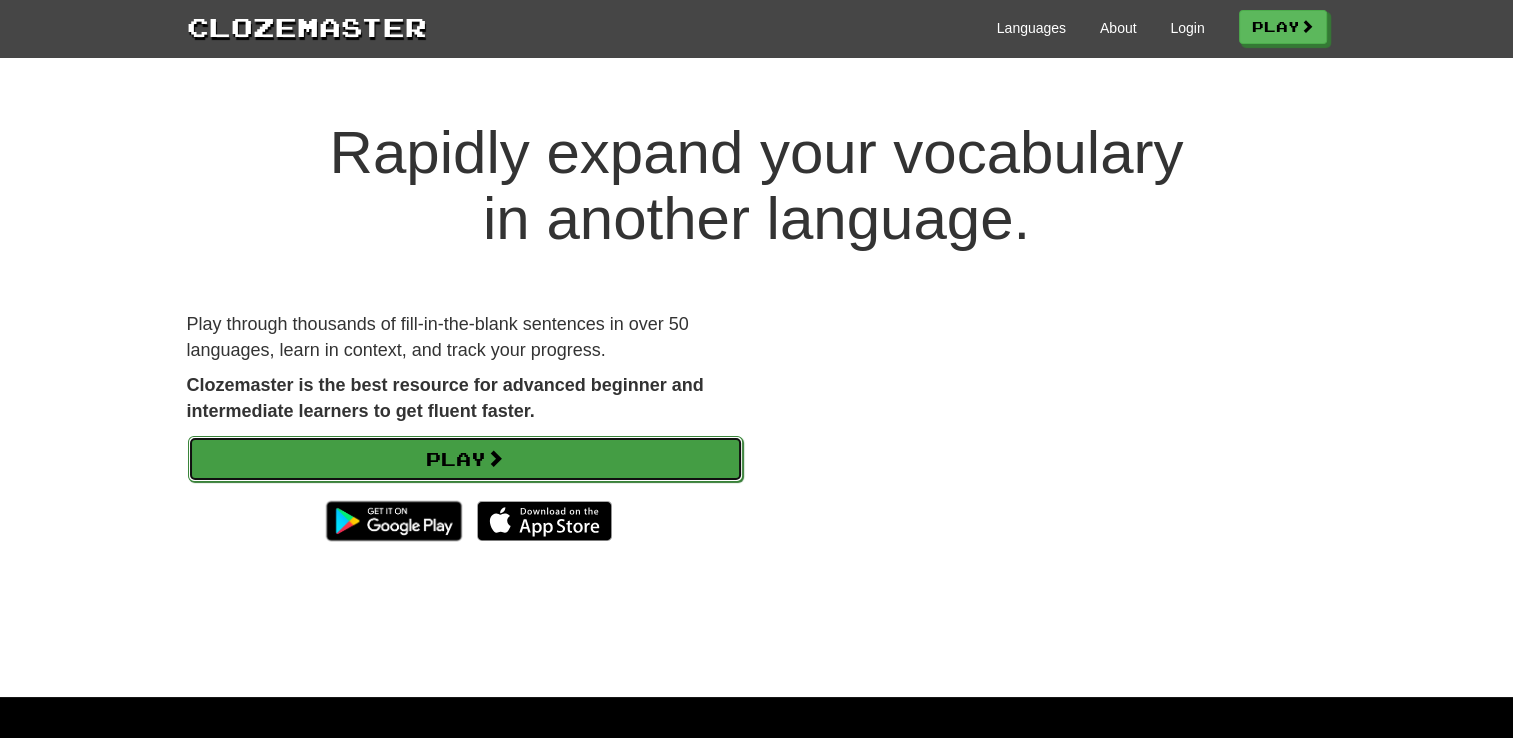 click on "Play" at bounding box center (465, 459) 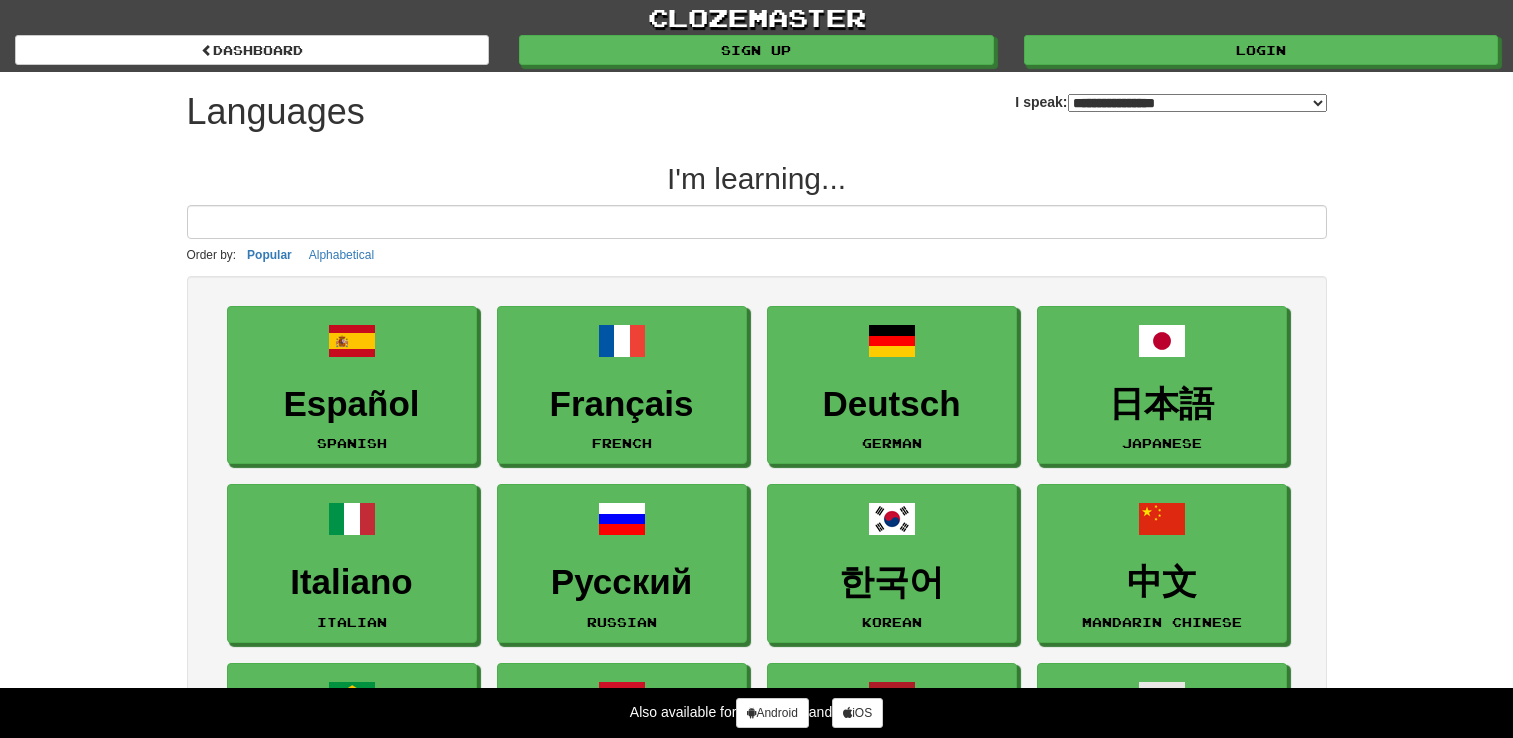 select on "*******" 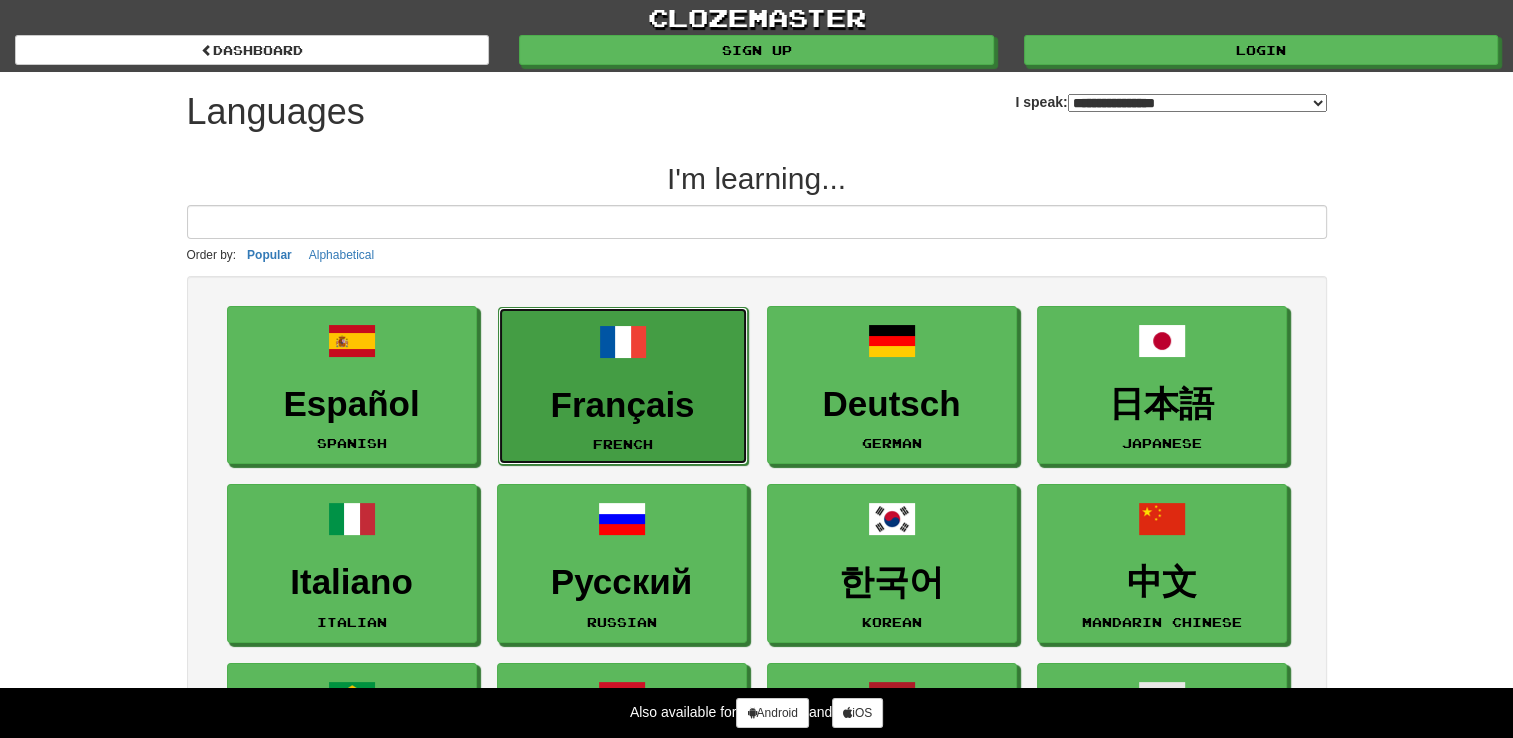 click on "Français" at bounding box center [623, 405] 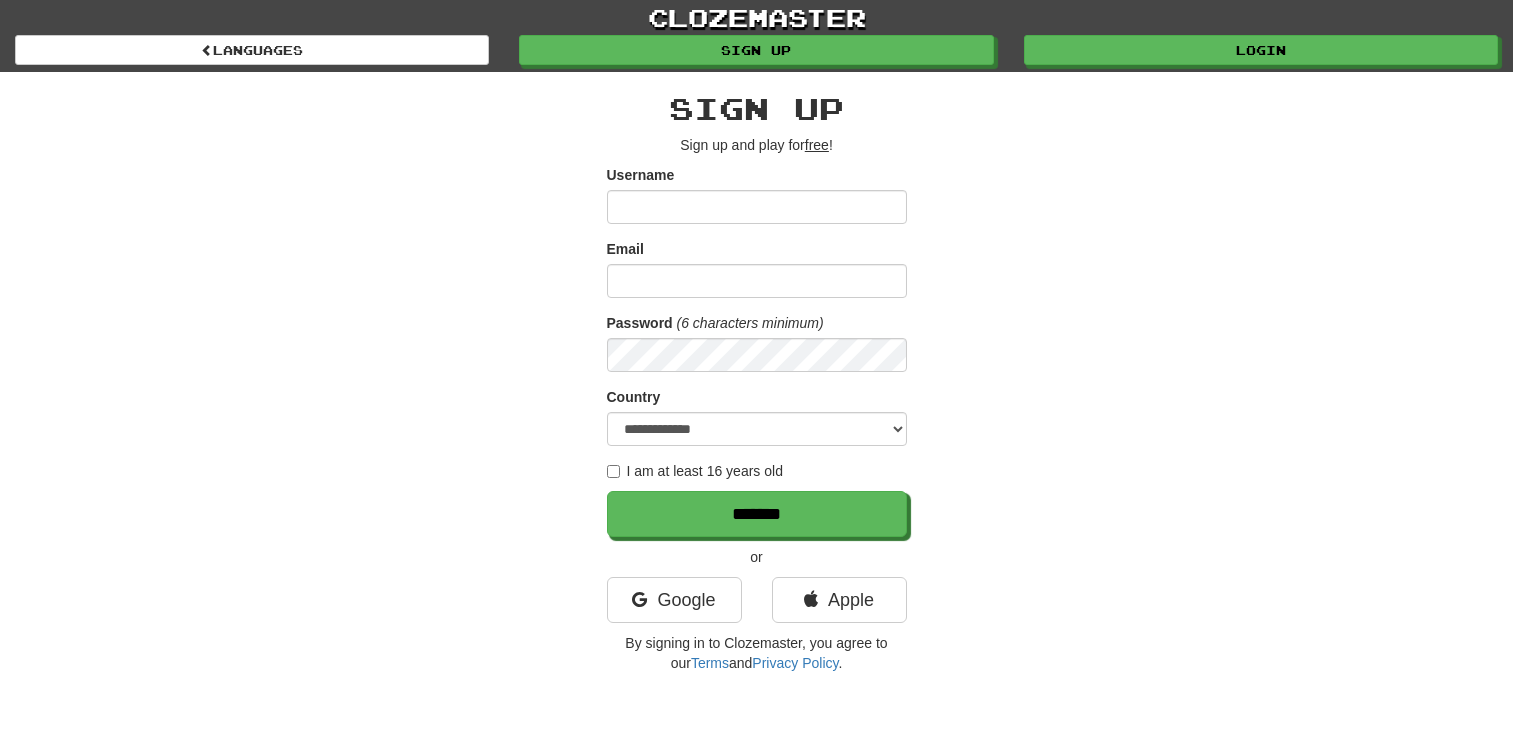 scroll, scrollTop: 0, scrollLeft: 0, axis: both 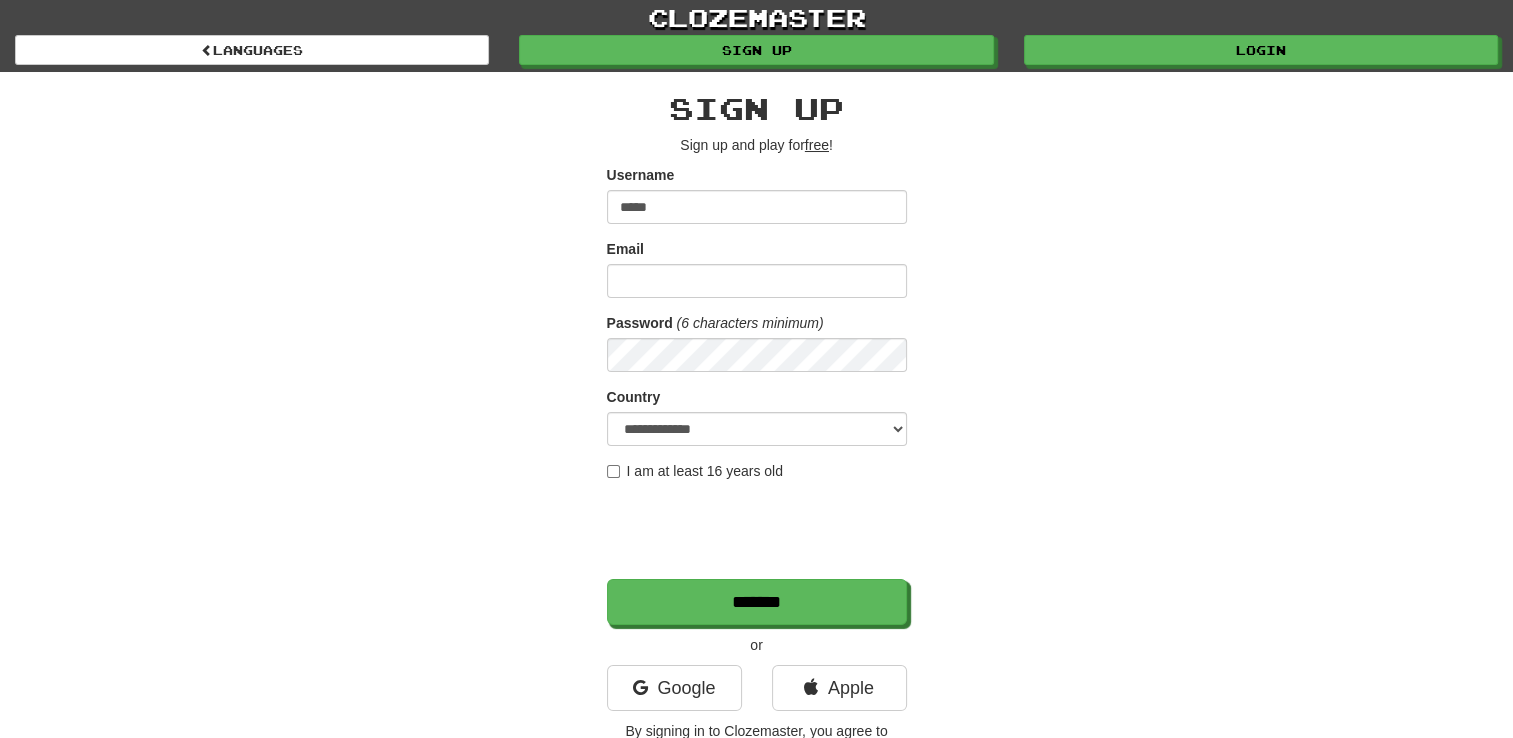 type on "*****" 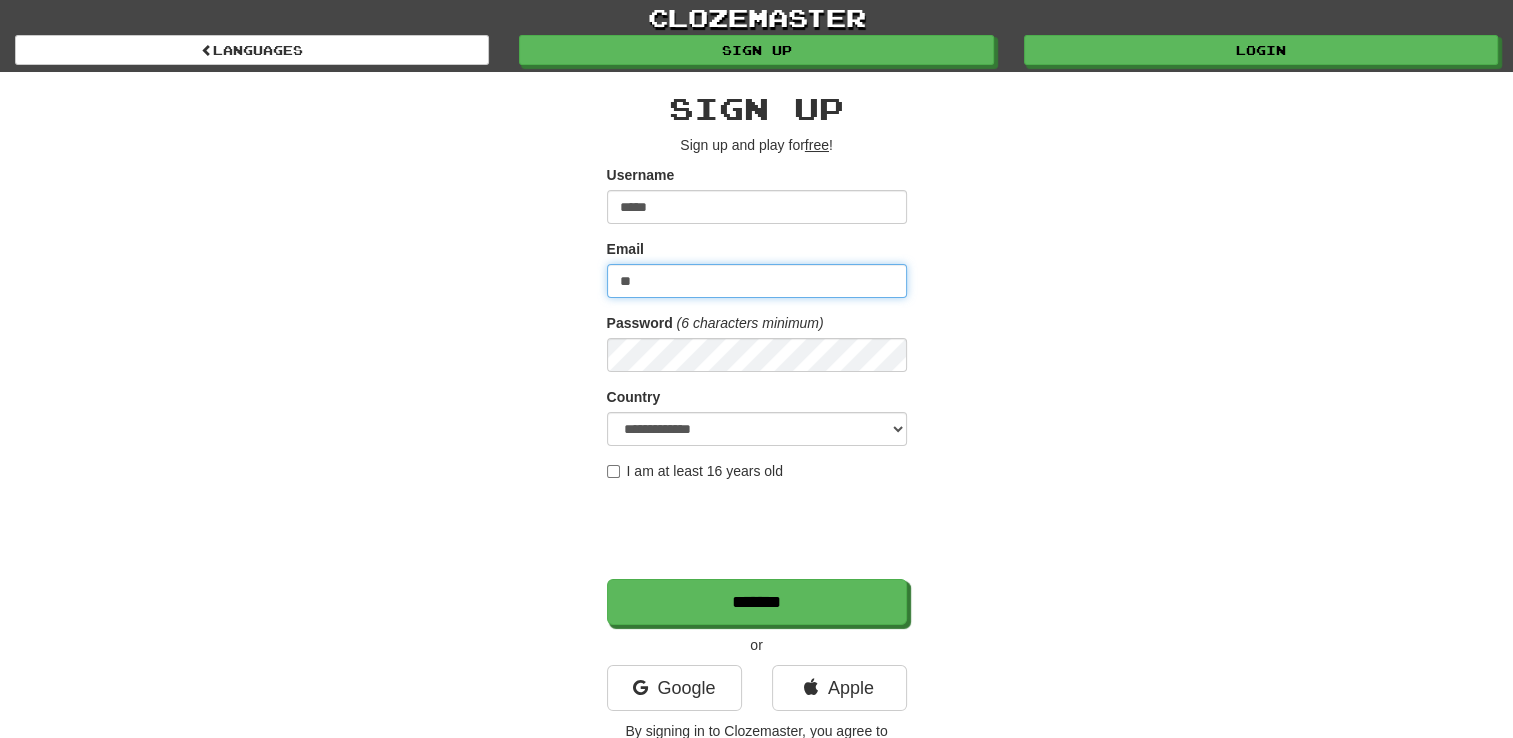 type on "**********" 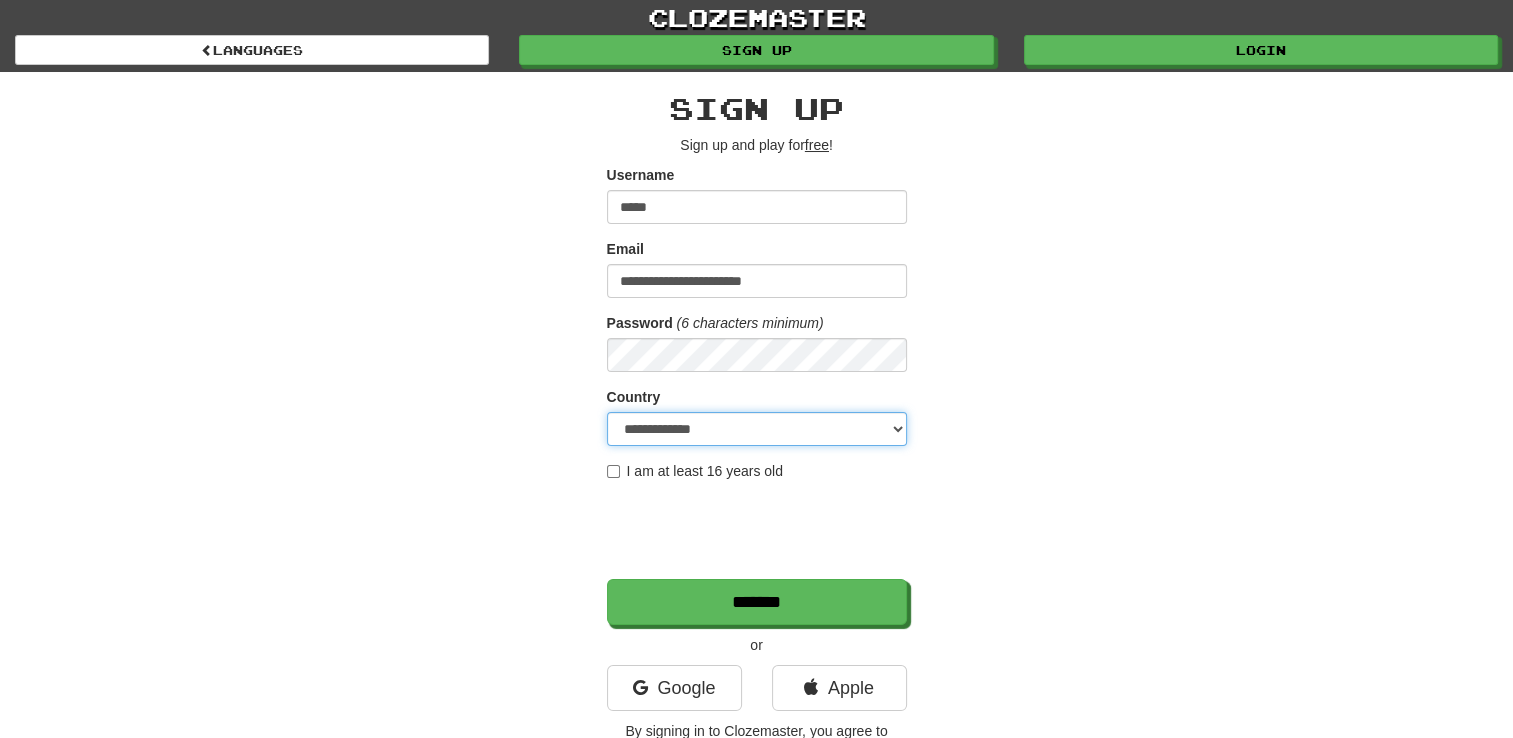 select on "**" 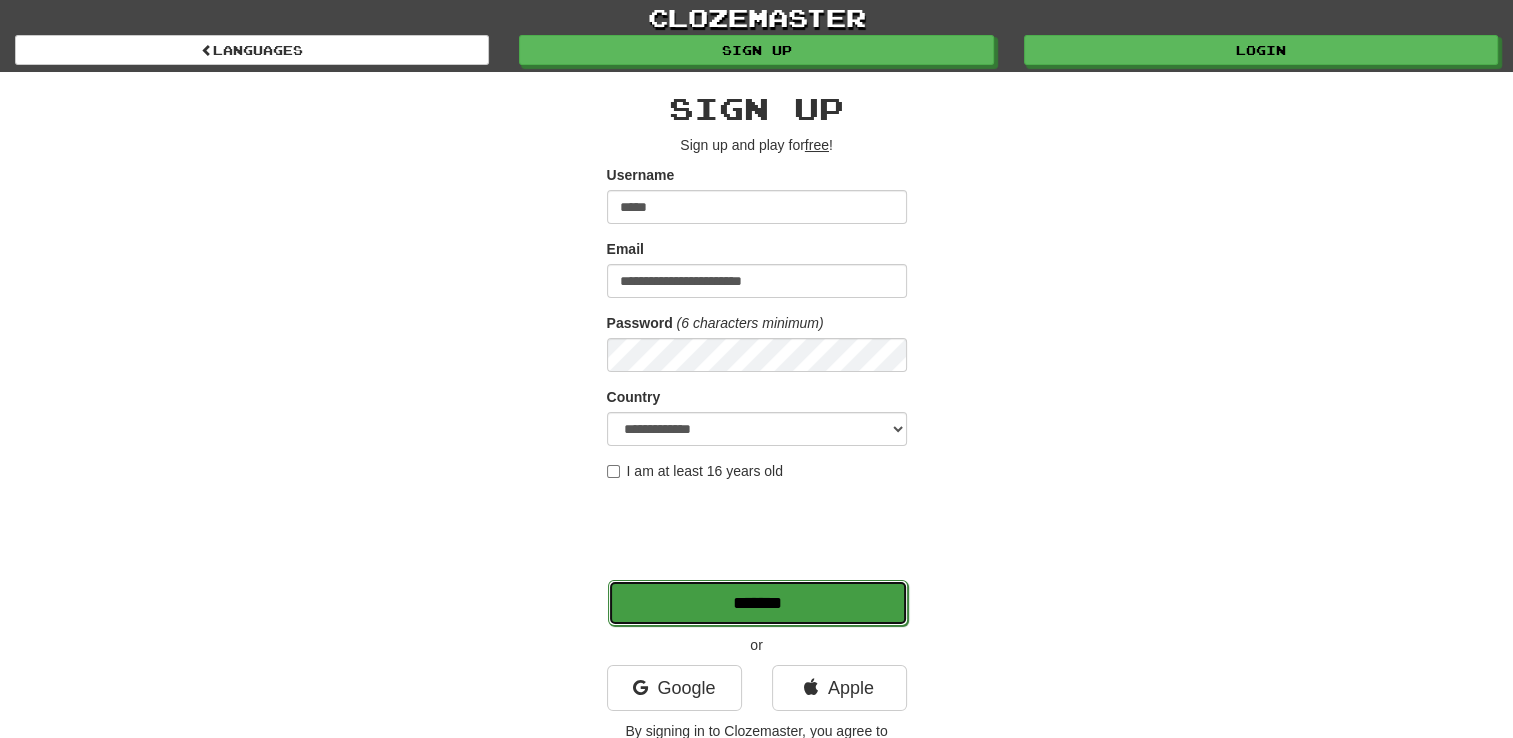 click on "*******" at bounding box center [758, 603] 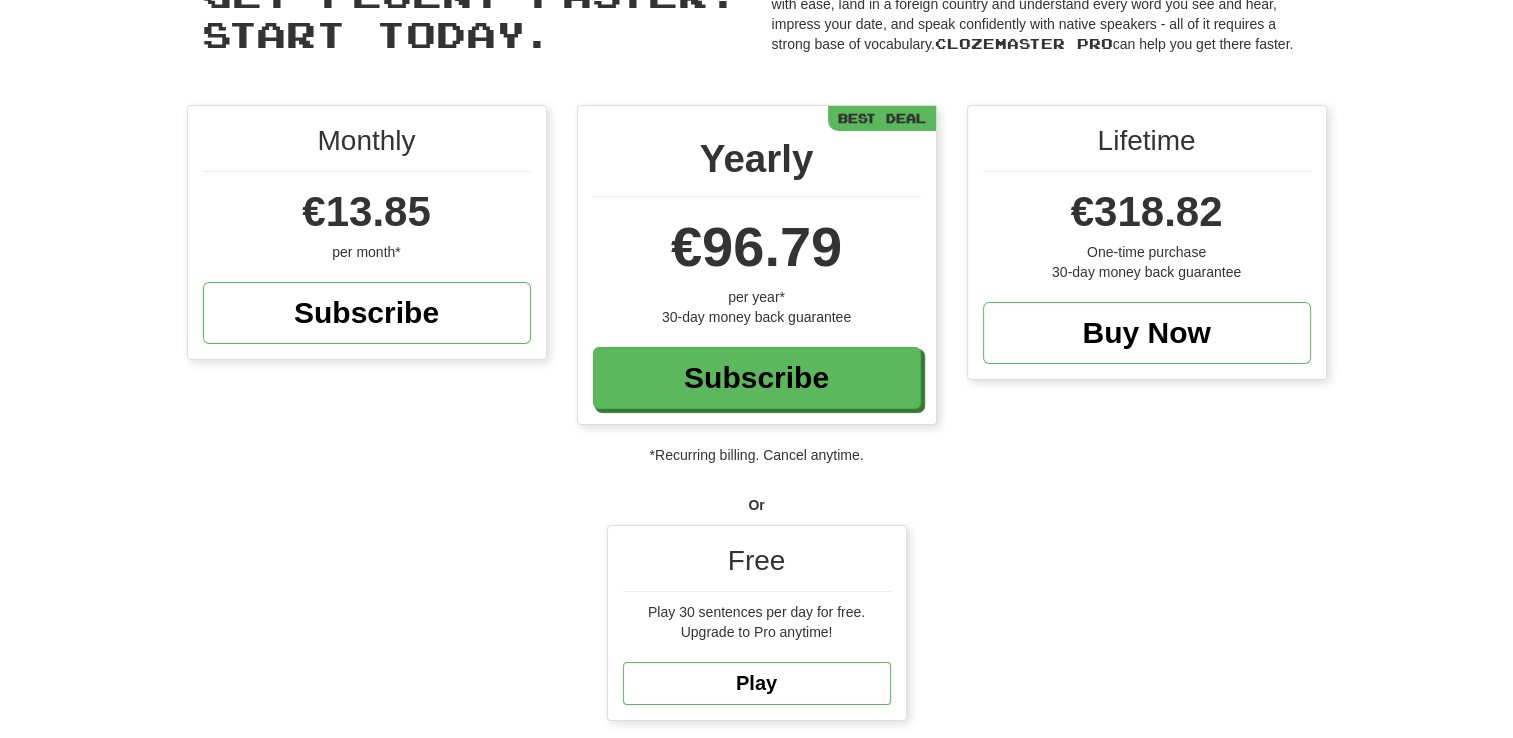 scroll, scrollTop: 300, scrollLeft: 0, axis: vertical 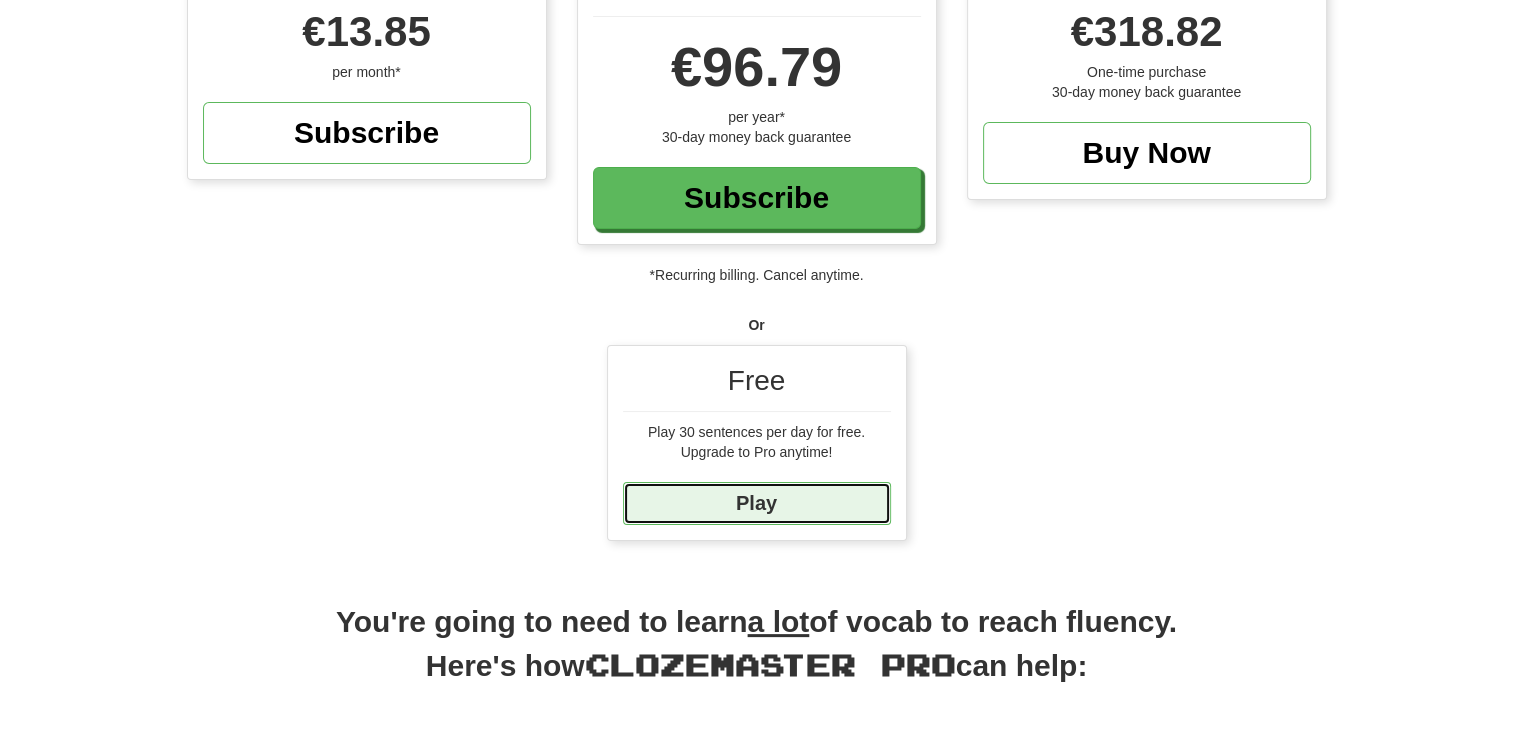 click on "Play" at bounding box center (757, 503) 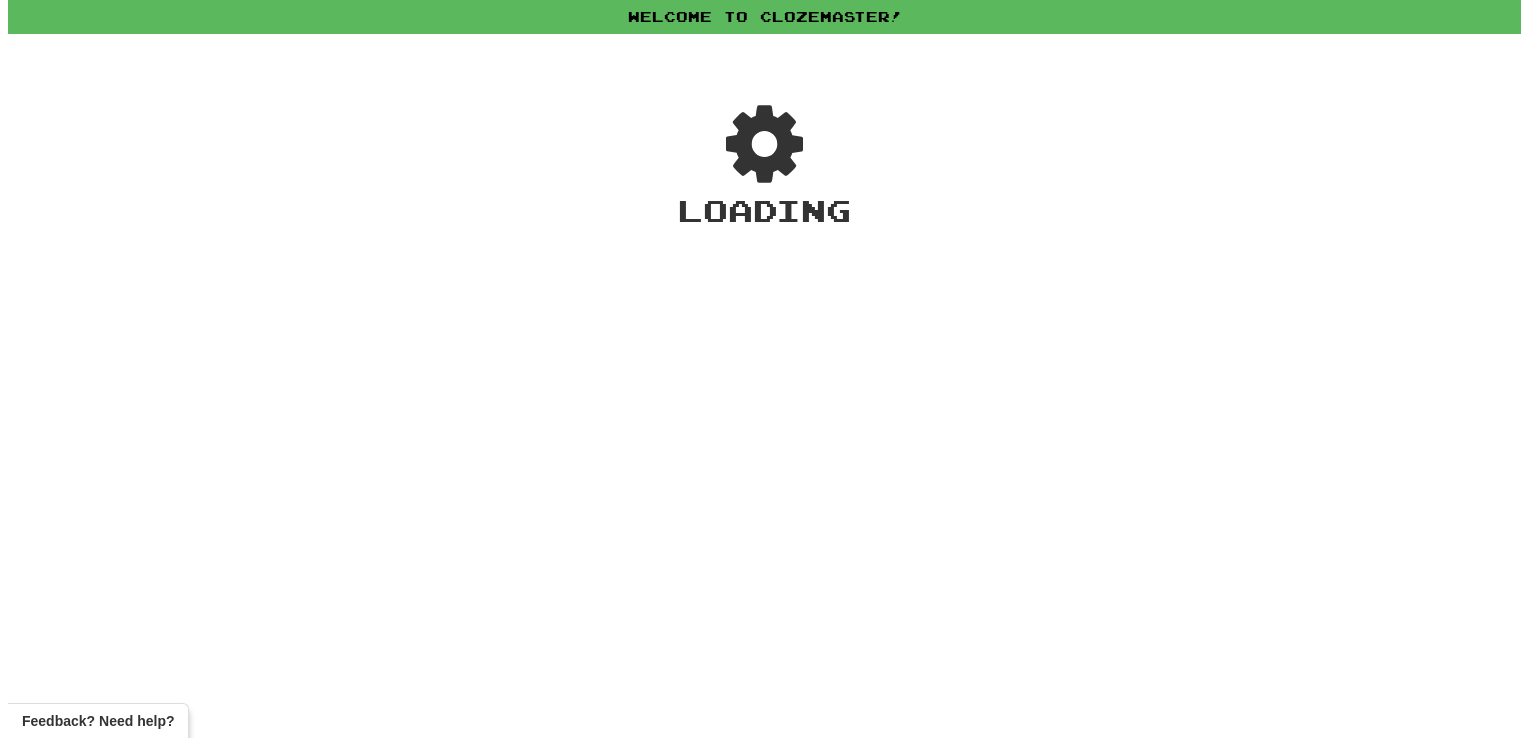 scroll, scrollTop: 0, scrollLeft: 0, axis: both 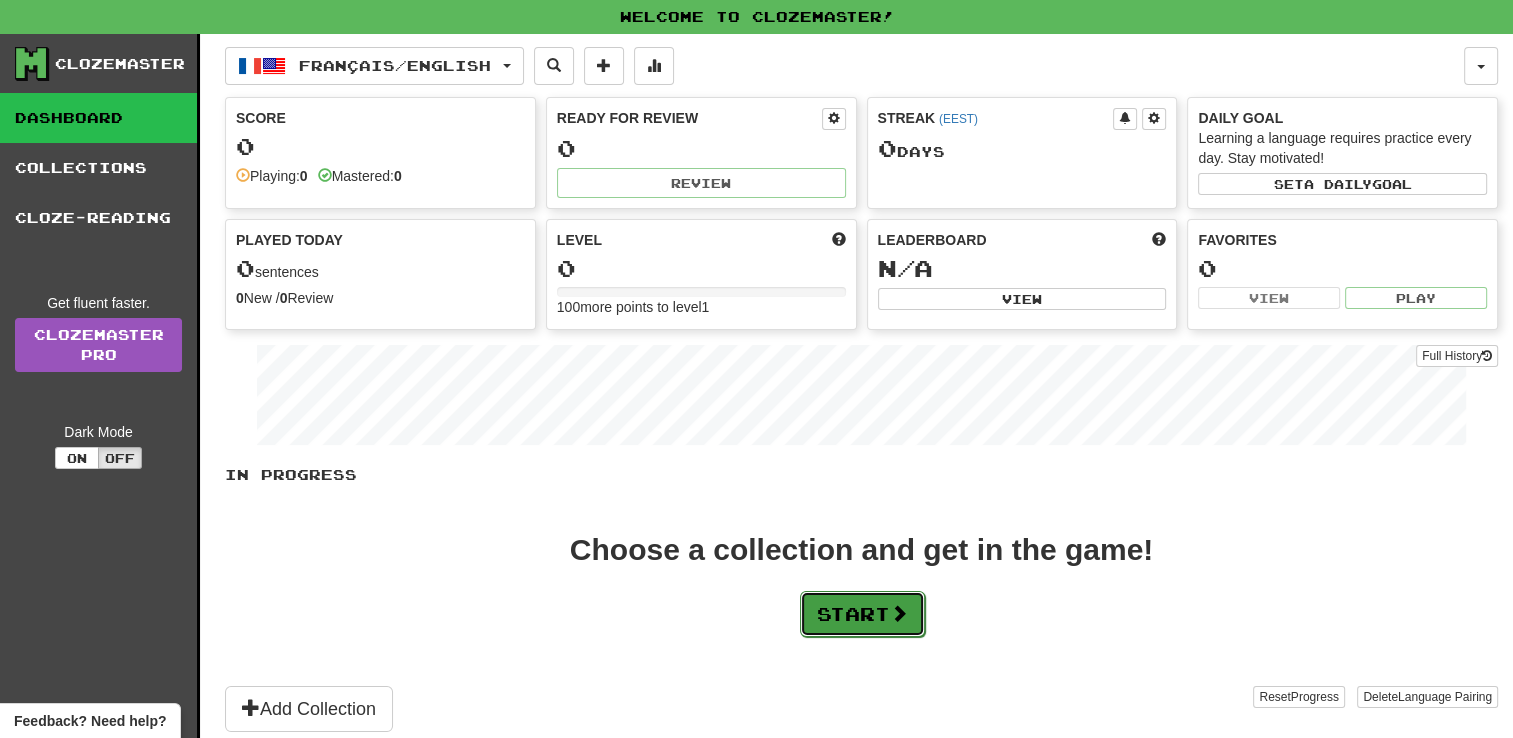 click on "Start" at bounding box center (862, 614) 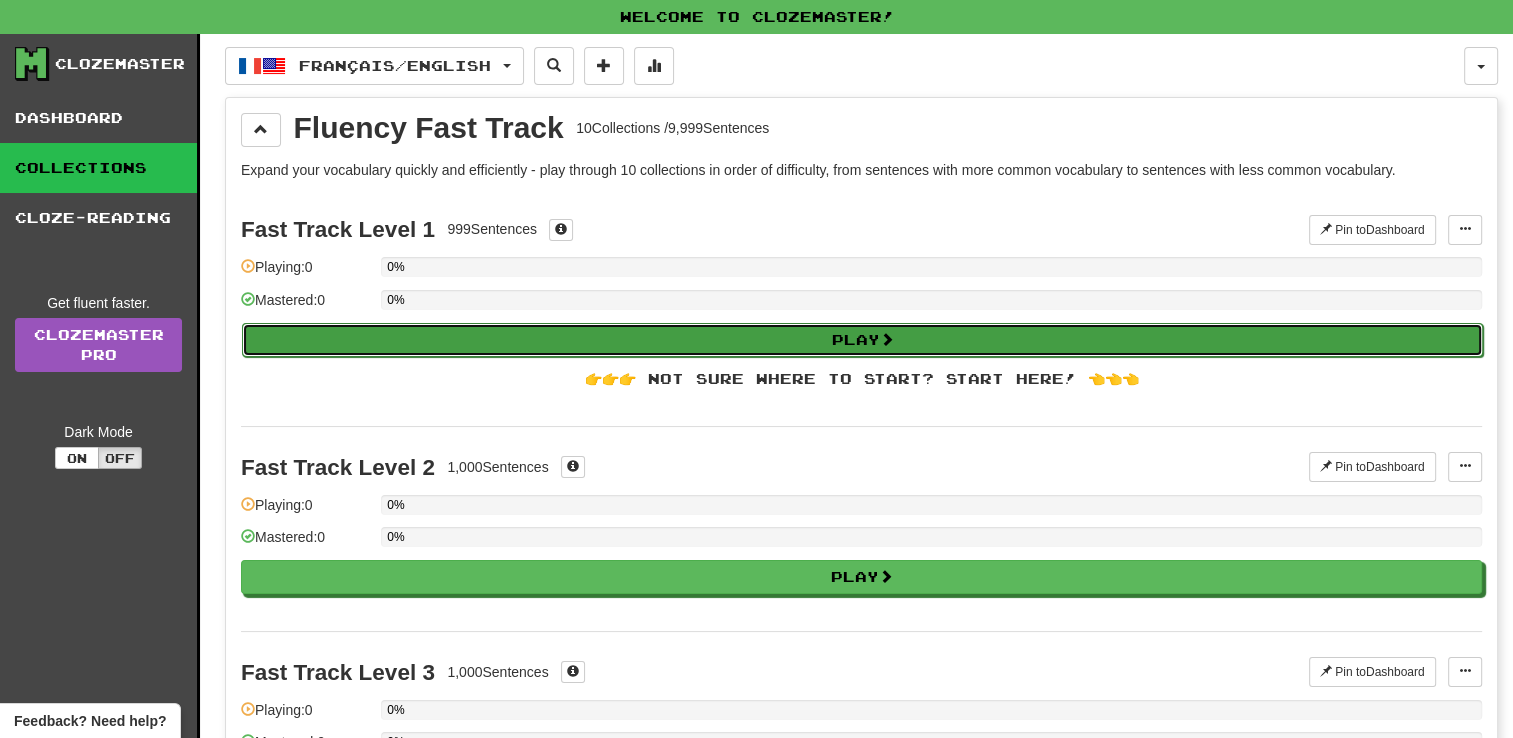 click on "Play" at bounding box center [862, 340] 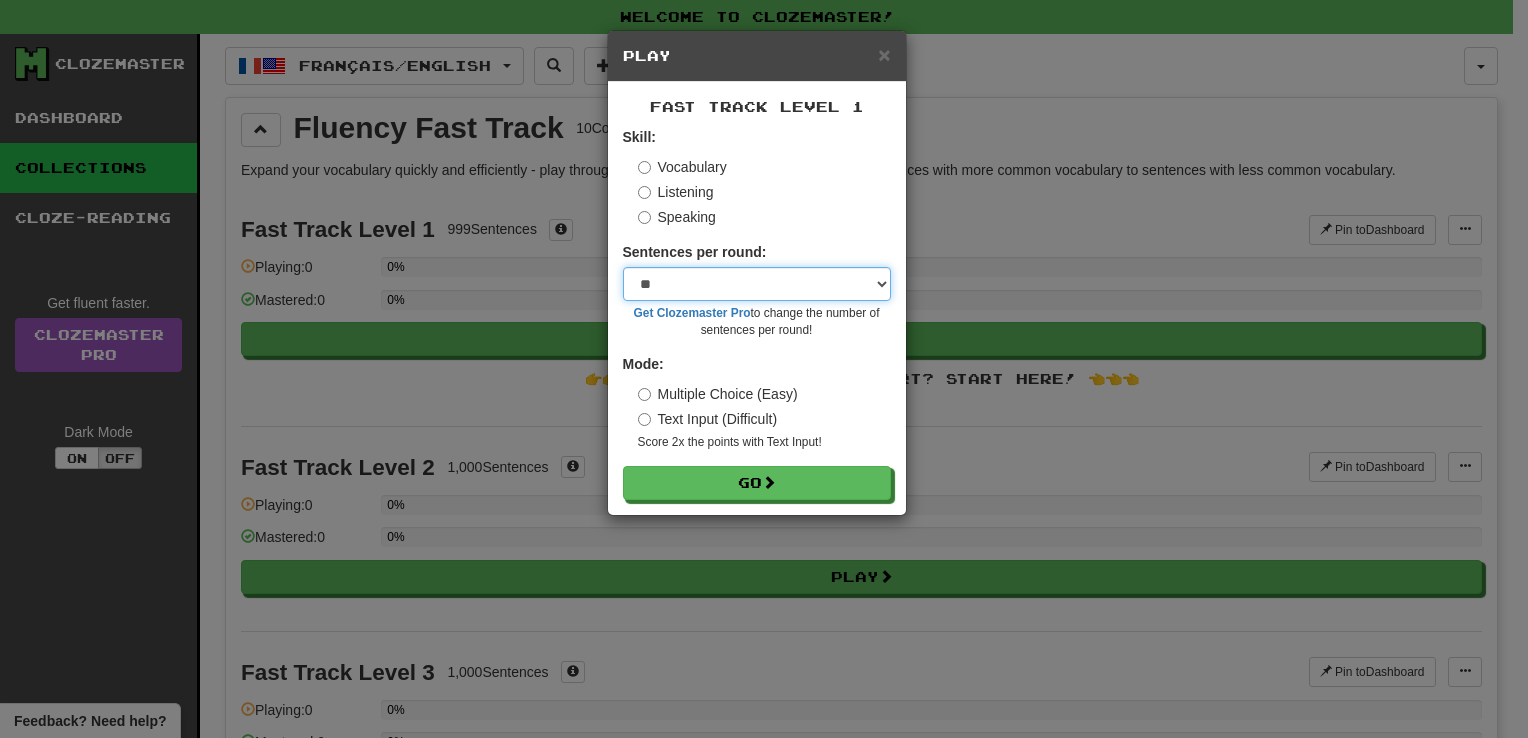 click on "* ** ** ** ** ** *** ********" at bounding box center (757, 284) 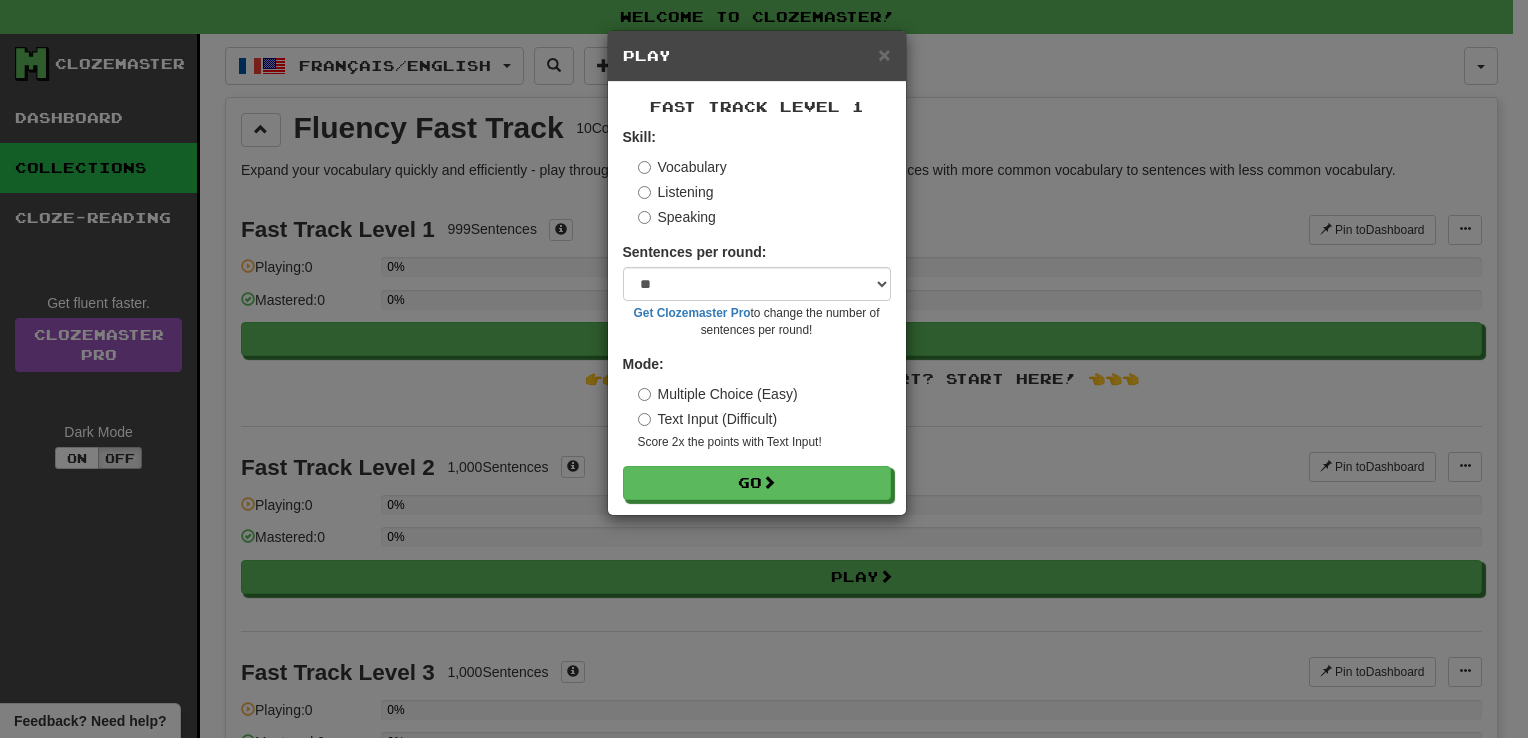 click on "Skill: Vocabulary Listening Speaking Sentences per round: * ** ** ** ** ** *** ******** Get Clozemaster Pro  to change the number of sentences per round! Mode: Multiple Choice (Easy) Text Input (Difficult) Score 2x the points with Text Input ! Go" at bounding box center (757, 313) 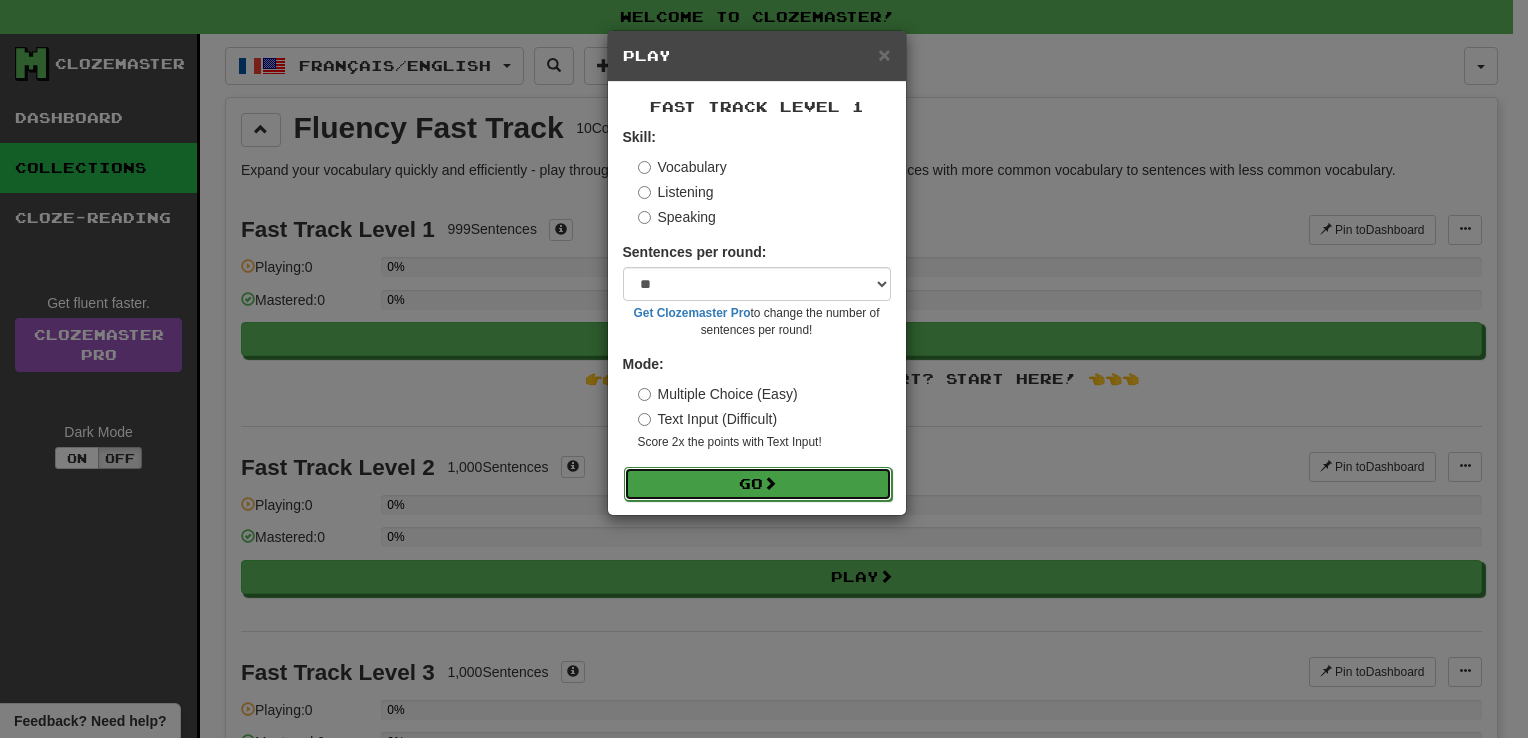 click on "Go" at bounding box center [758, 484] 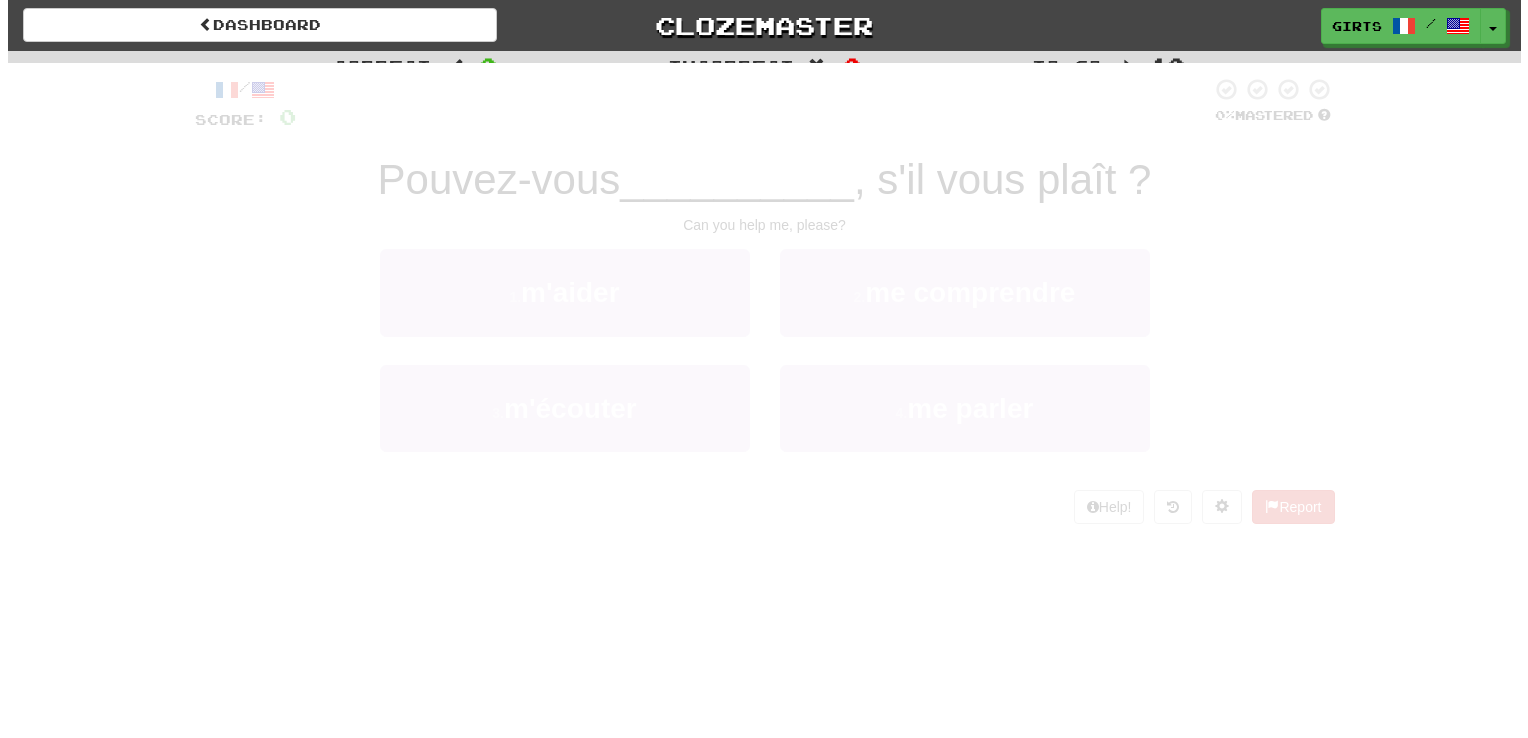 scroll, scrollTop: 0, scrollLeft: 0, axis: both 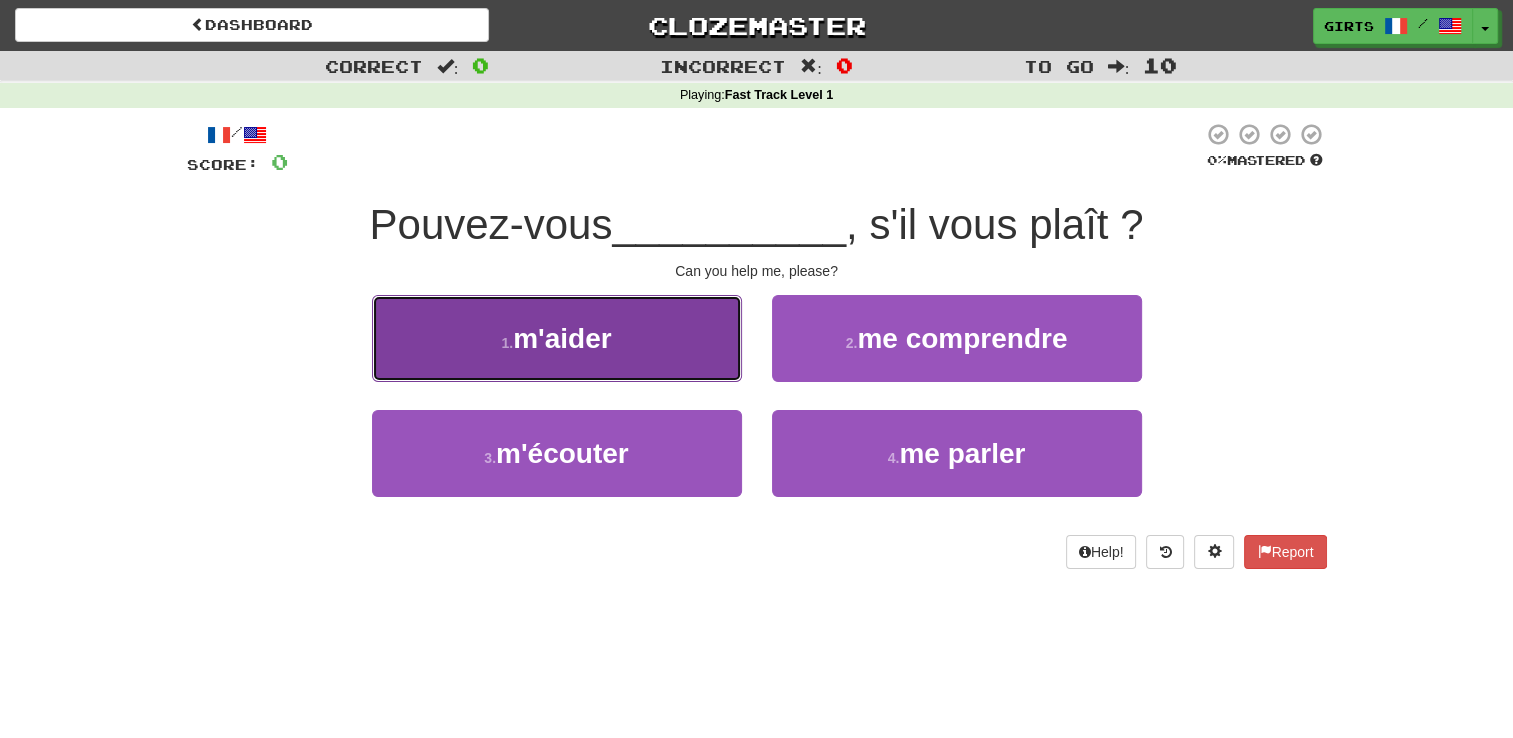click on "1 .  m'aider" at bounding box center [557, 338] 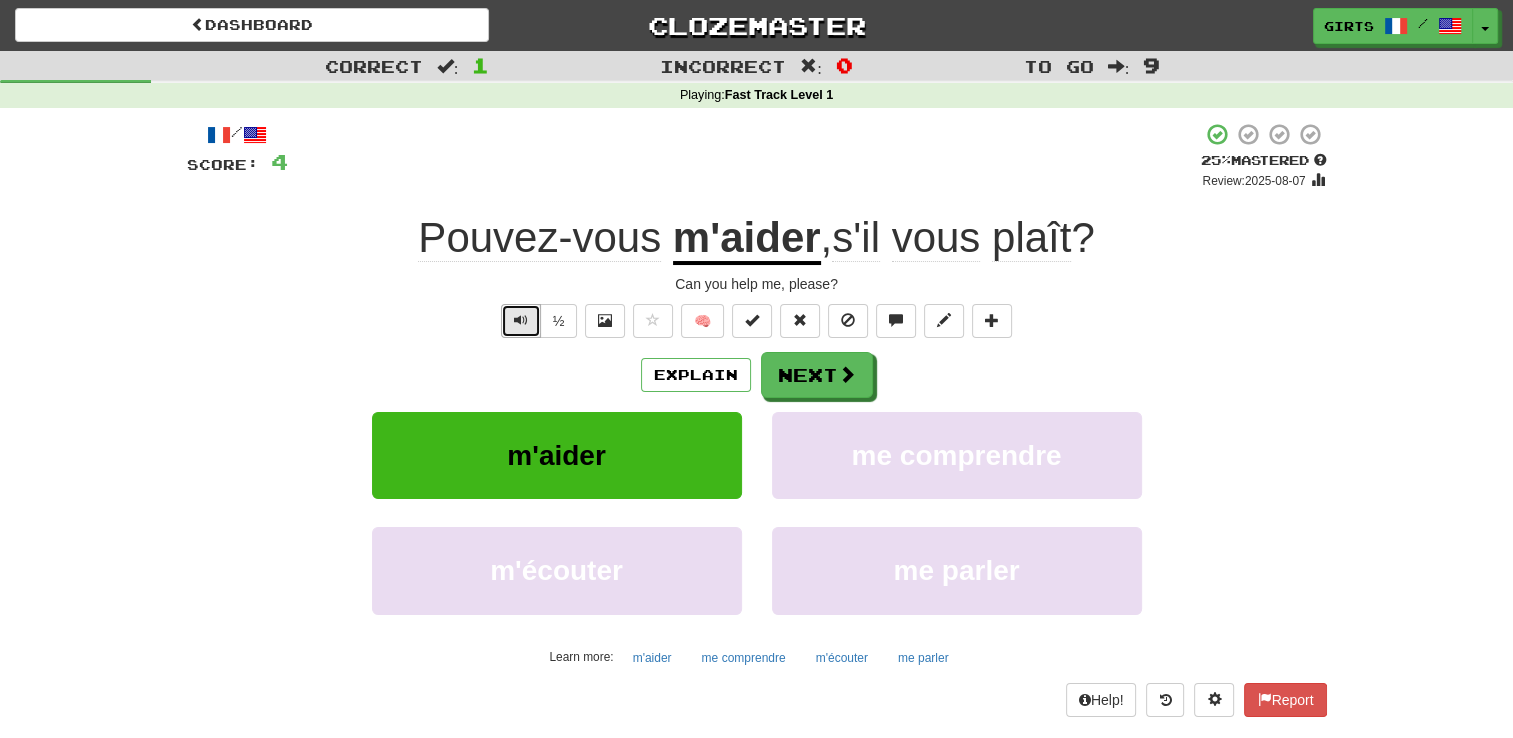 click at bounding box center [521, 321] 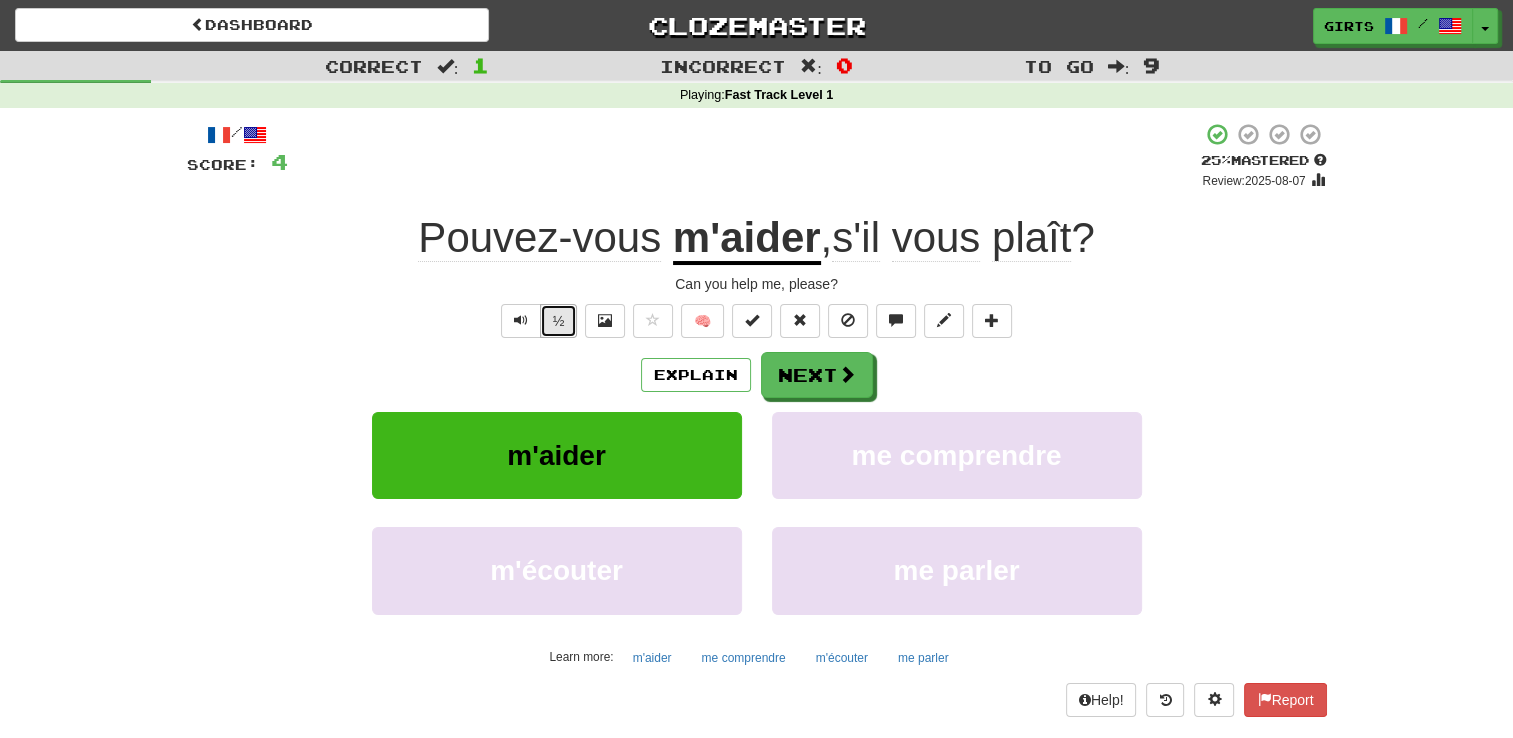 click on "½" at bounding box center (559, 321) 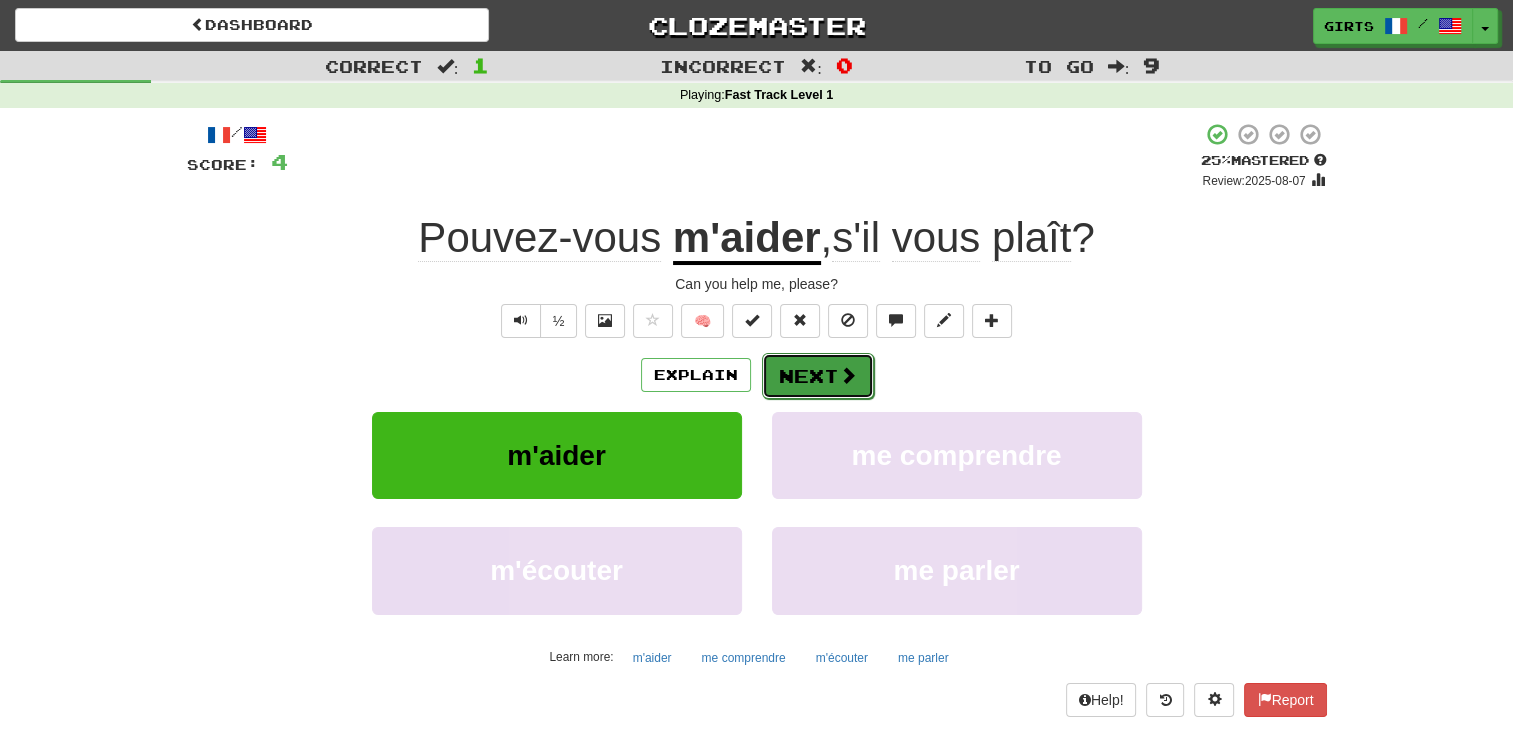 click on "Next" at bounding box center [818, 376] 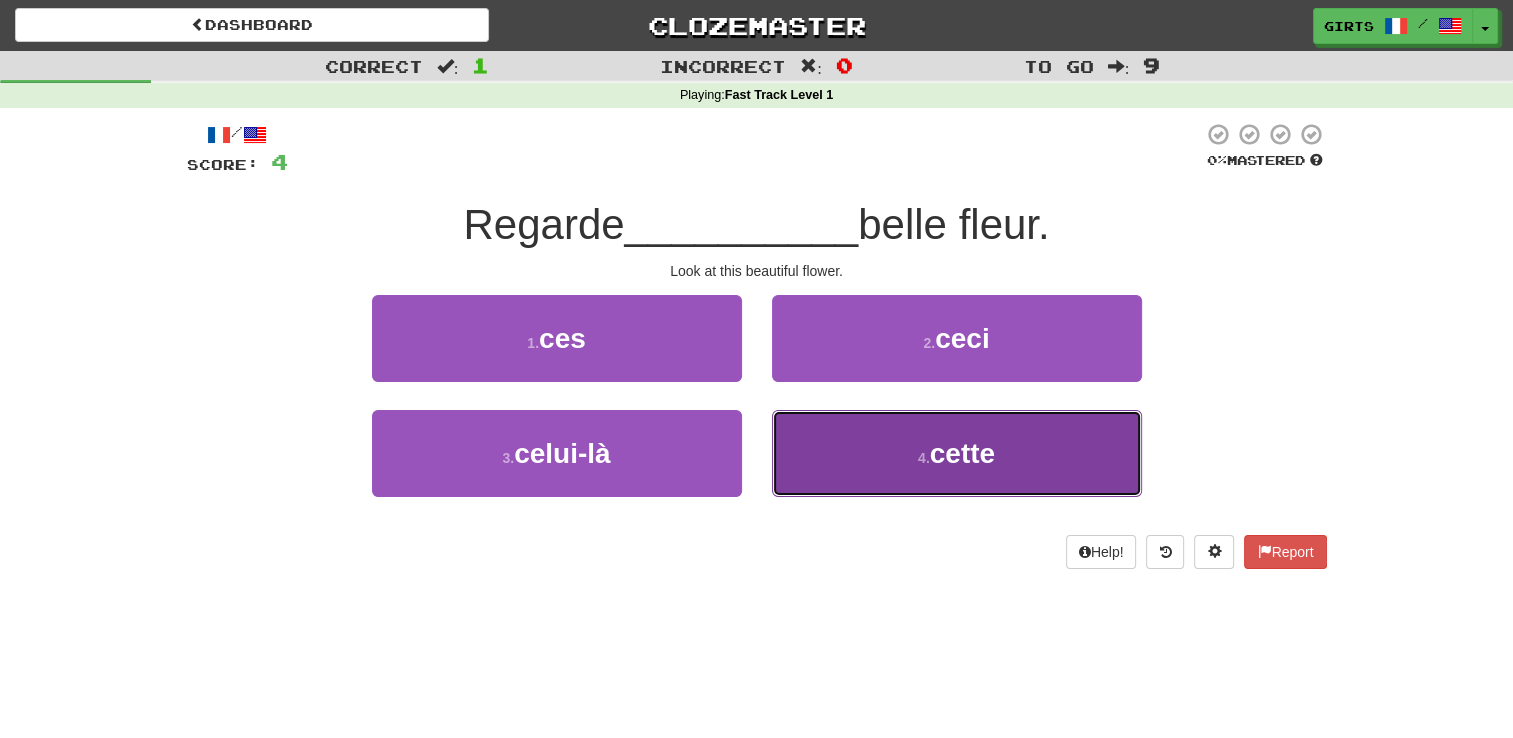 click on "4 .  cette" at bounding box center [957, 453] 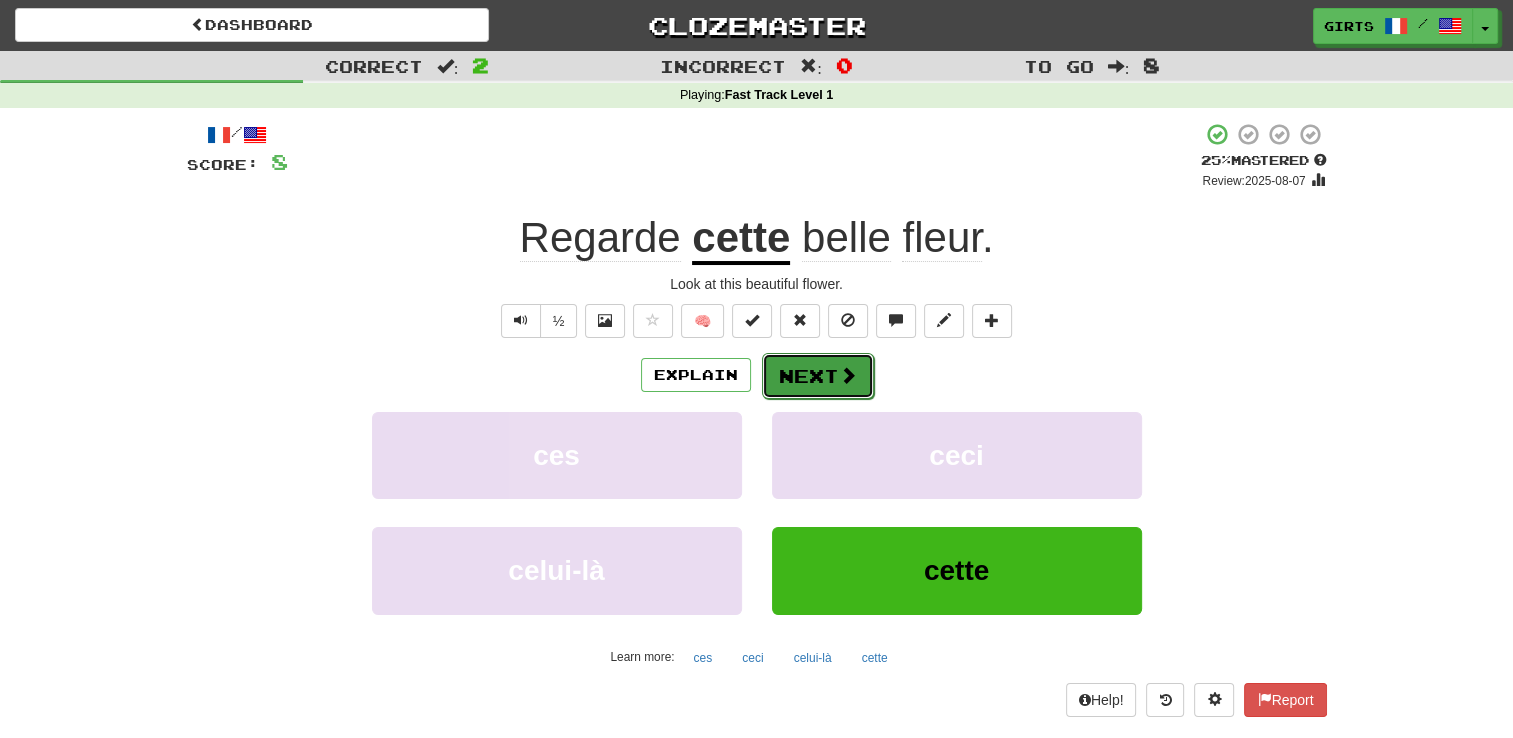 click on "Next" at bounding box center (818, 376) 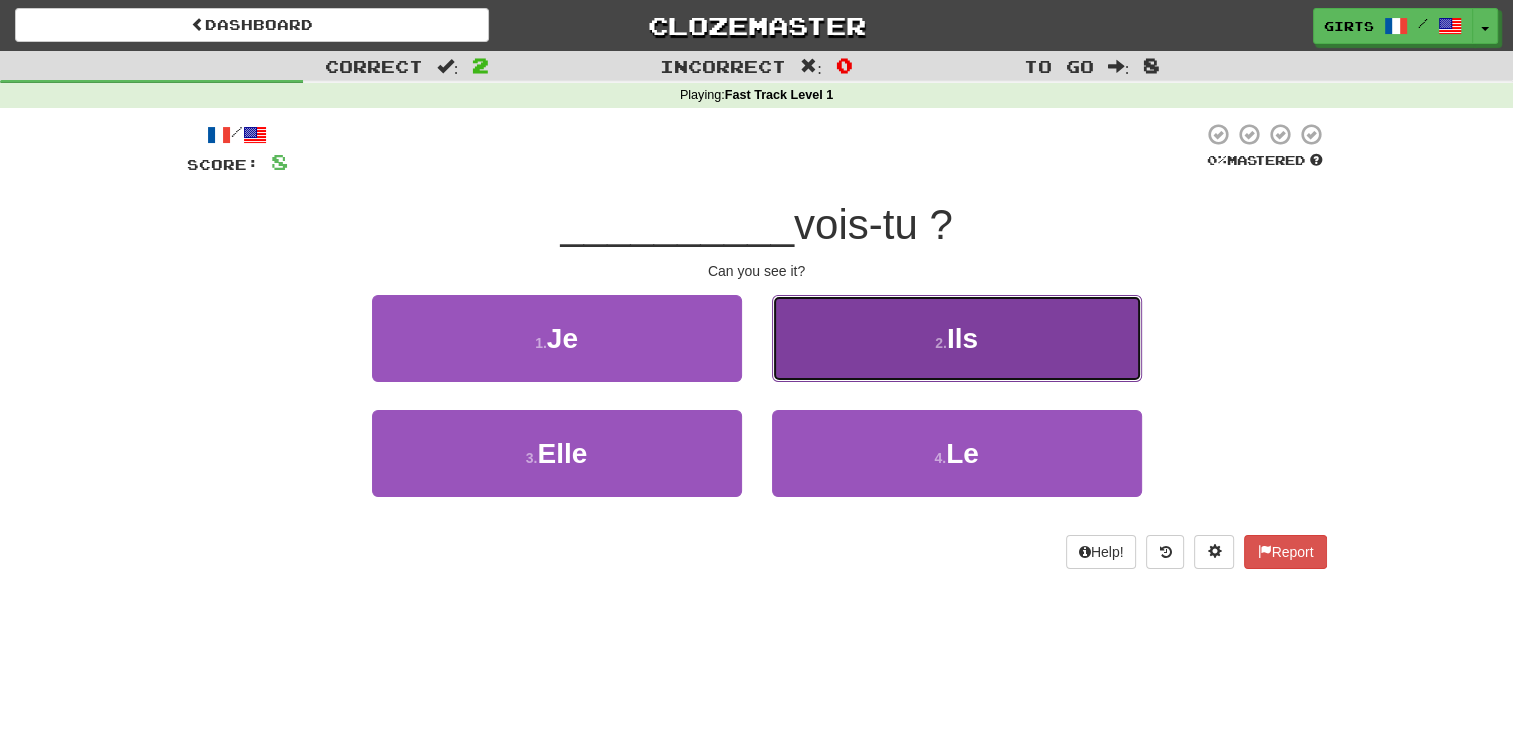 click on "2 .  Ils" at bounding box center [957, 338] 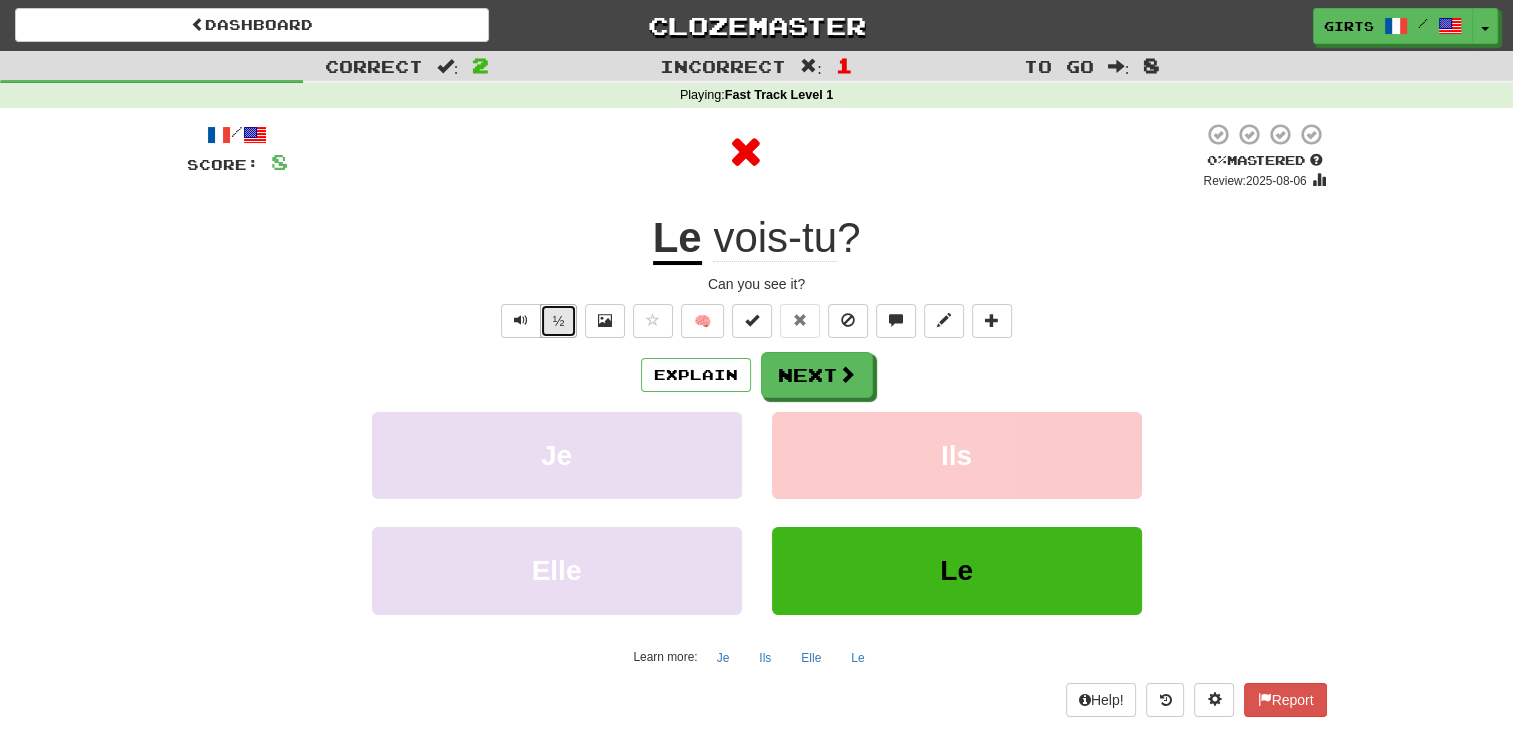 click on "½" at bounding box center (559, 321) 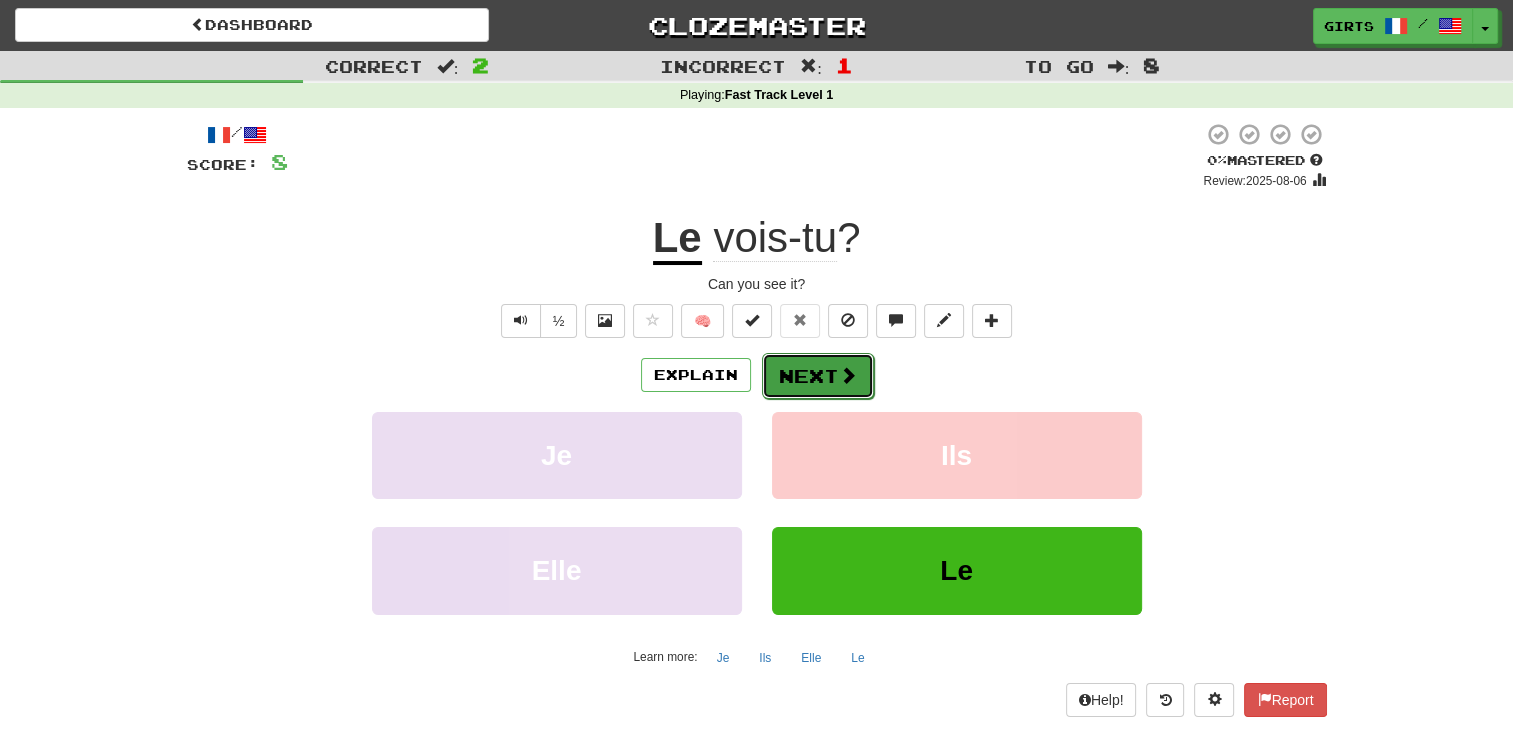 click on "Next" at bounding box center [818, 376] 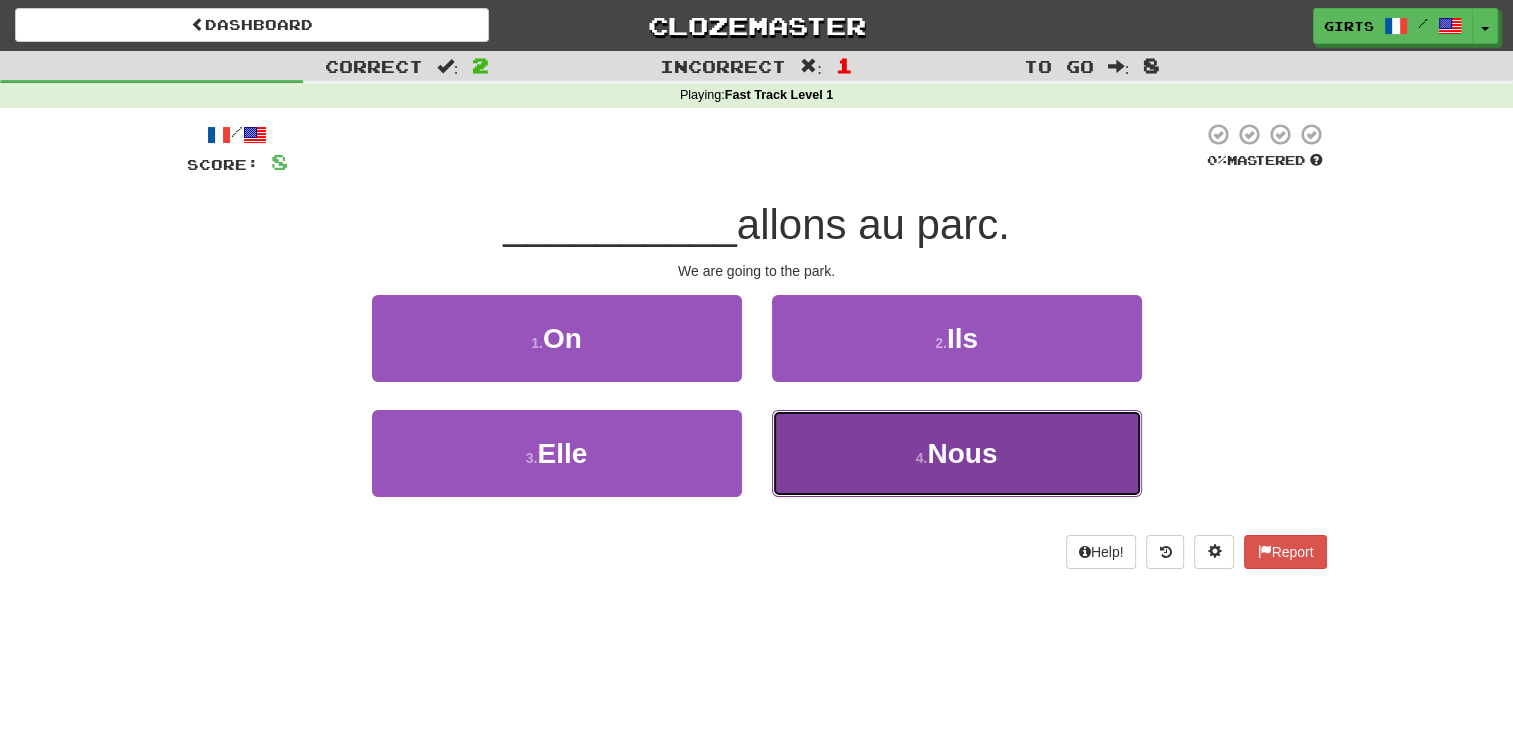 click on "Nous" at bounding box center (962, 453) 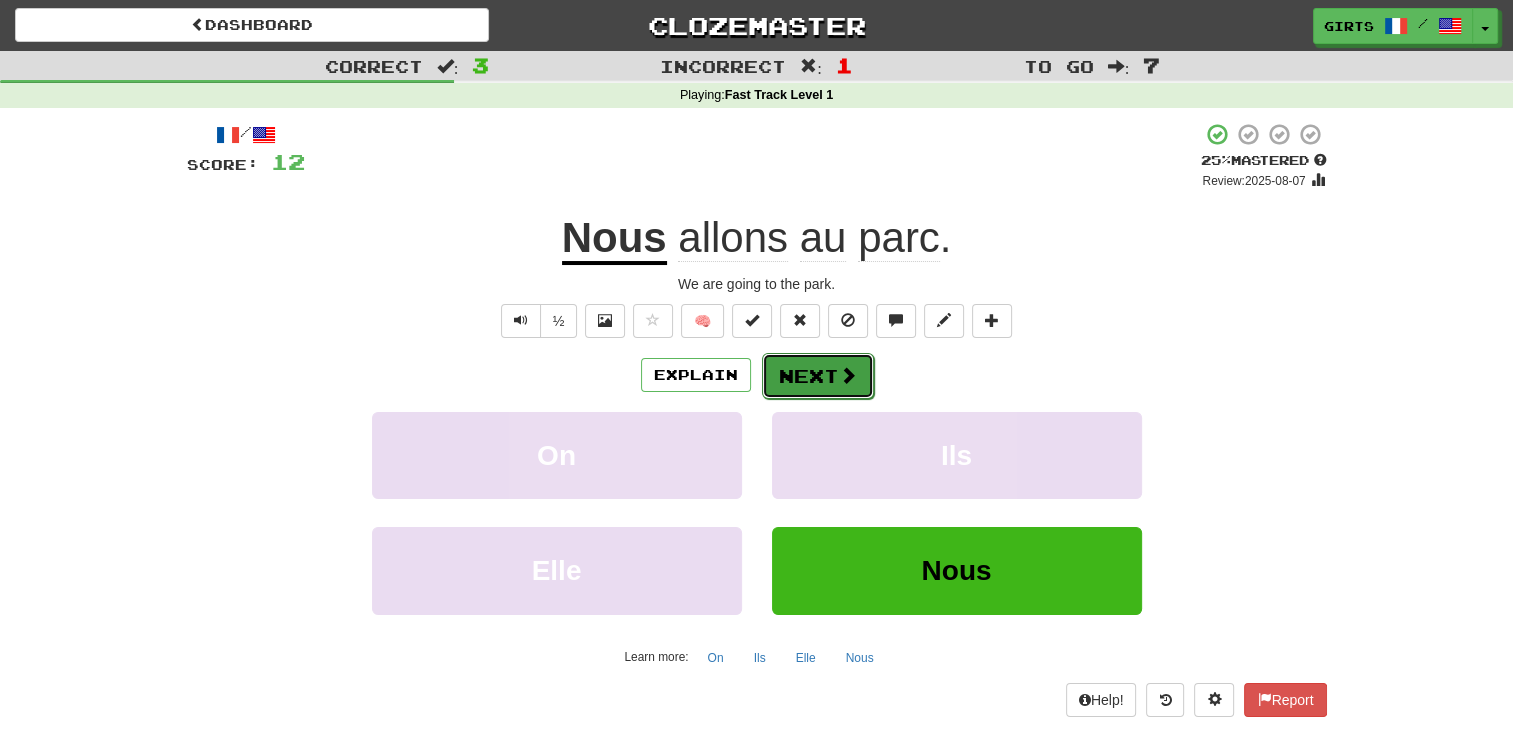 click on "Next" at bounding box center [818, 376] 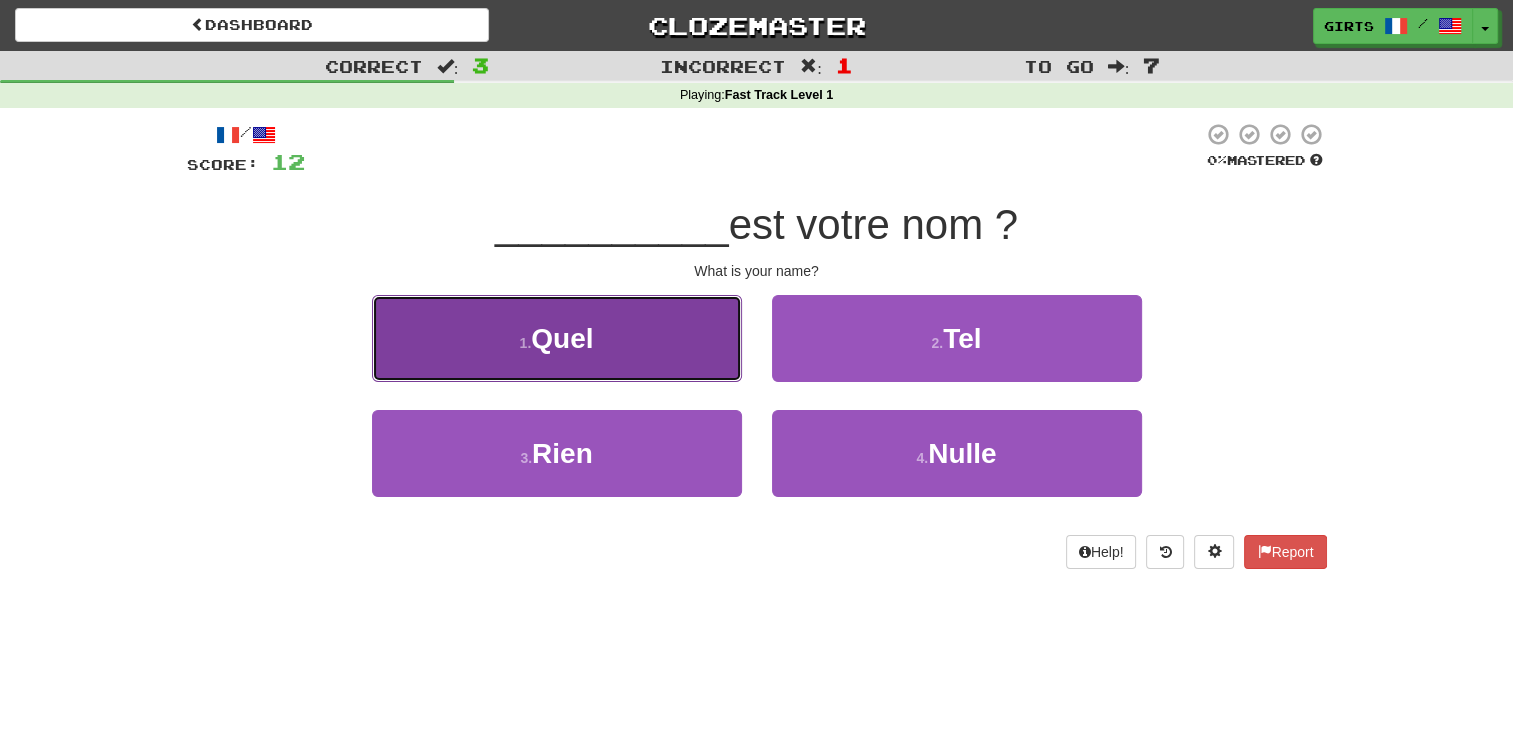 click on "1 .  Quel" at bounding box center (557, 338) 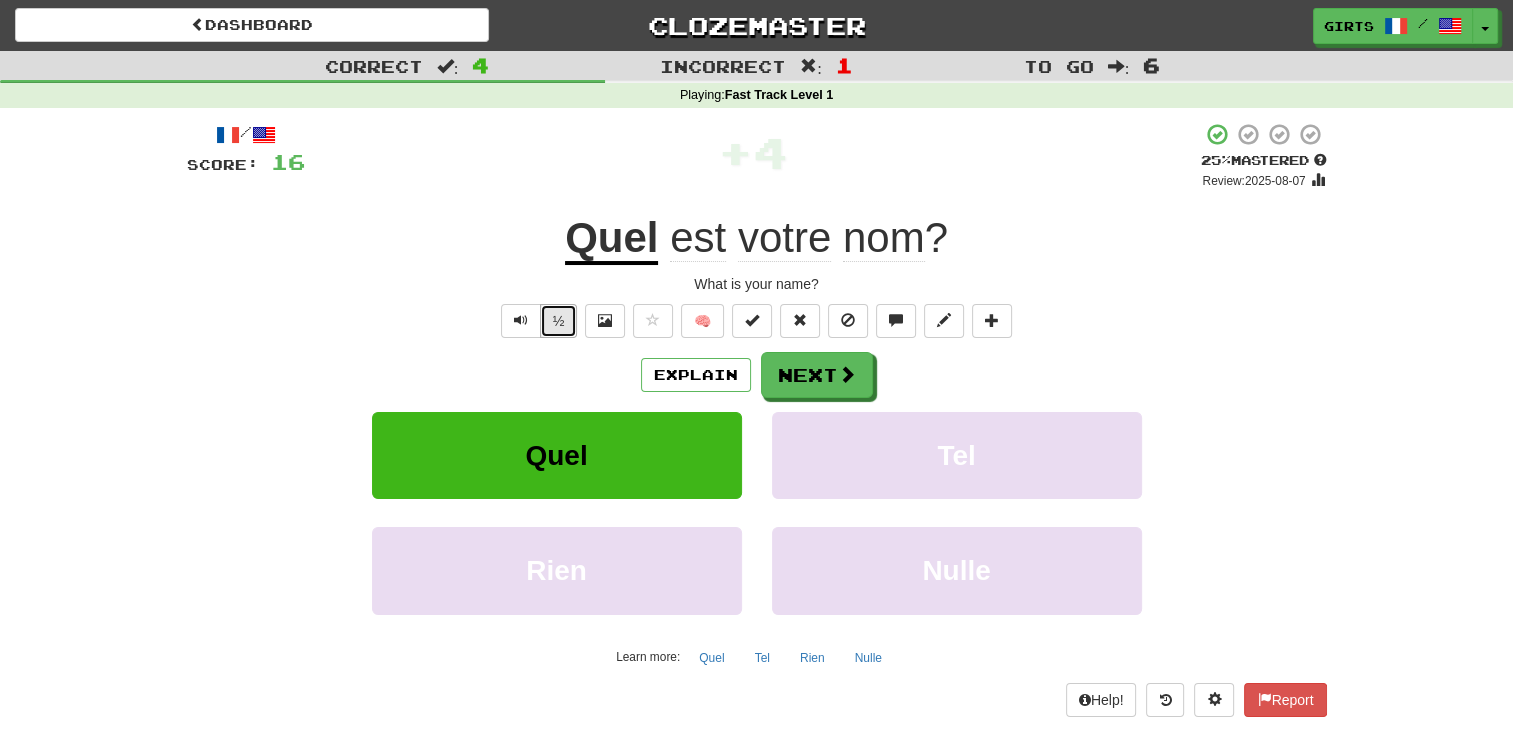 click on "½" at bounding box center (559, 321) 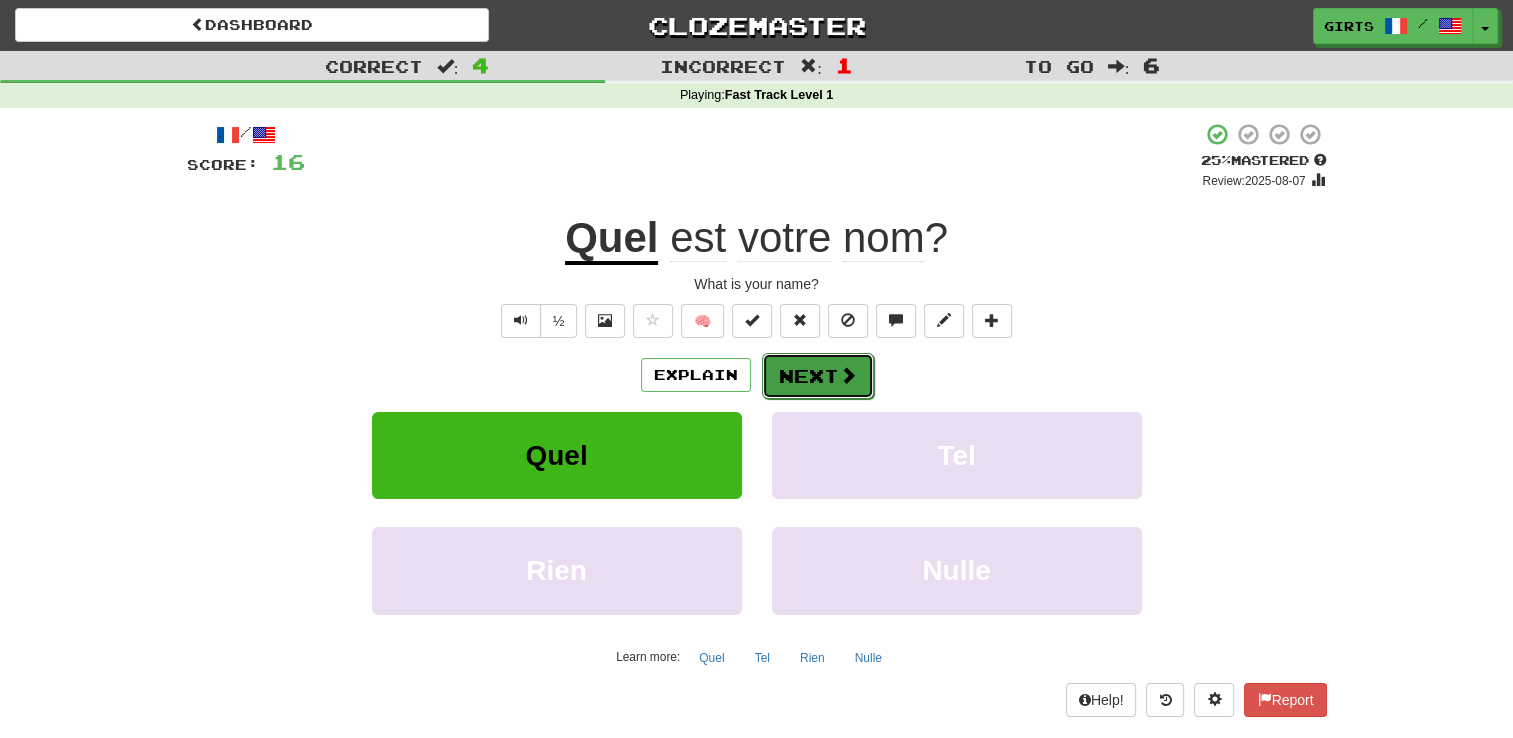 click on "Next" at bounding box center [818, 376] 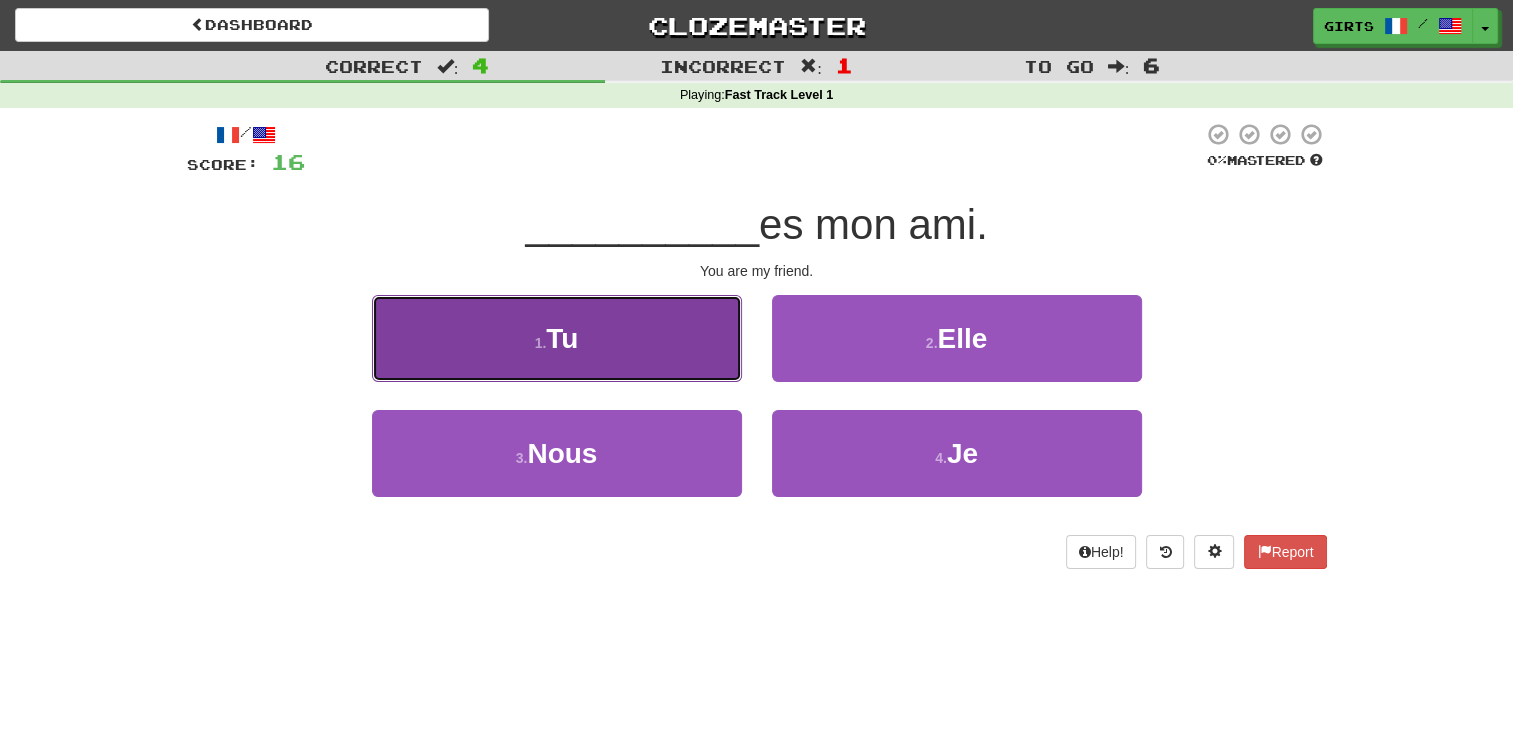 click on "1 .  Tu" at bounding box center (557, 338) 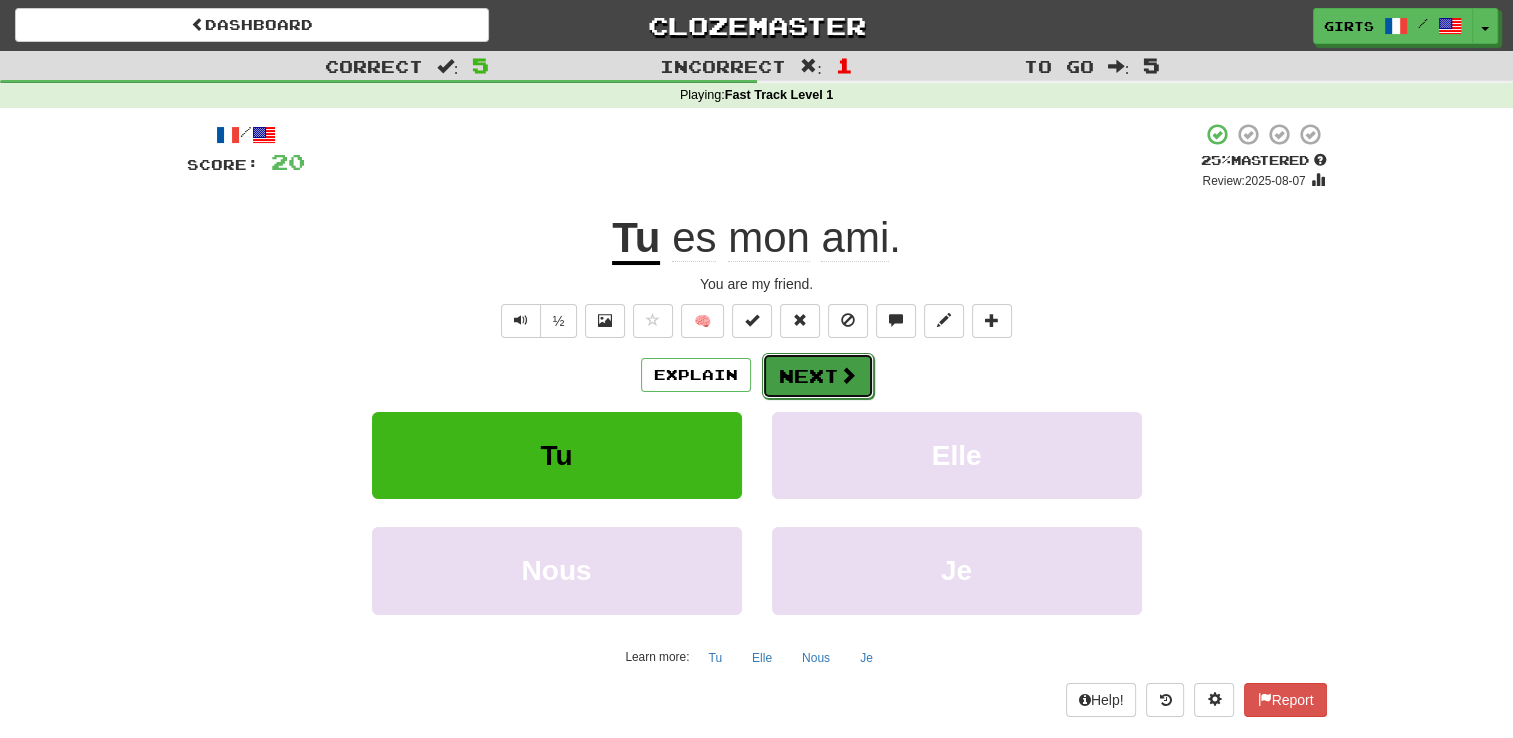 click on "Next" at bounding box center [818, 376] 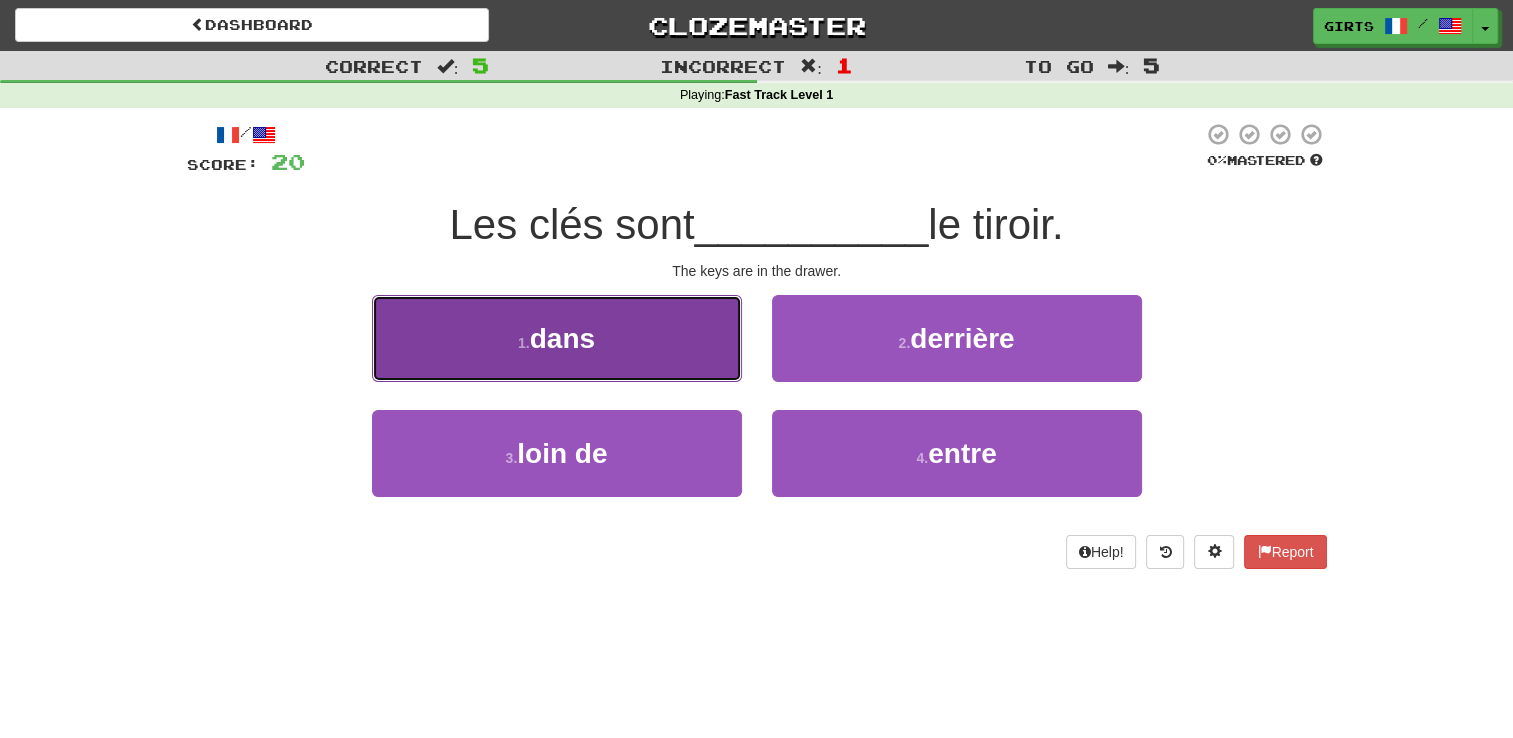 click on "1 .  dans" at bounding box center (557, 338) 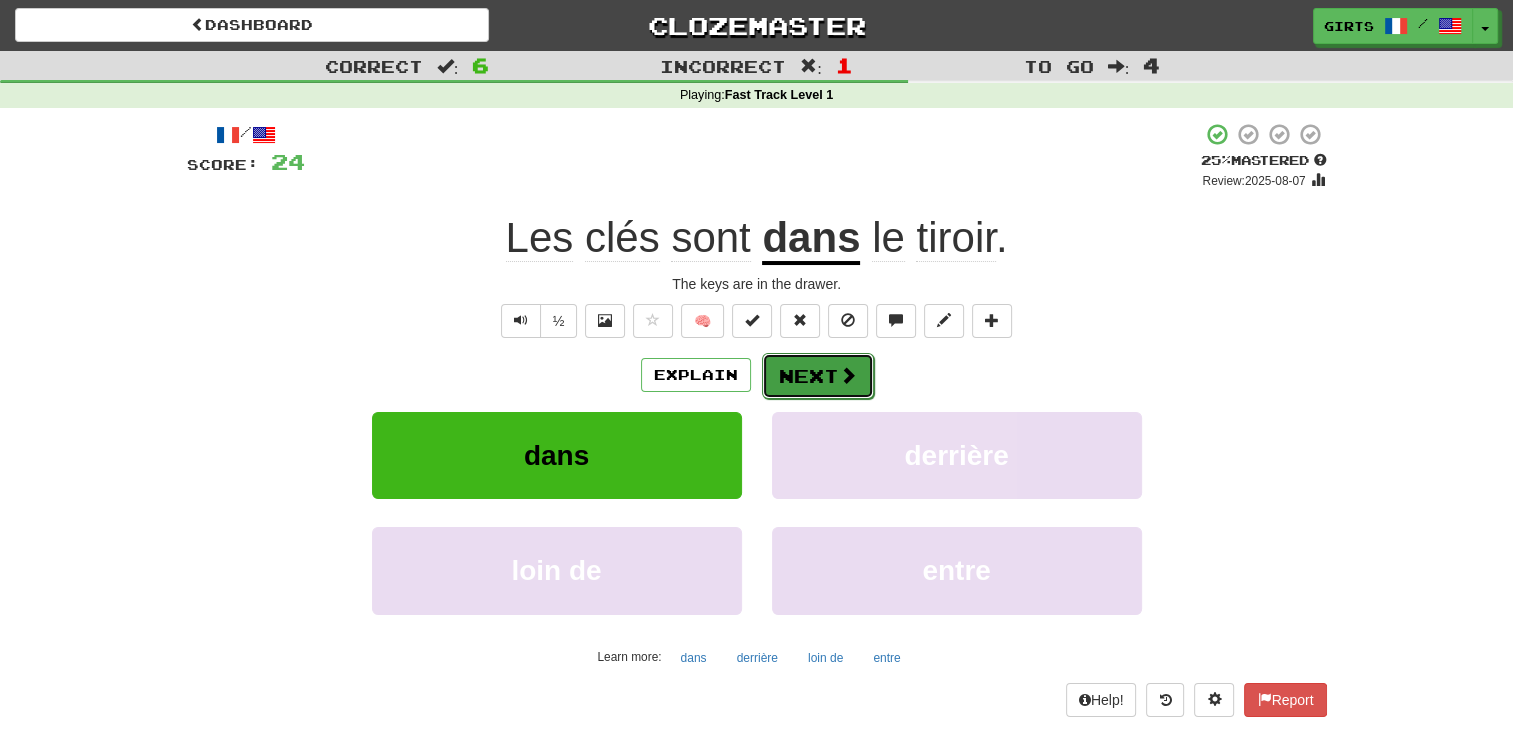 click on "Next" at bounding box center (818, 376) 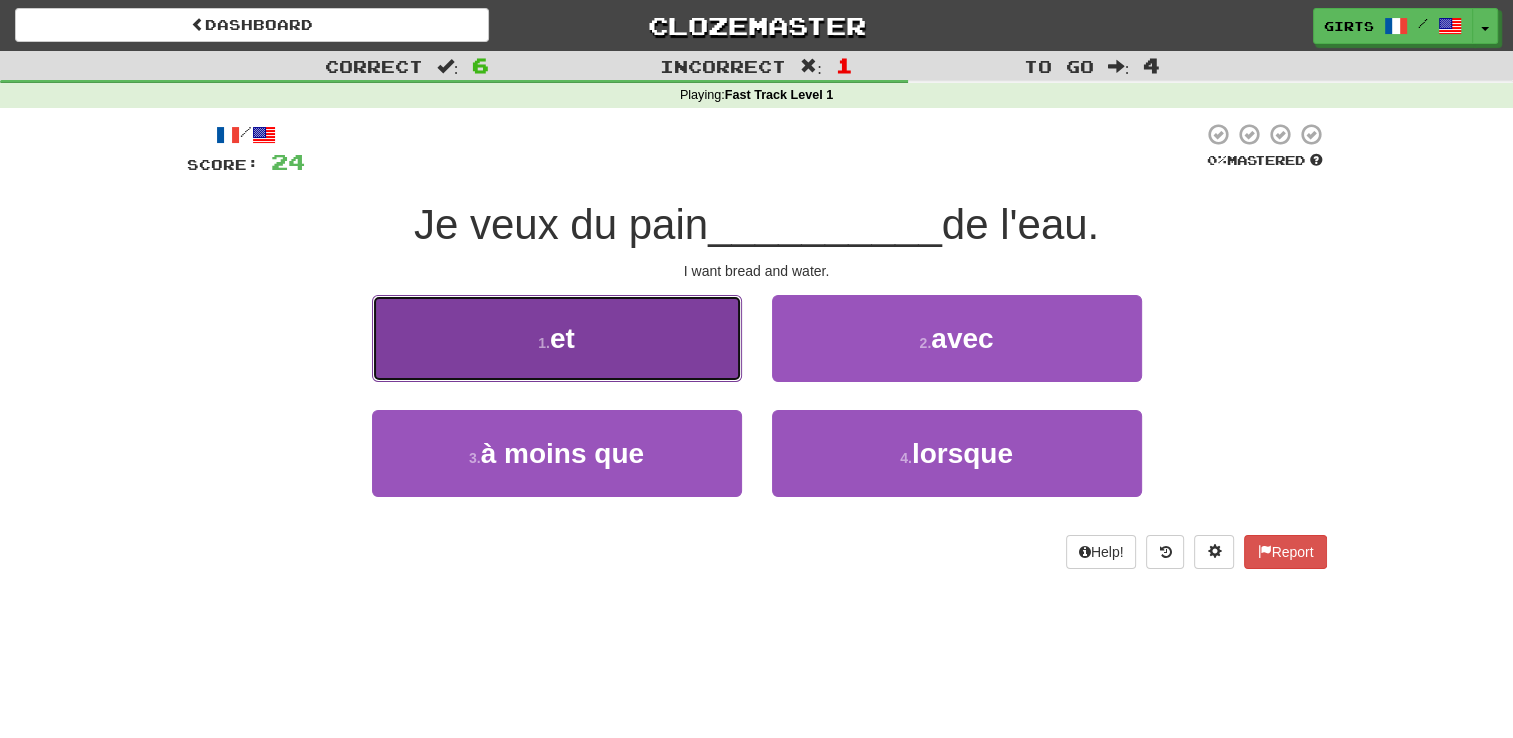click on "1 .  et" at bounding box center [557, 338] 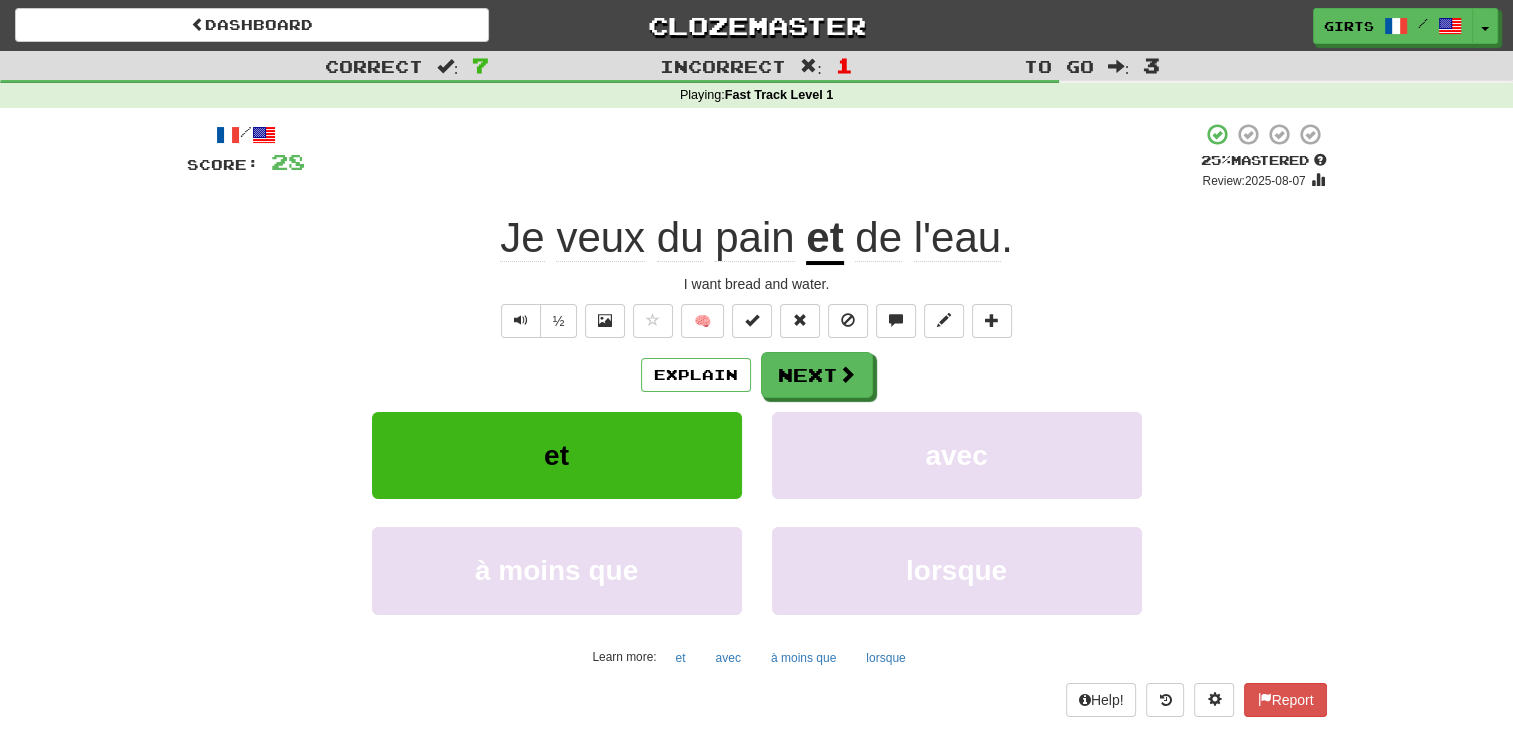 click on "pain" 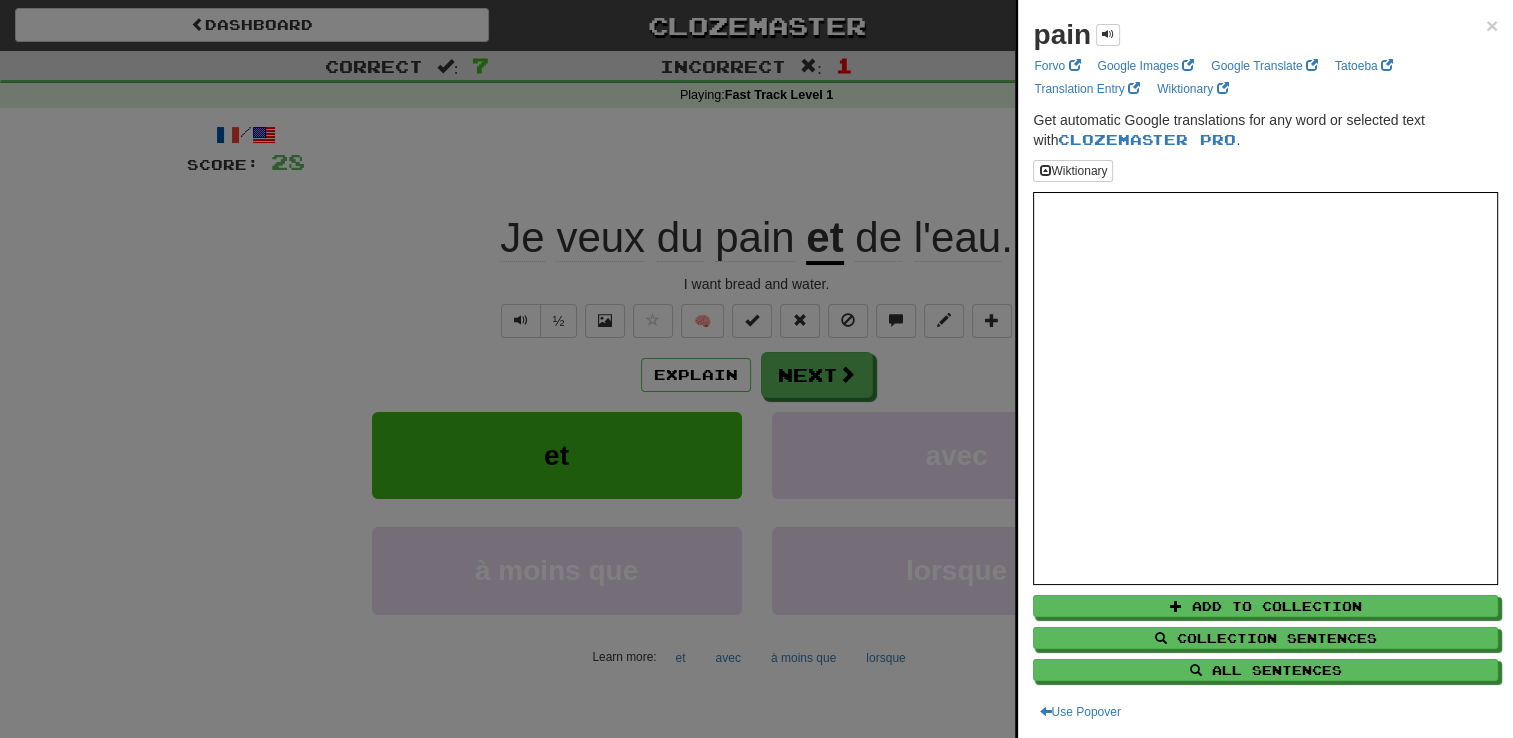 click at bounding box center [756, 369] 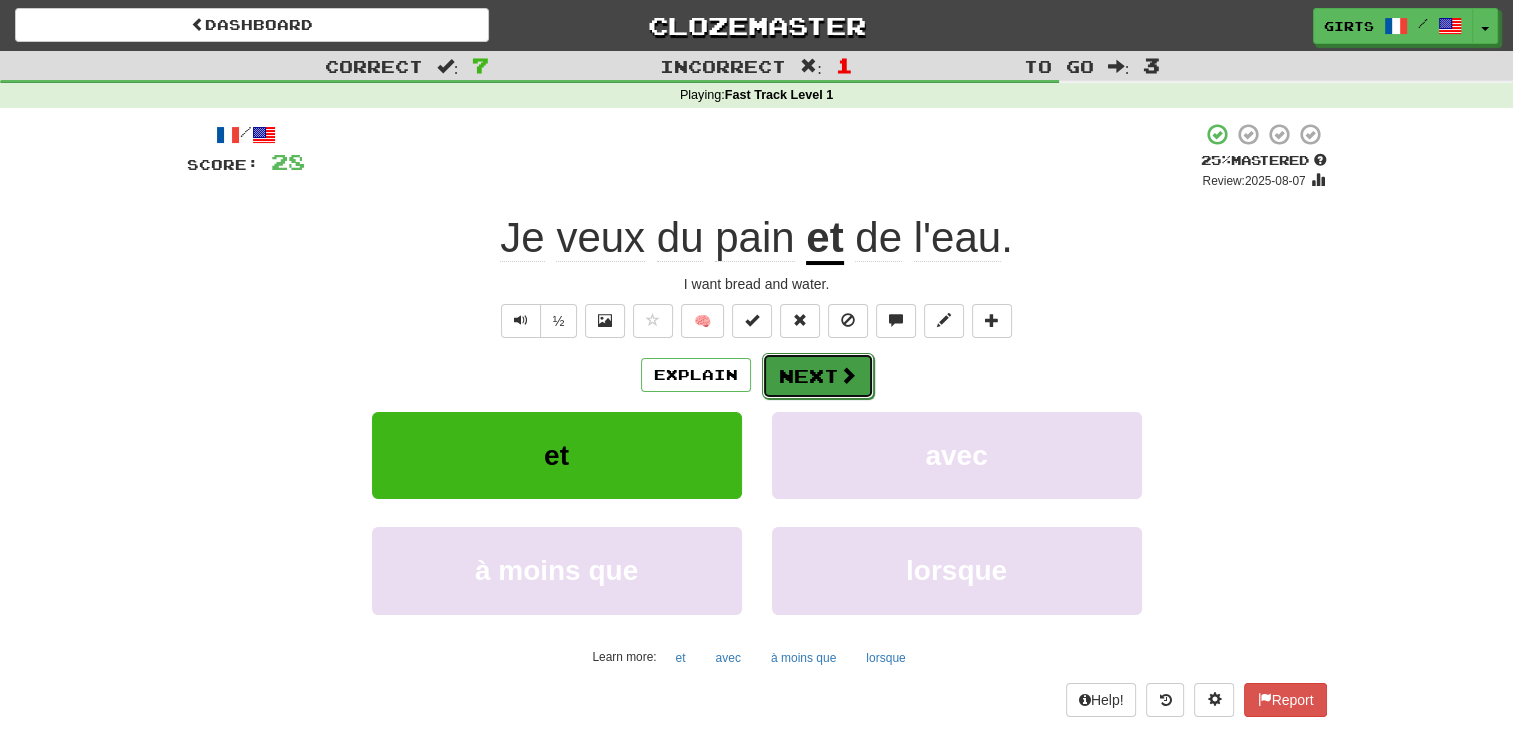 click on "Next" at bounding box center [818, 376] 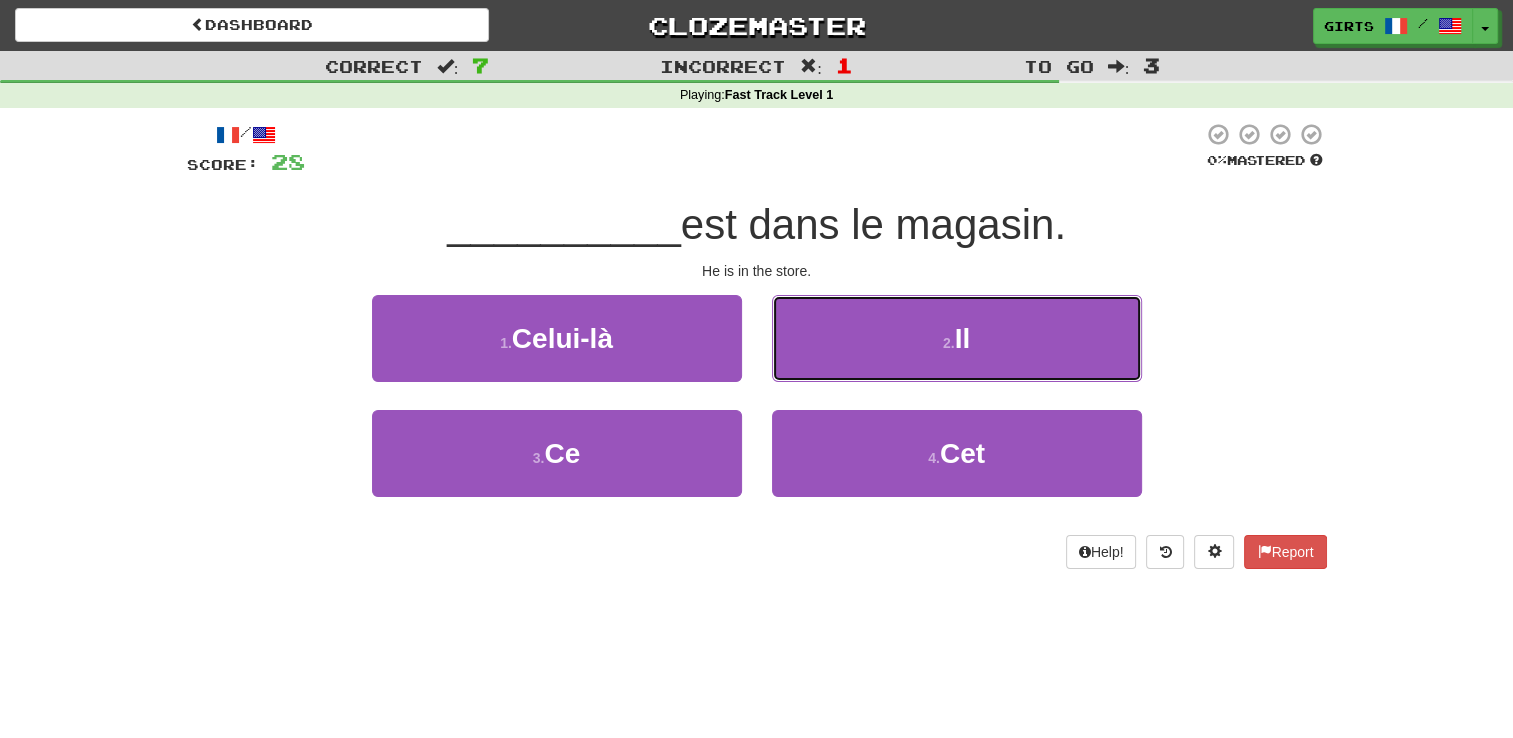 click on "2 .  Il" at bounding box center (957, 338) 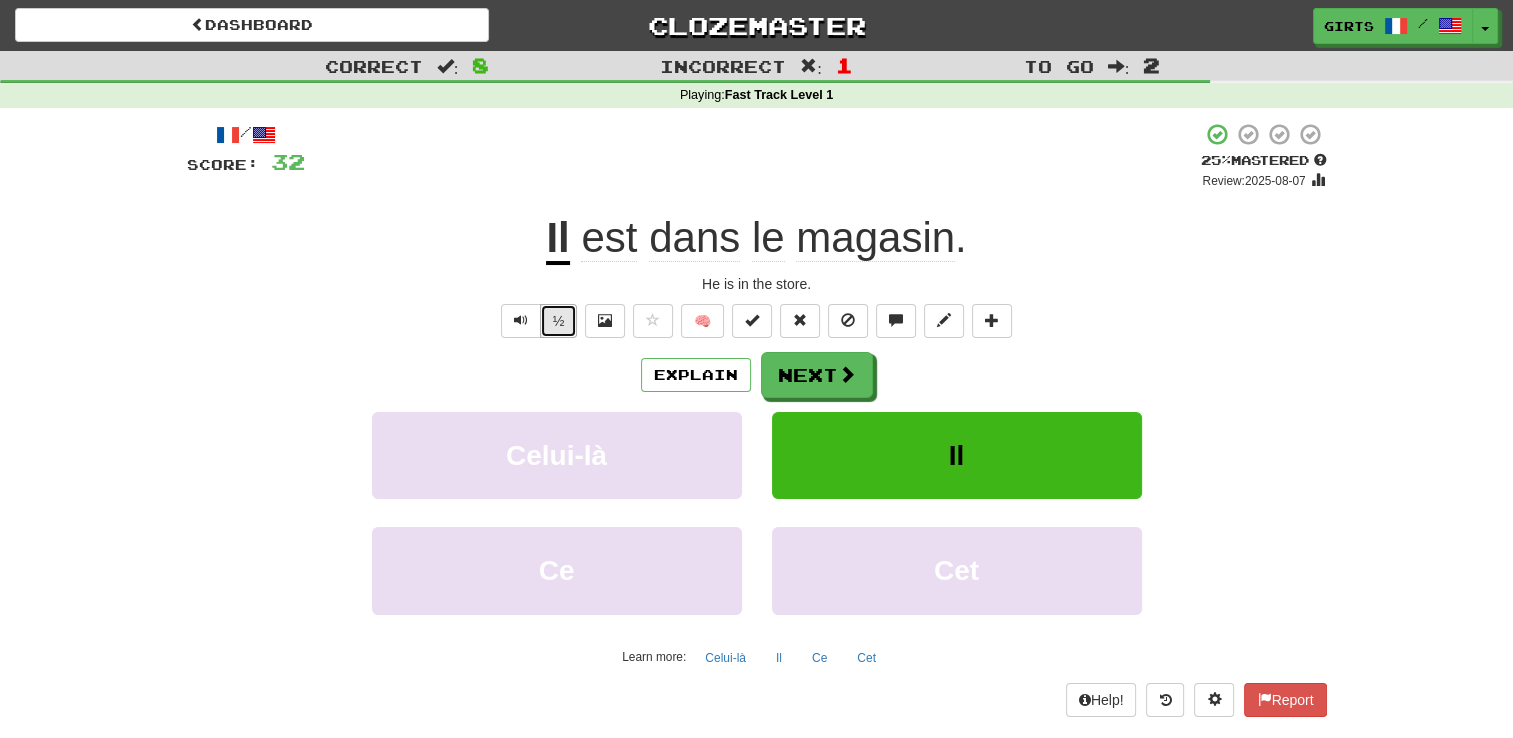 click on "½" at bounding box center (559, 321) 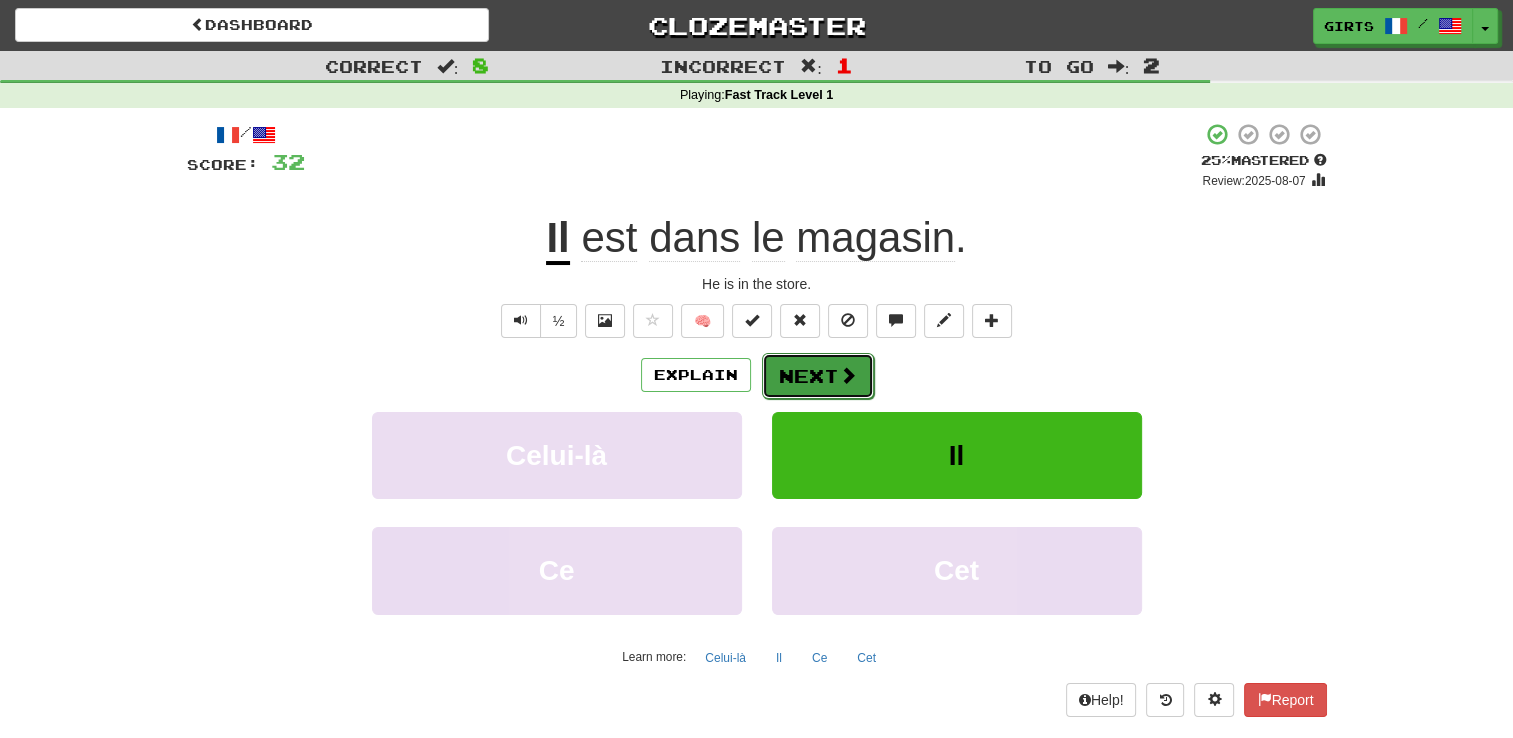 click on "Next" at bounding box center (818, 376) 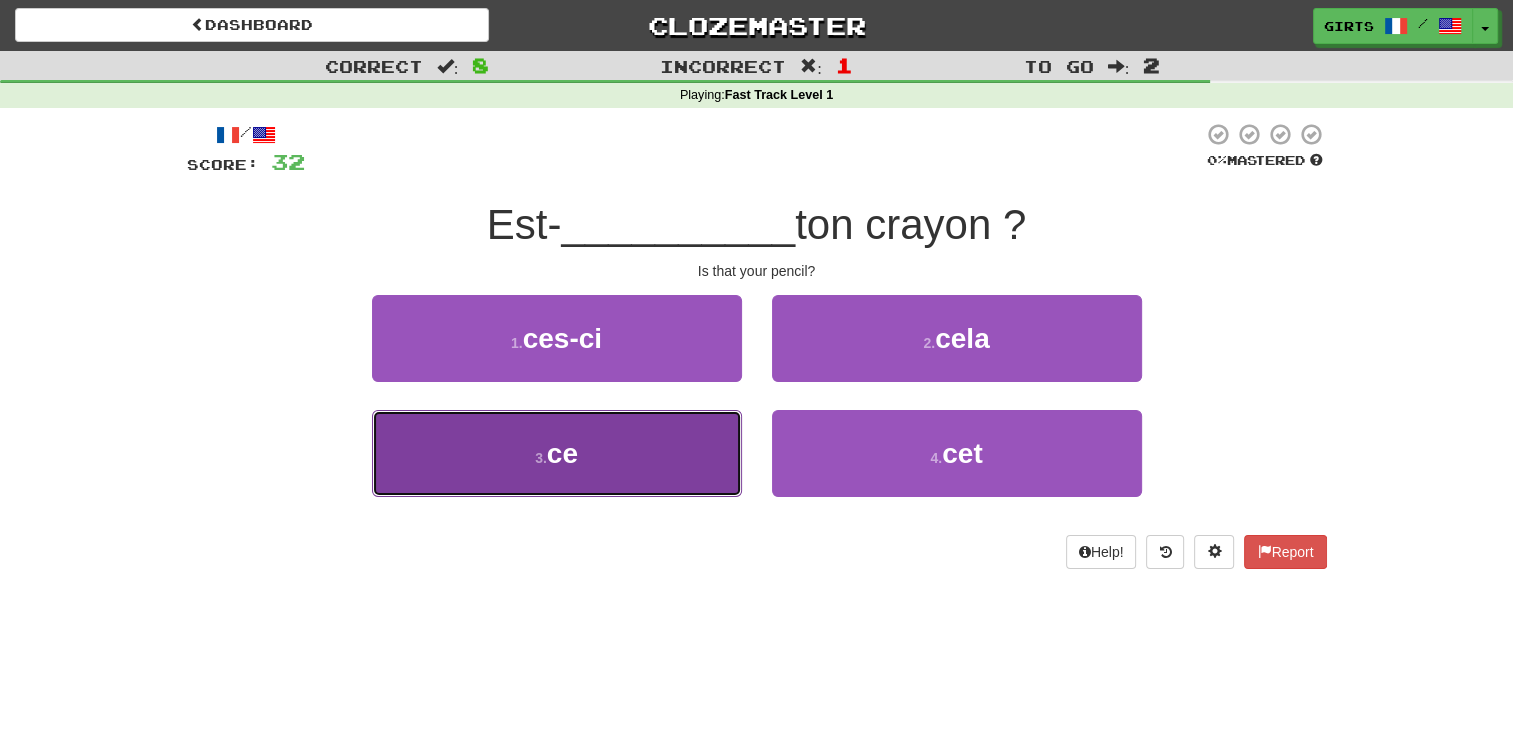 click on "3 .  ce" at bounding box center (557, 453) 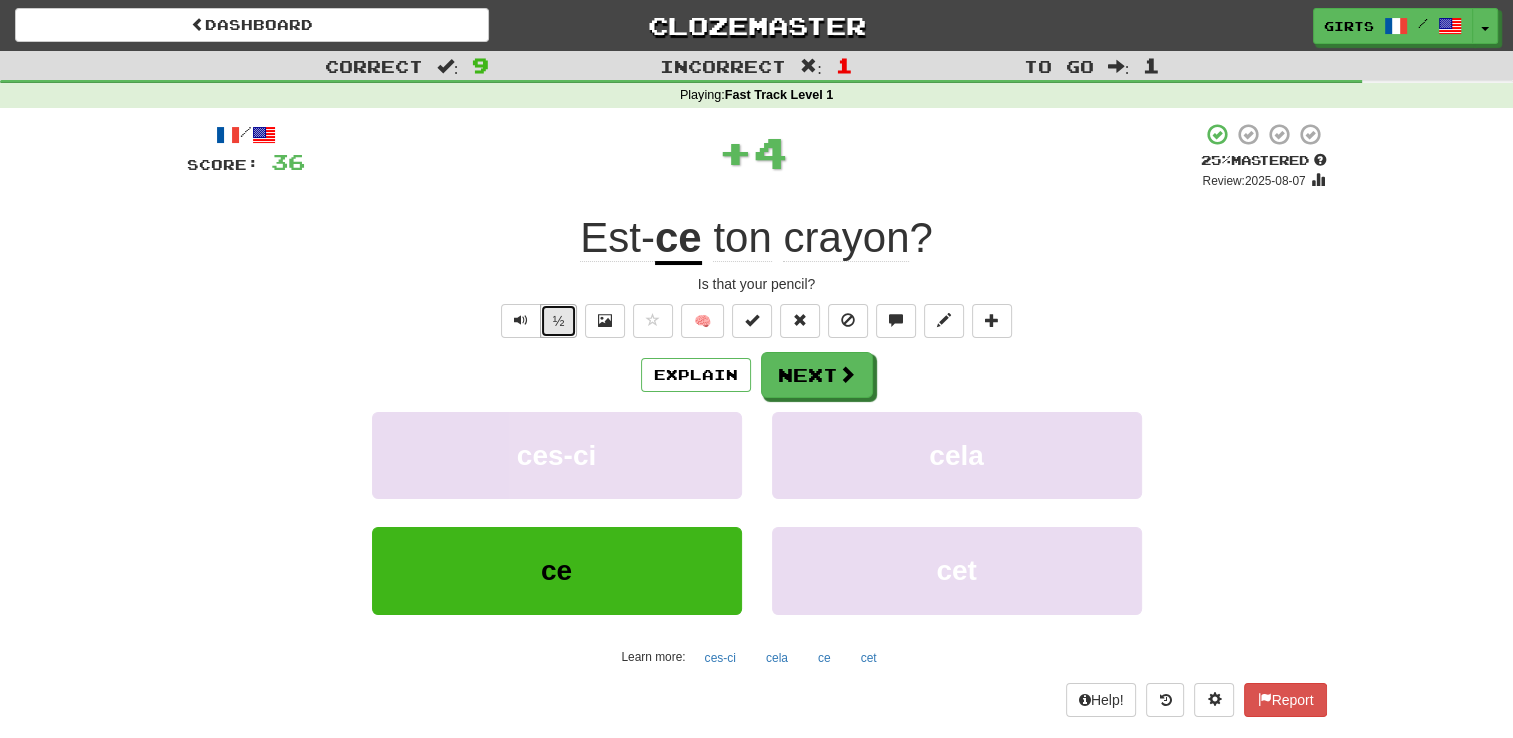 click on "½" at bounding box center [559, 321] 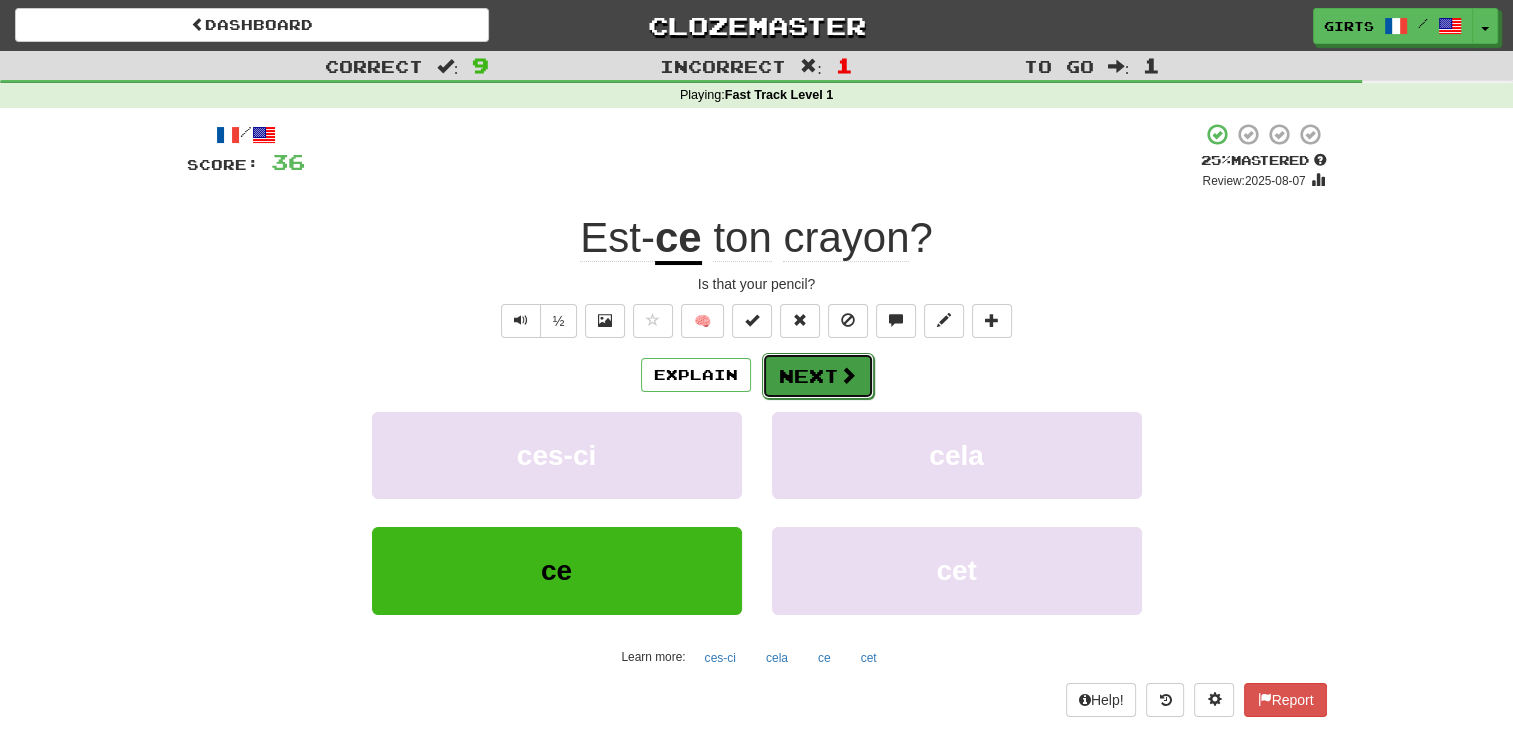 click on "Next" at bounding box center (818, 376) 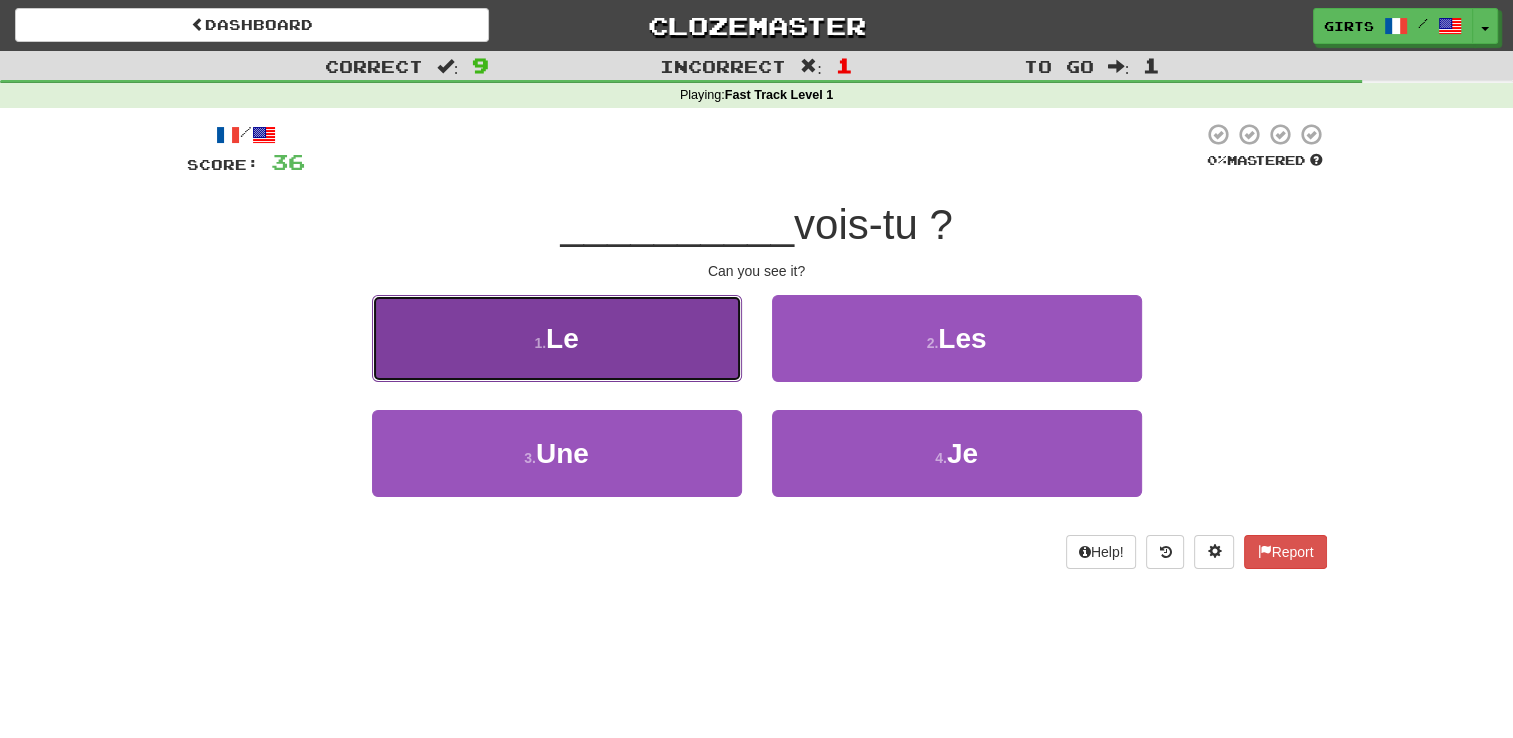 click on "1 .  Le" at bounding box center [557, 338] 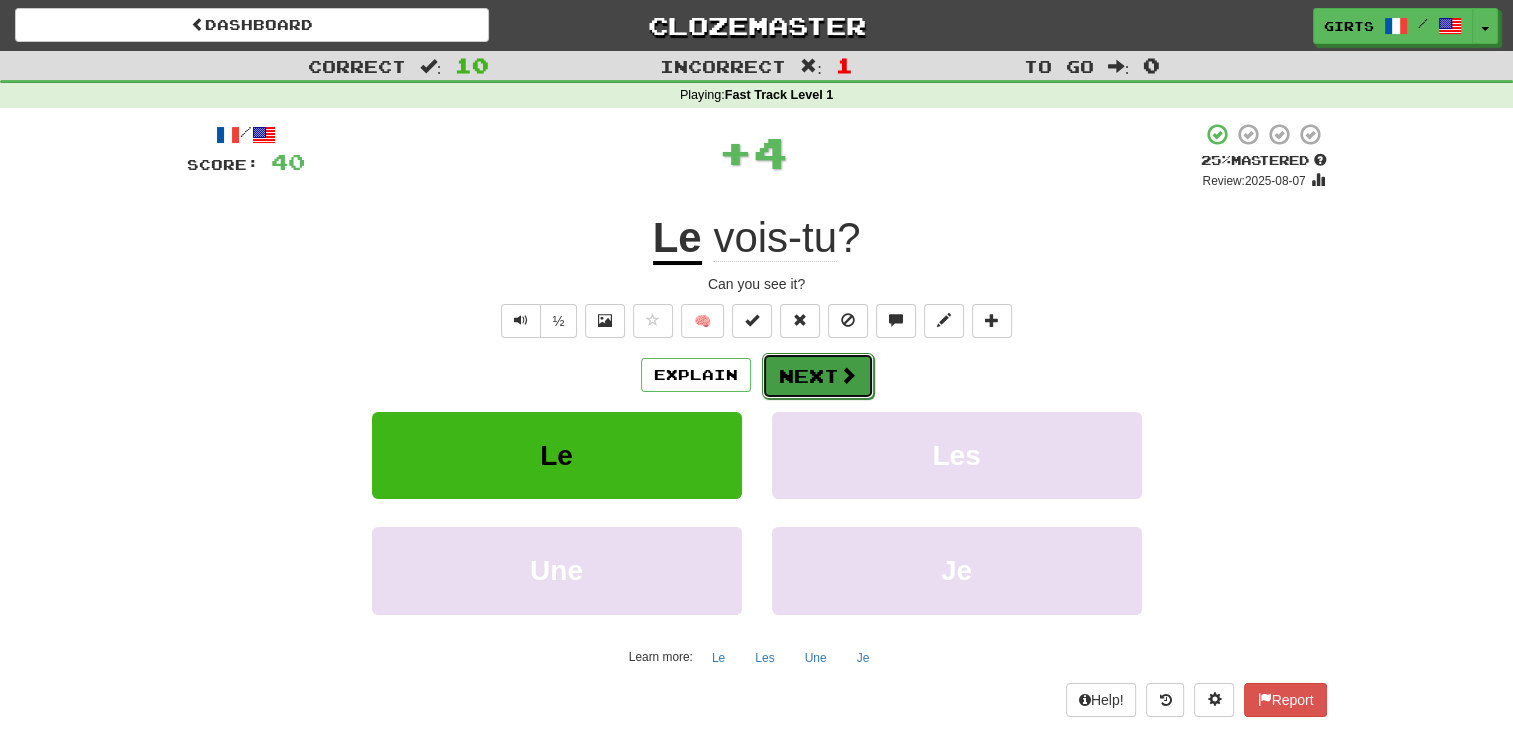 click on "Next" at bounding box center [818, 376] 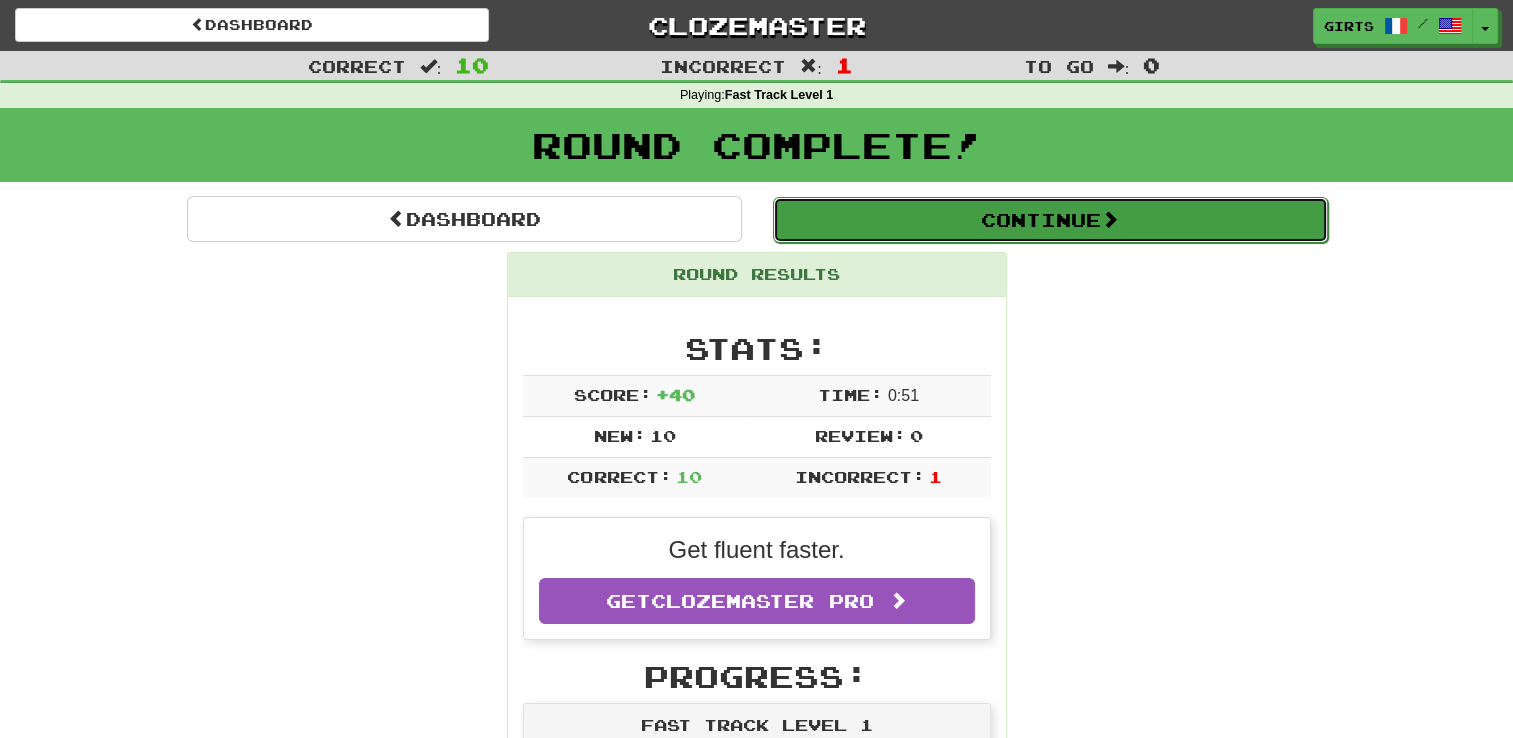 click on "Continue" at bounding box center [1050, 220] 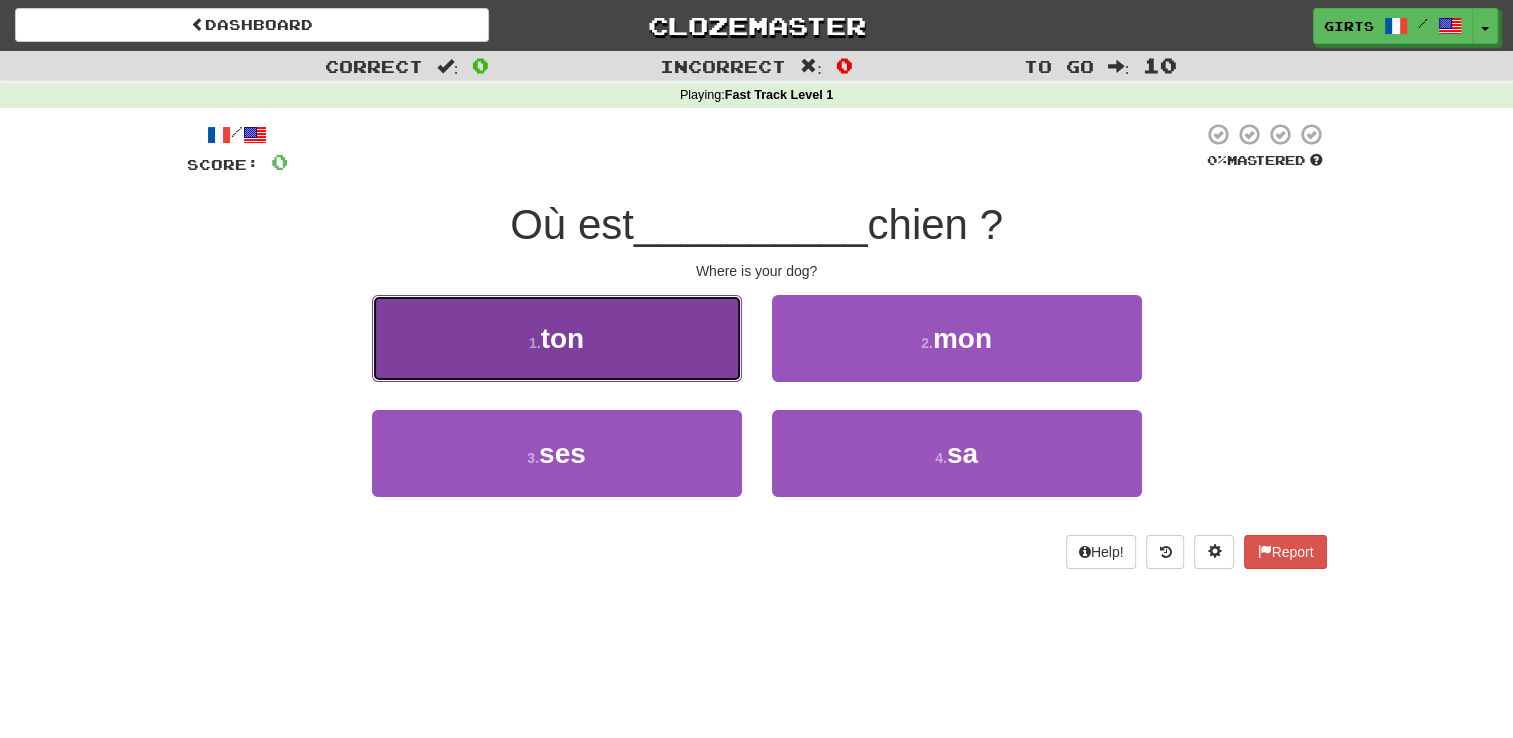 click on "1 .  ton" at bounding box center [557, 338] 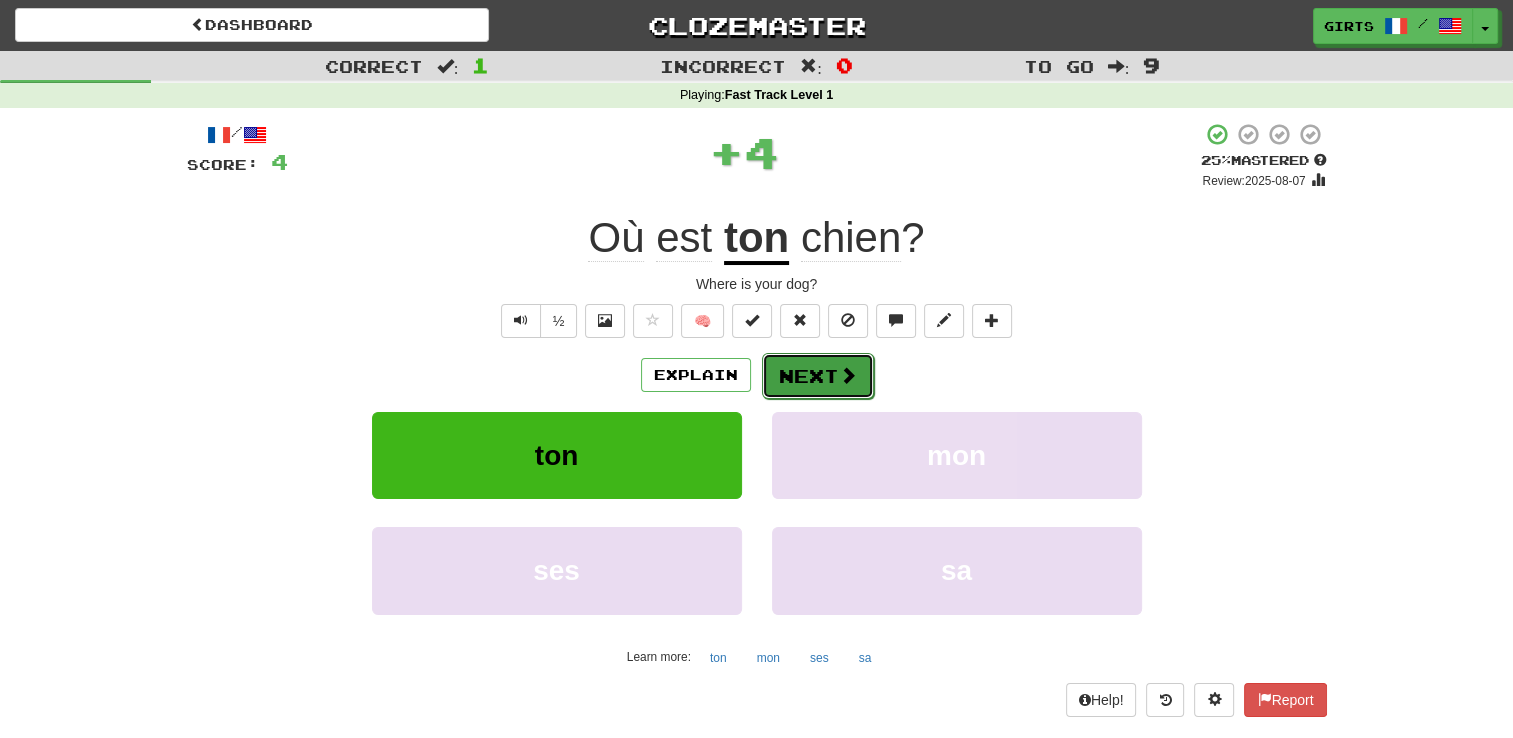 click on "Next" at bounding box center (818, 376) 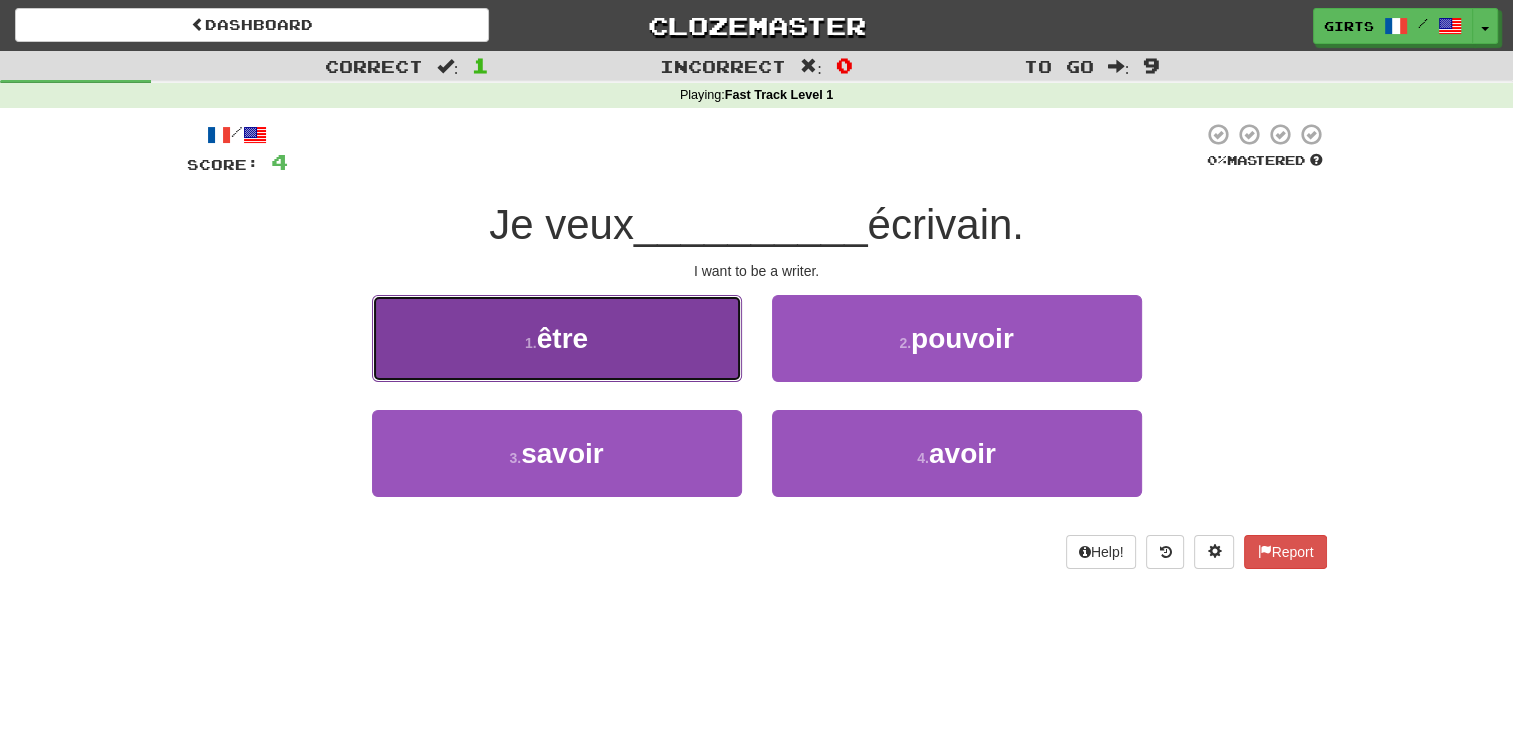 click on "1 .  être" at bounding box center [557, 338] 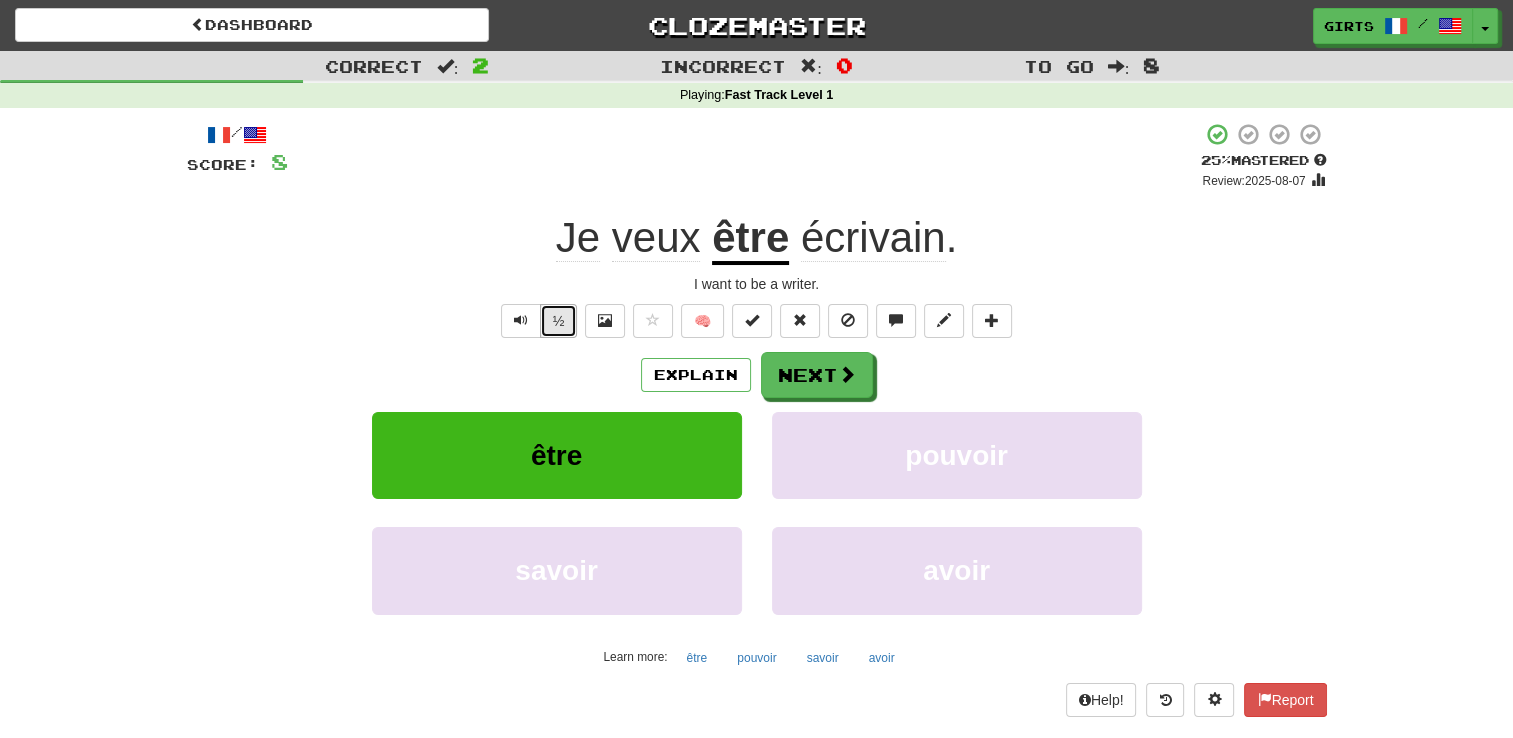 click on "½" at bounding box center (559, 321) 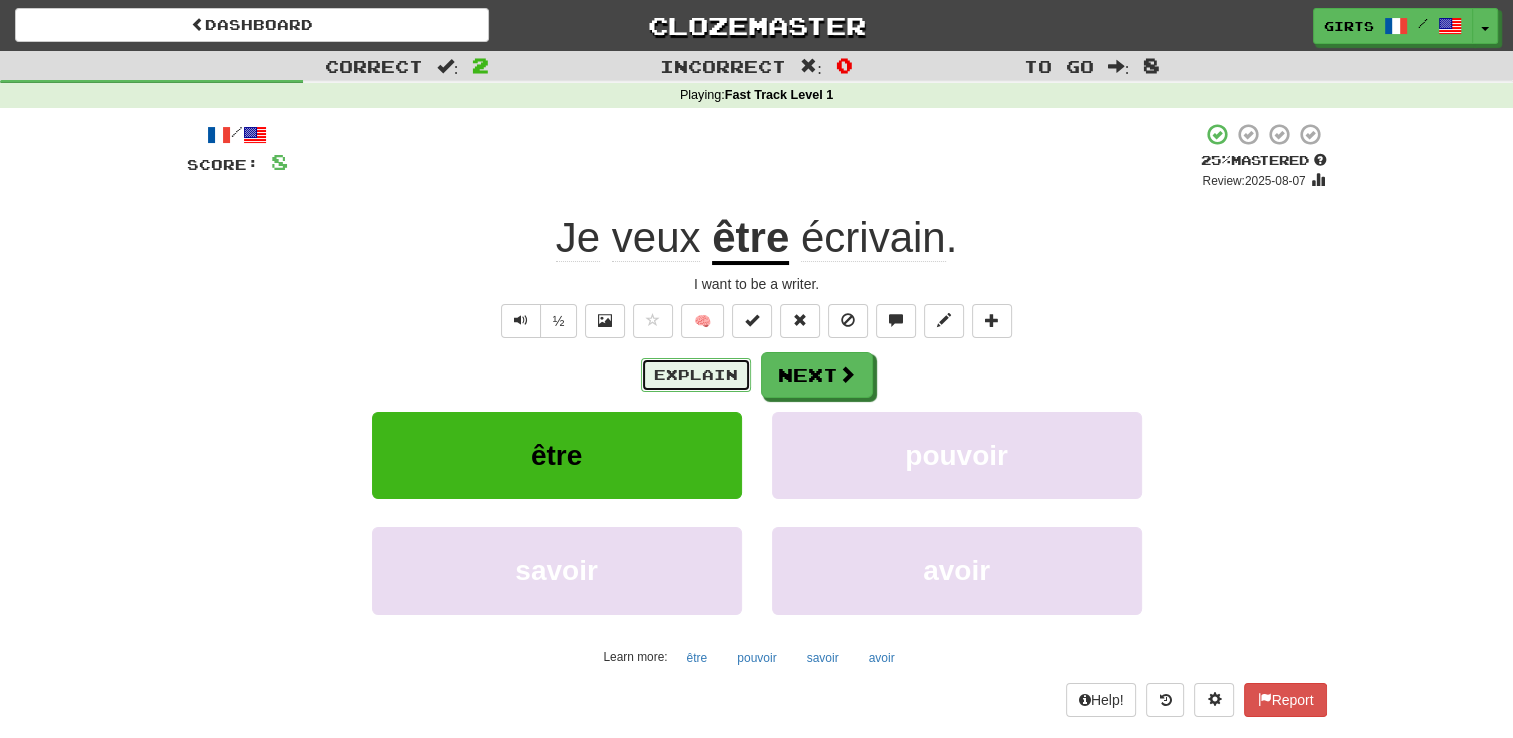 click on "Explain" at bounding box center (696, 375) 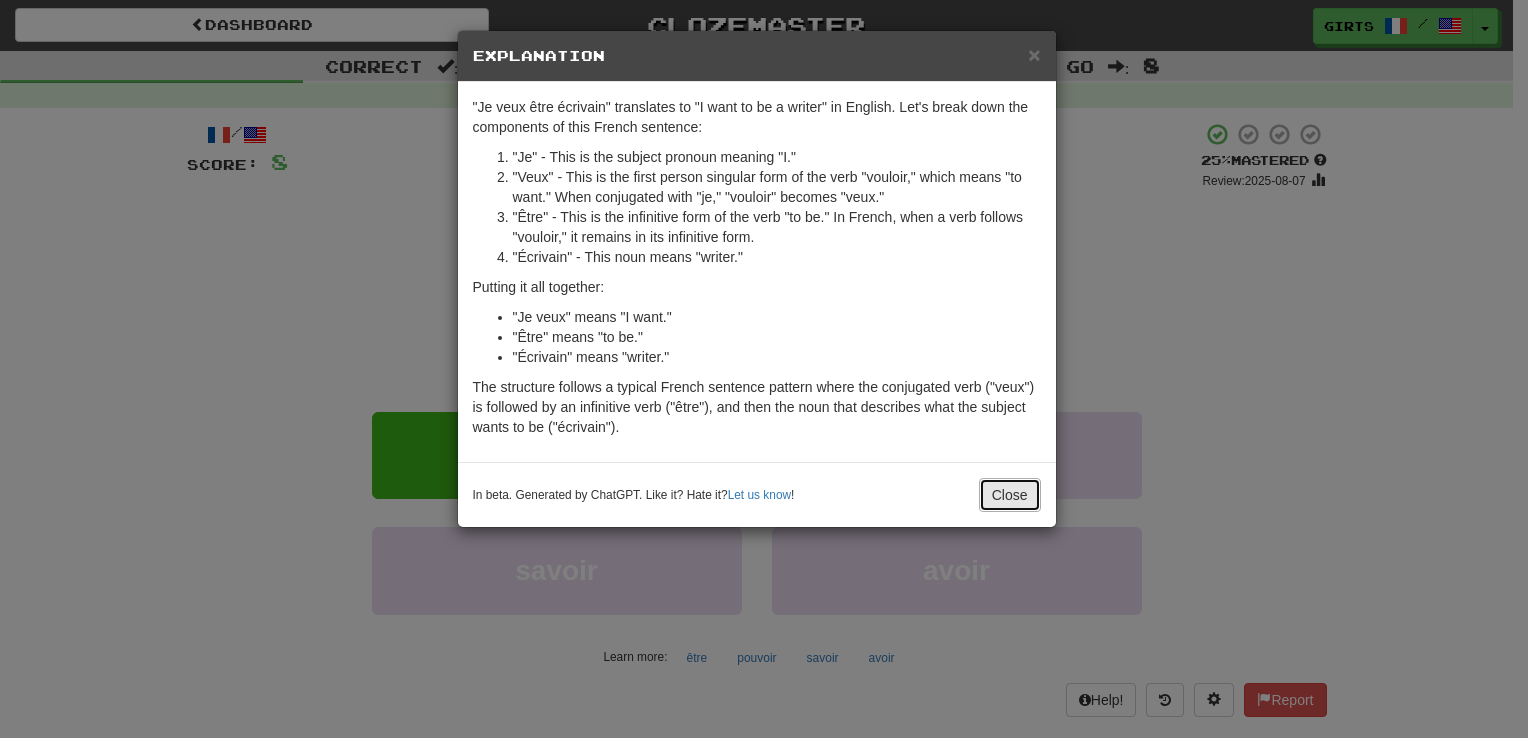 click on "Close" at bounding box center [1010, 495] 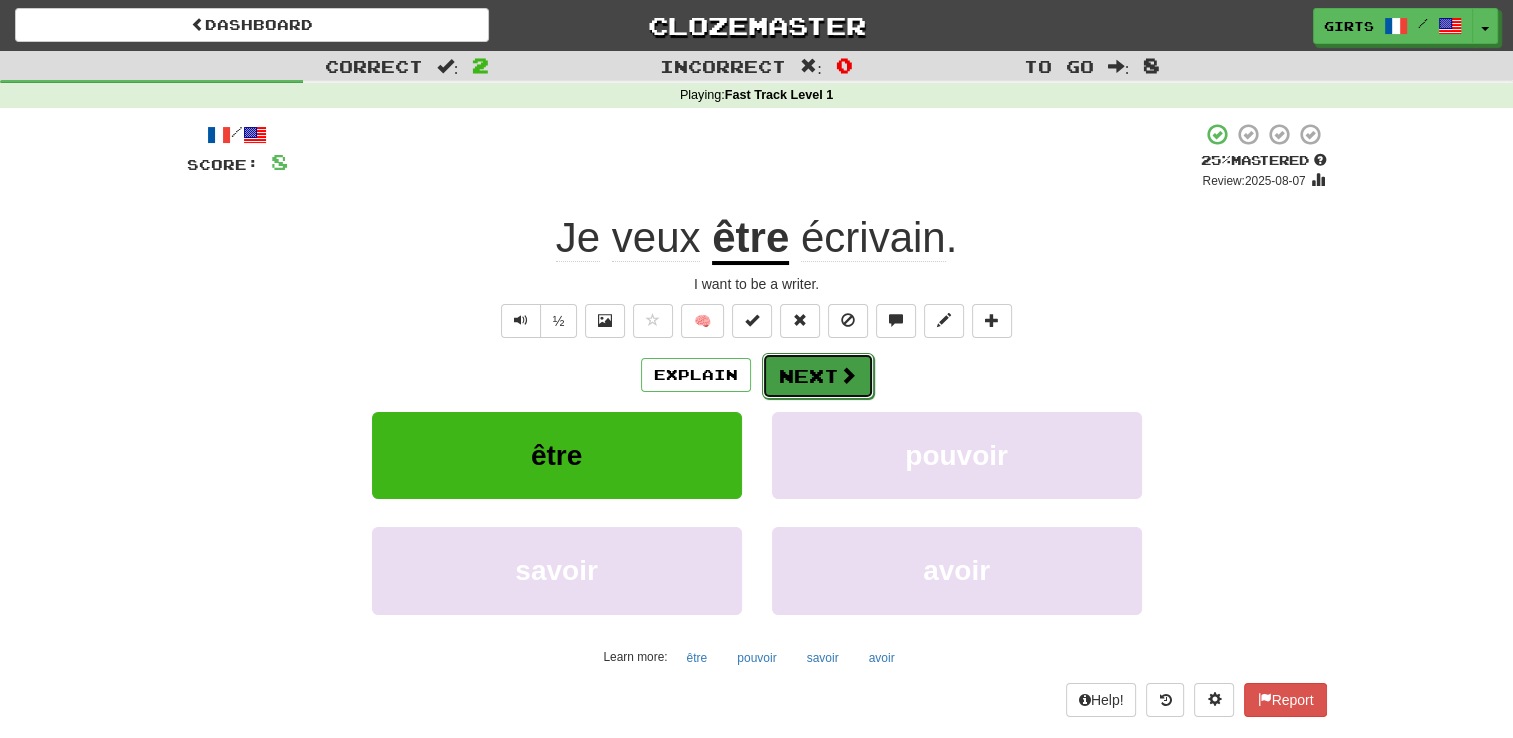 click on "Next" at bounding box center (818, 376) 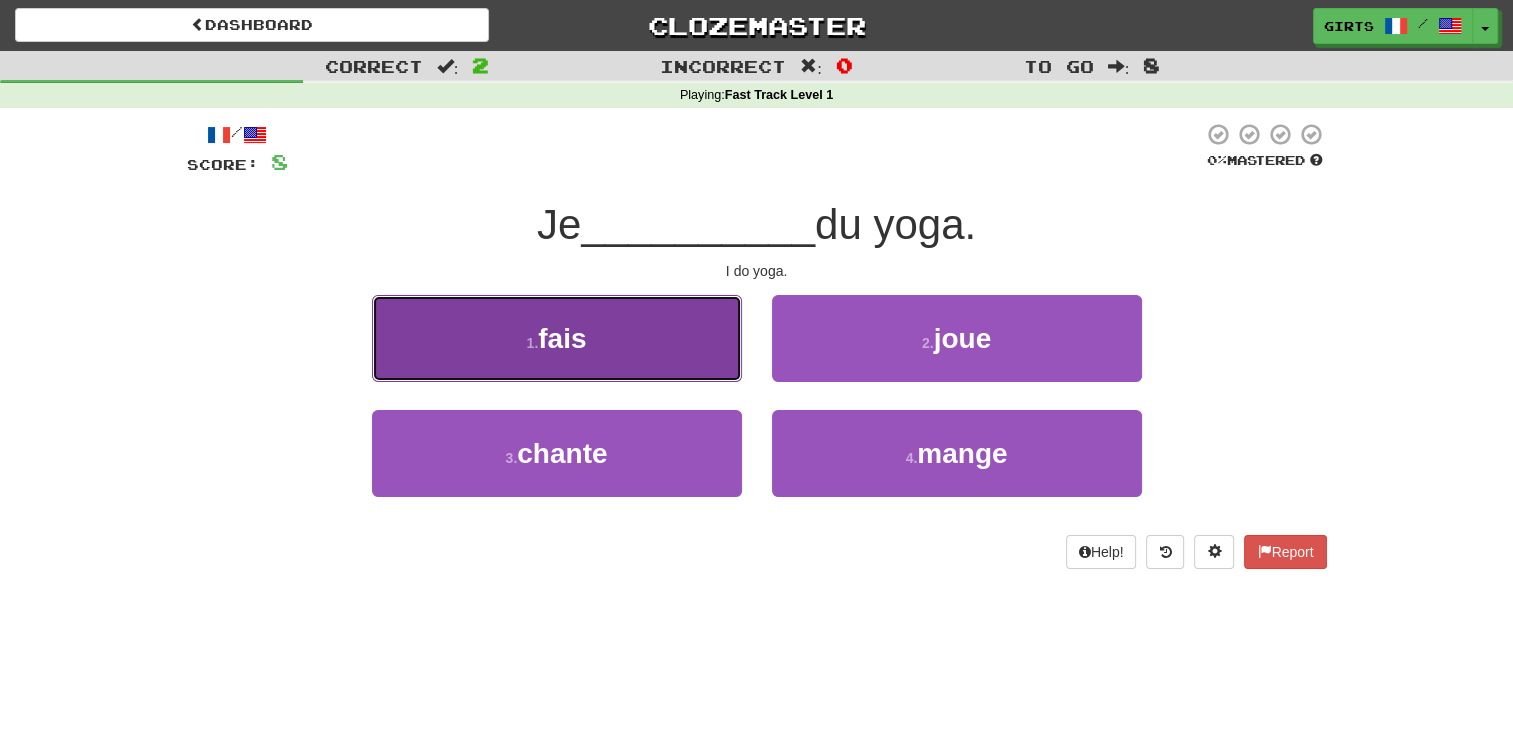 click on "1 .  fais" at bounding box center (557, 338) 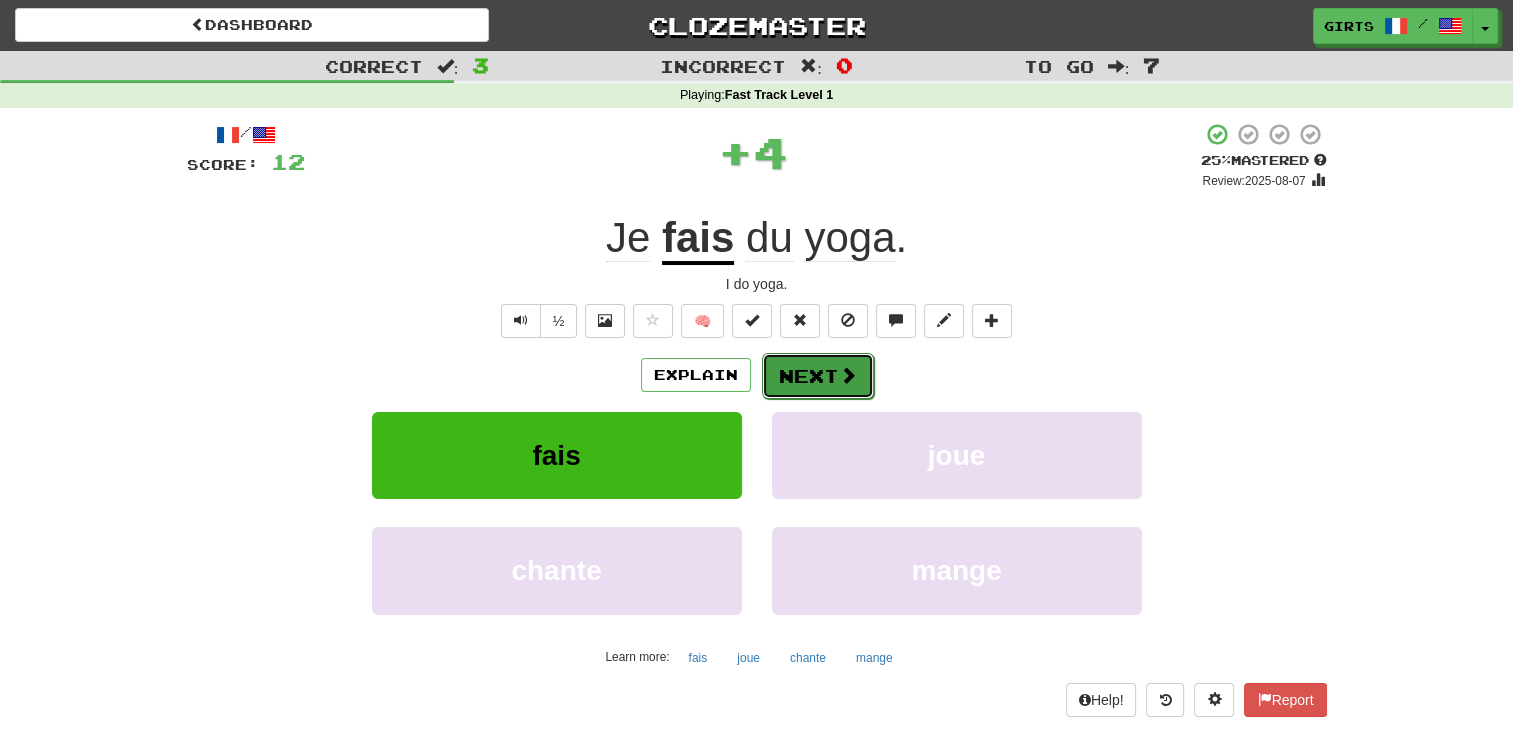 click on "Next" at bounding box center (818, 376) 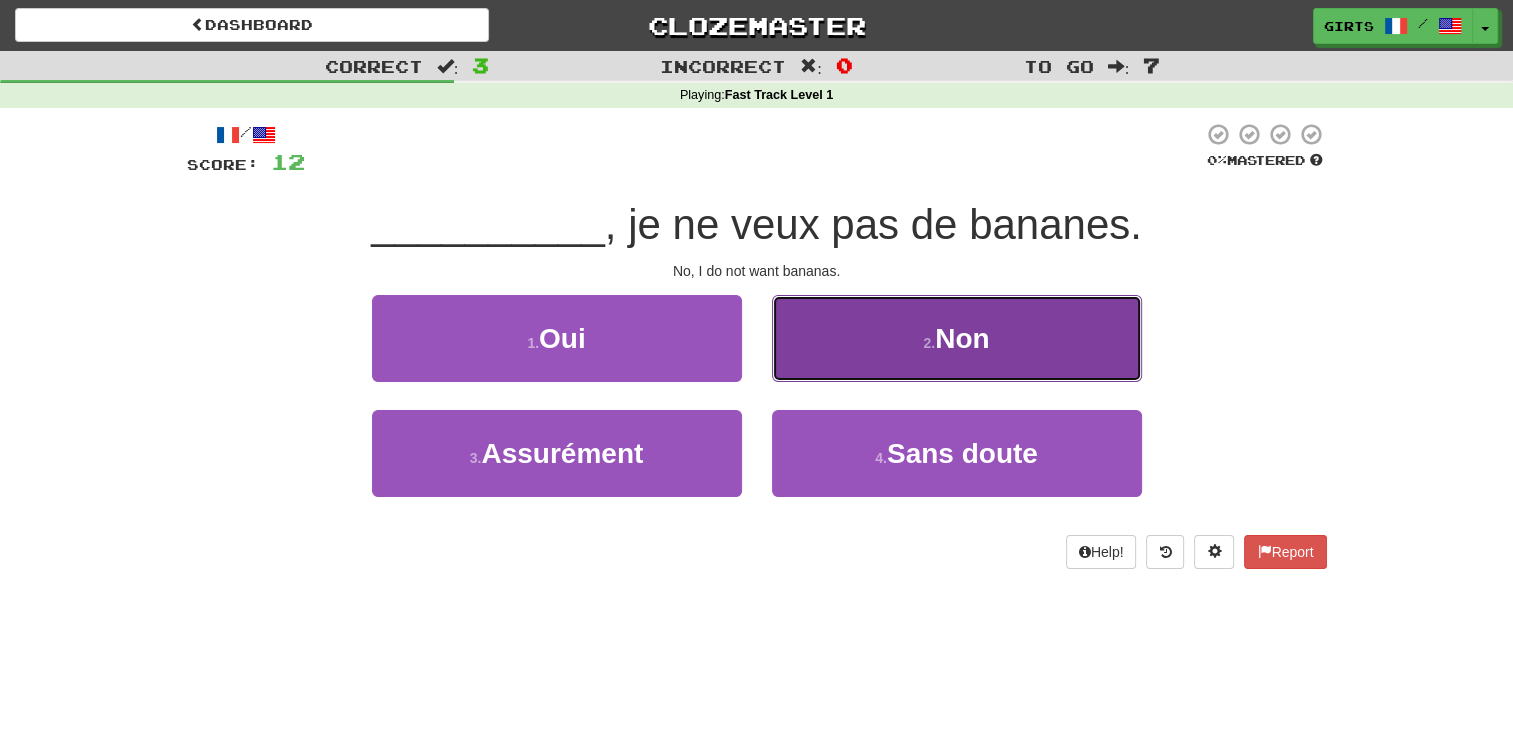 click on "2 .  Non" at bounding box center [957, 338] 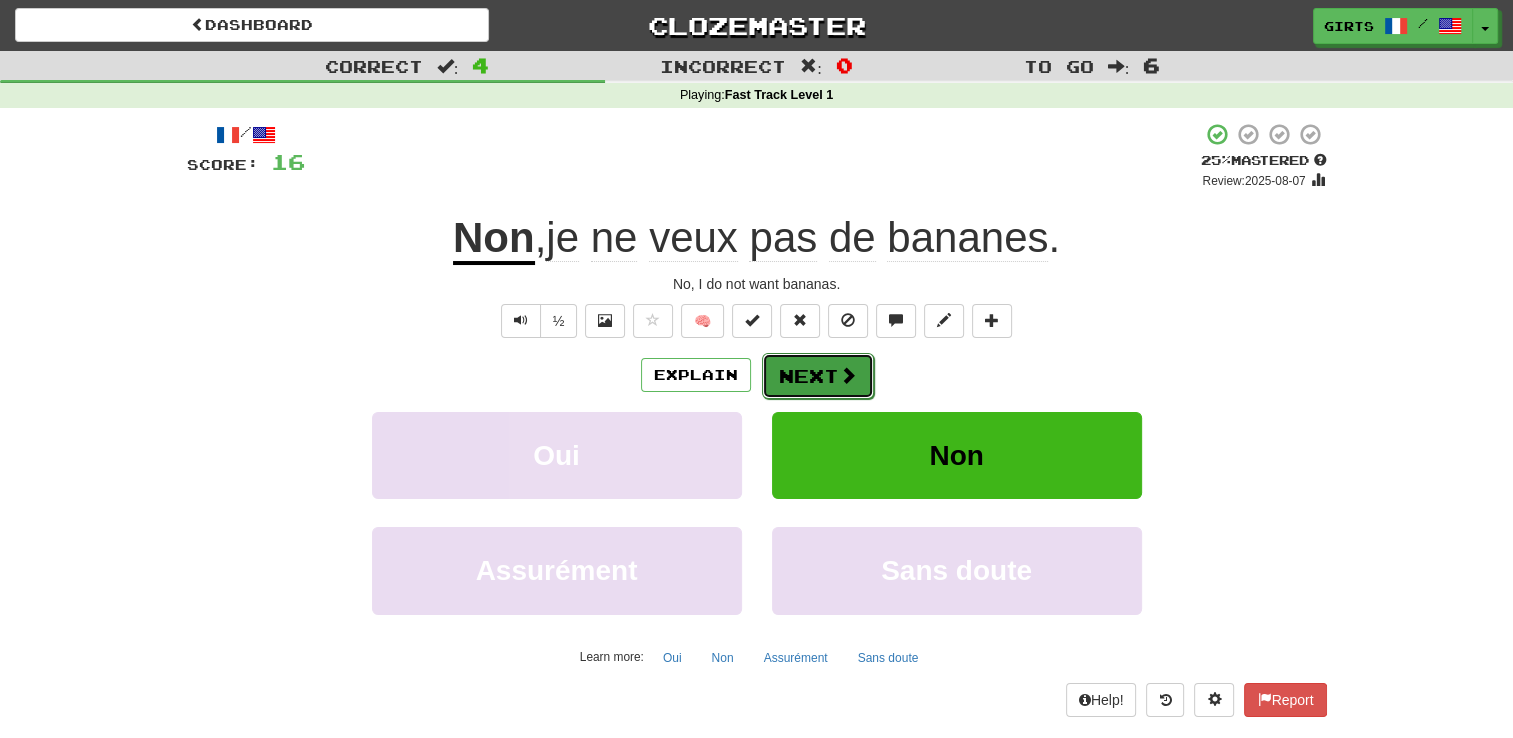 click on "Next" at bounding box center (818, 376) 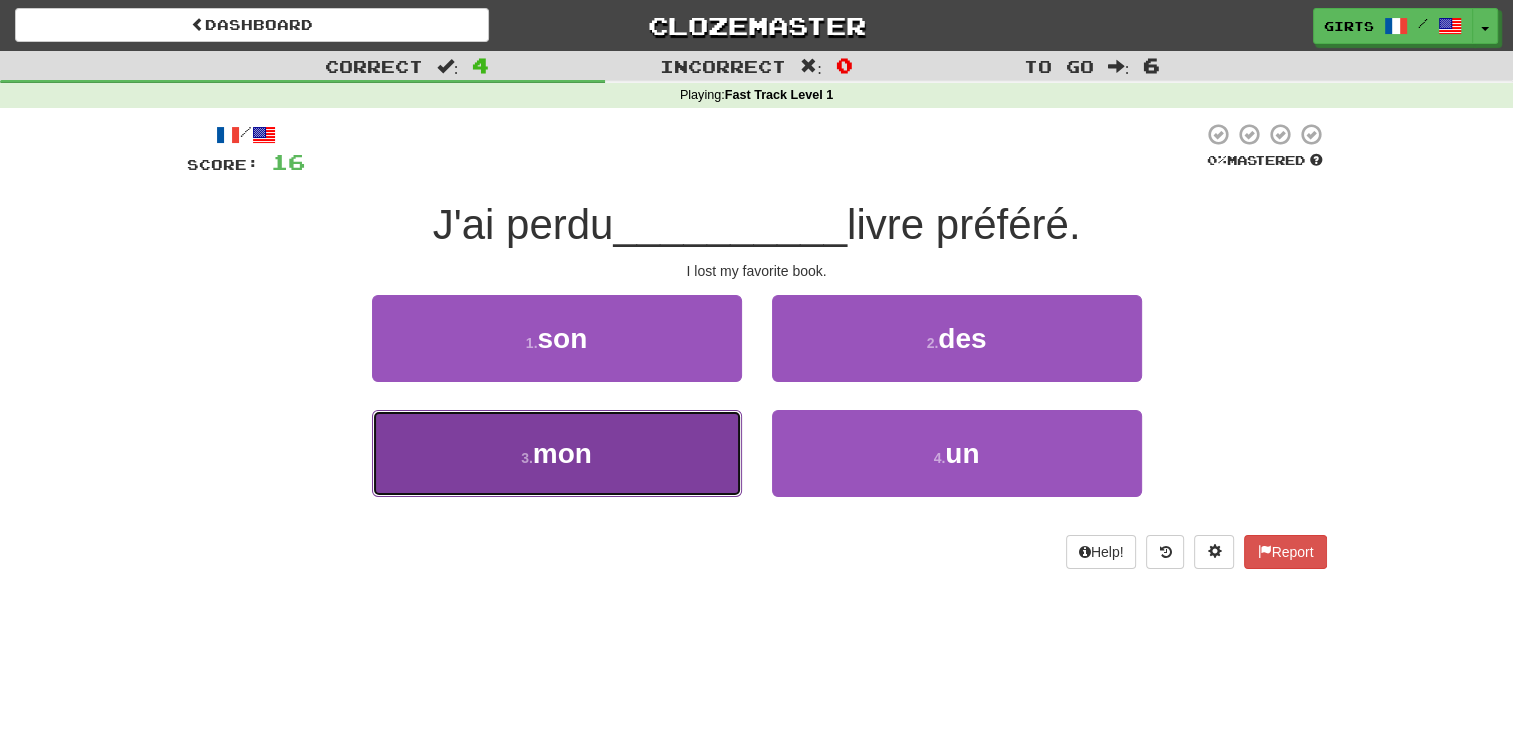click on "3 .  mon" at bounding box center [557, 453] 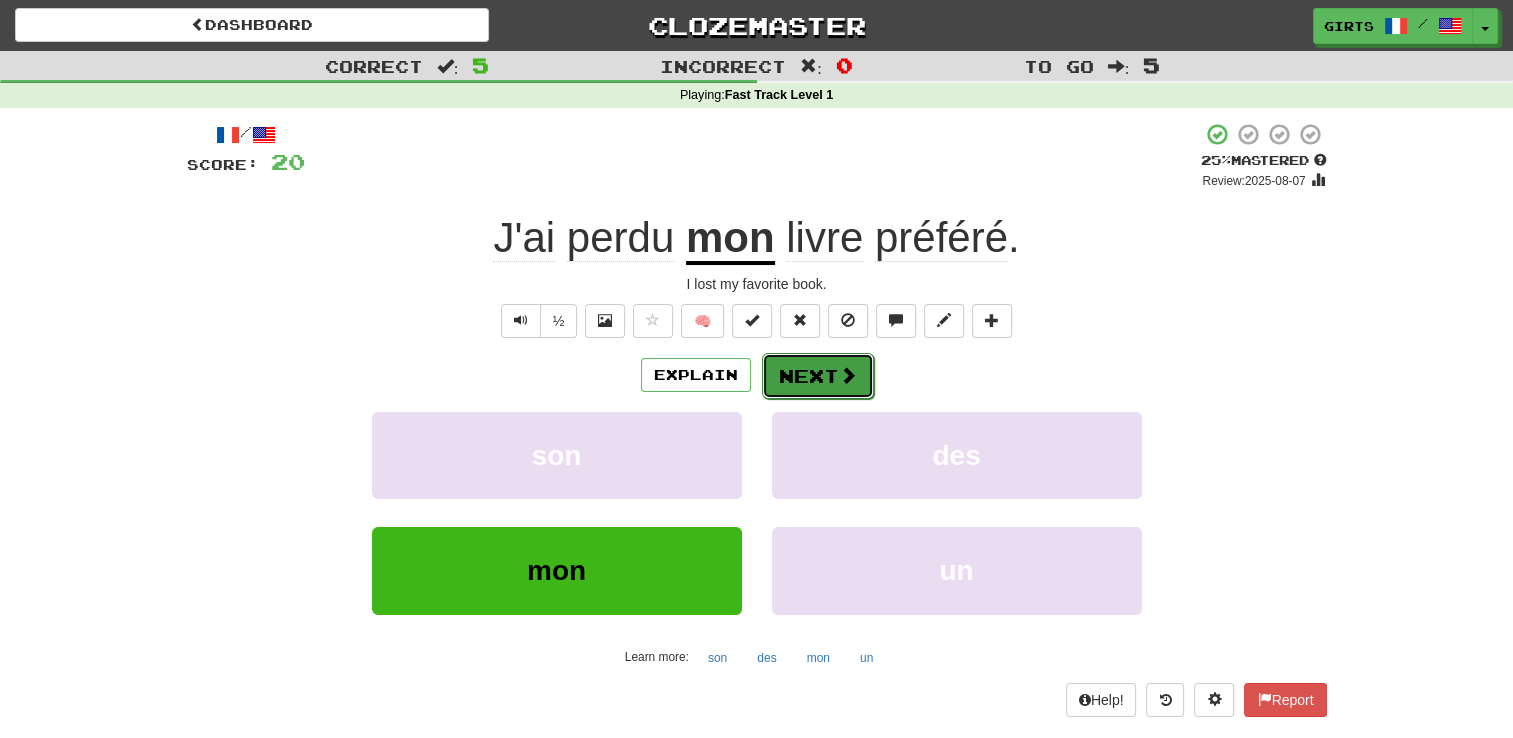 click on "Next" at bounding box center [818, 376] 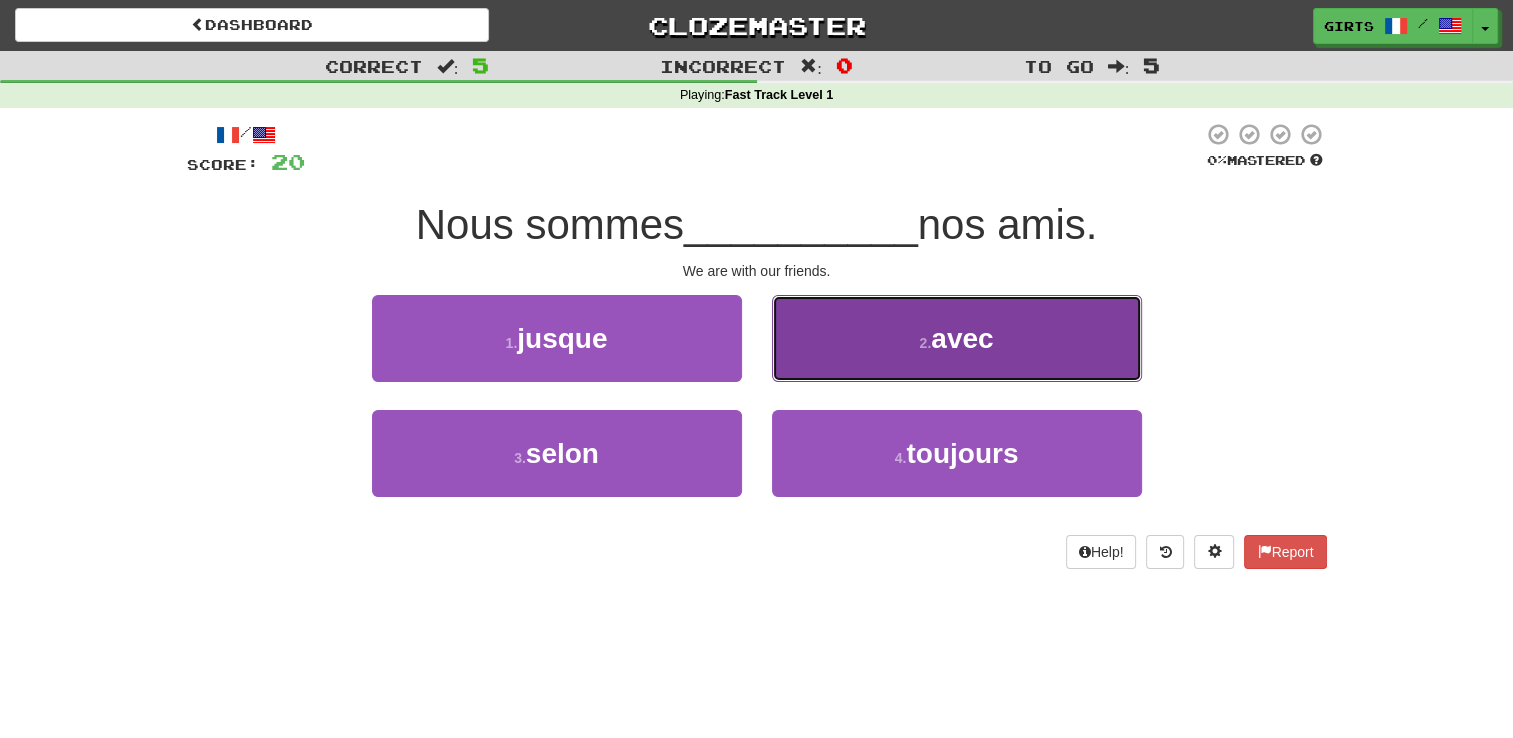 click on "2 .  avec" at bounding box center [957, 338] 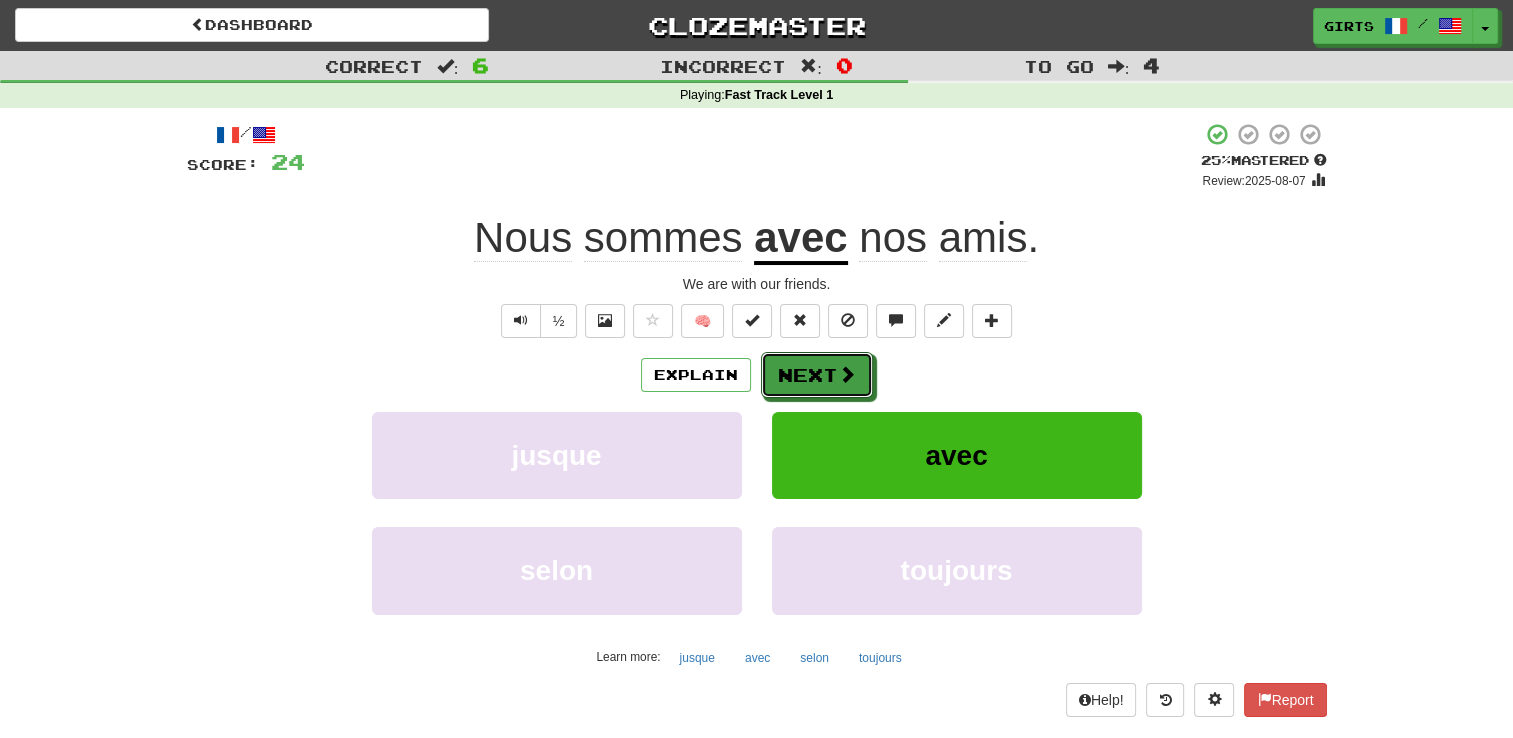 click on "Next" at bounding box center [817, 375] 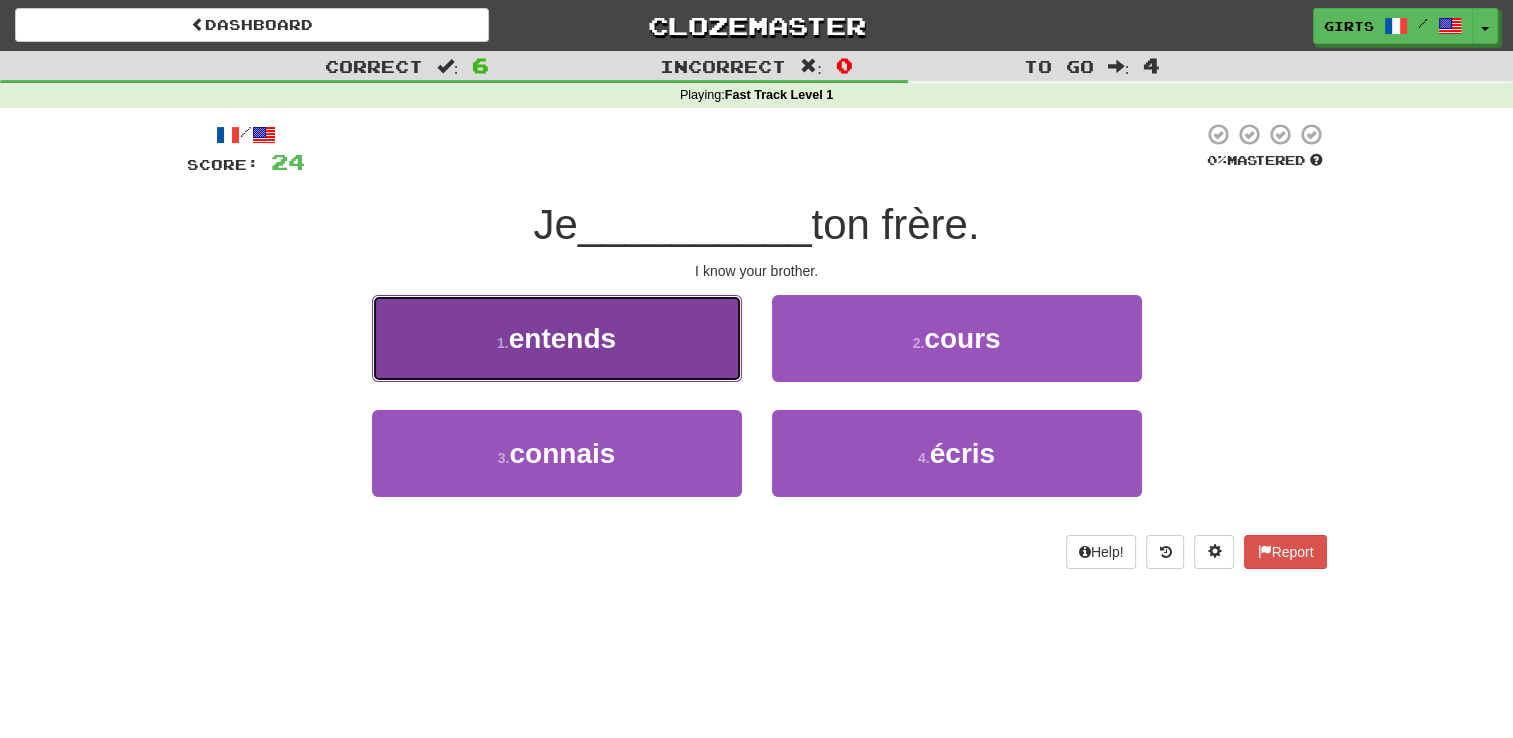 click on "1 .  entends" at bounding box center (557, 338) 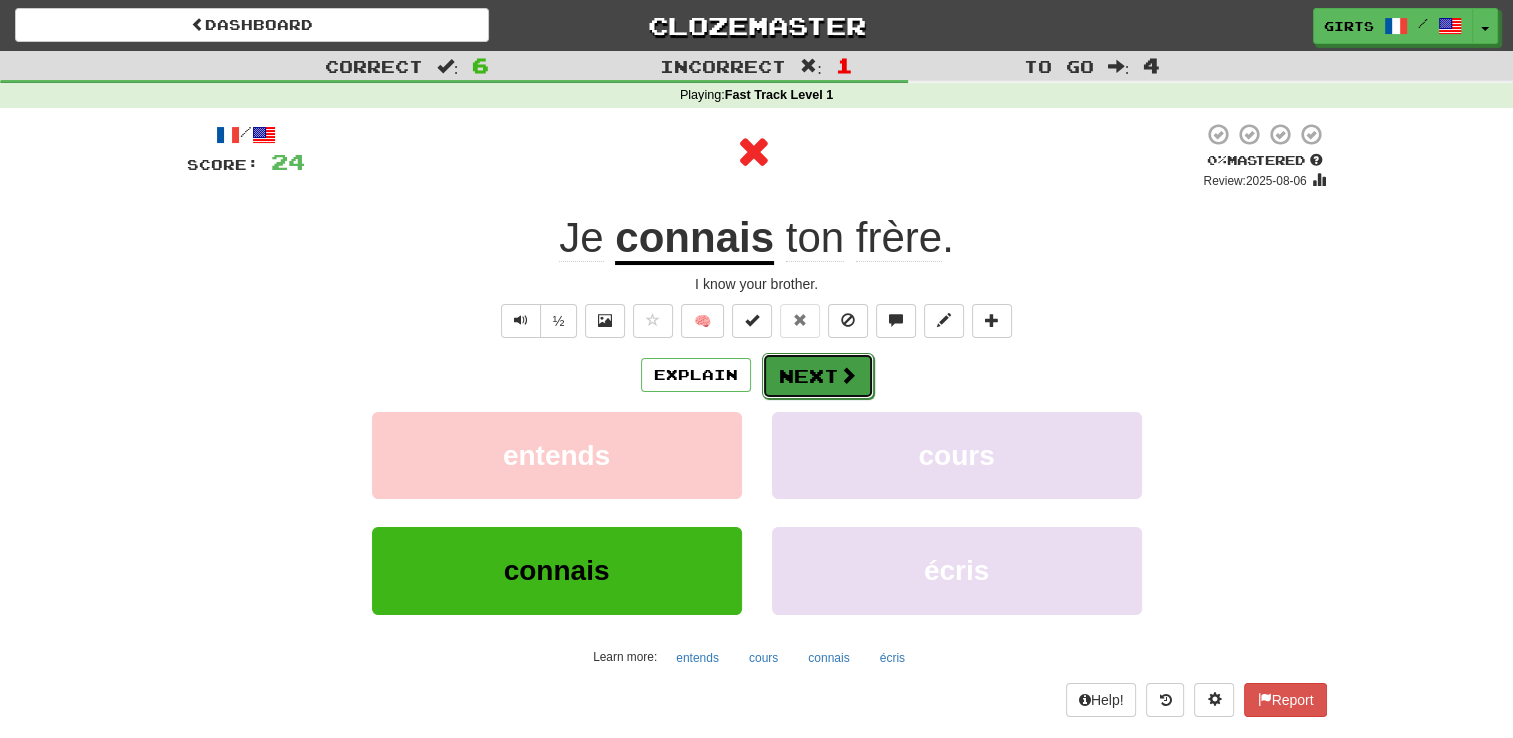 click on "Next" at bounding box center [818, 376] 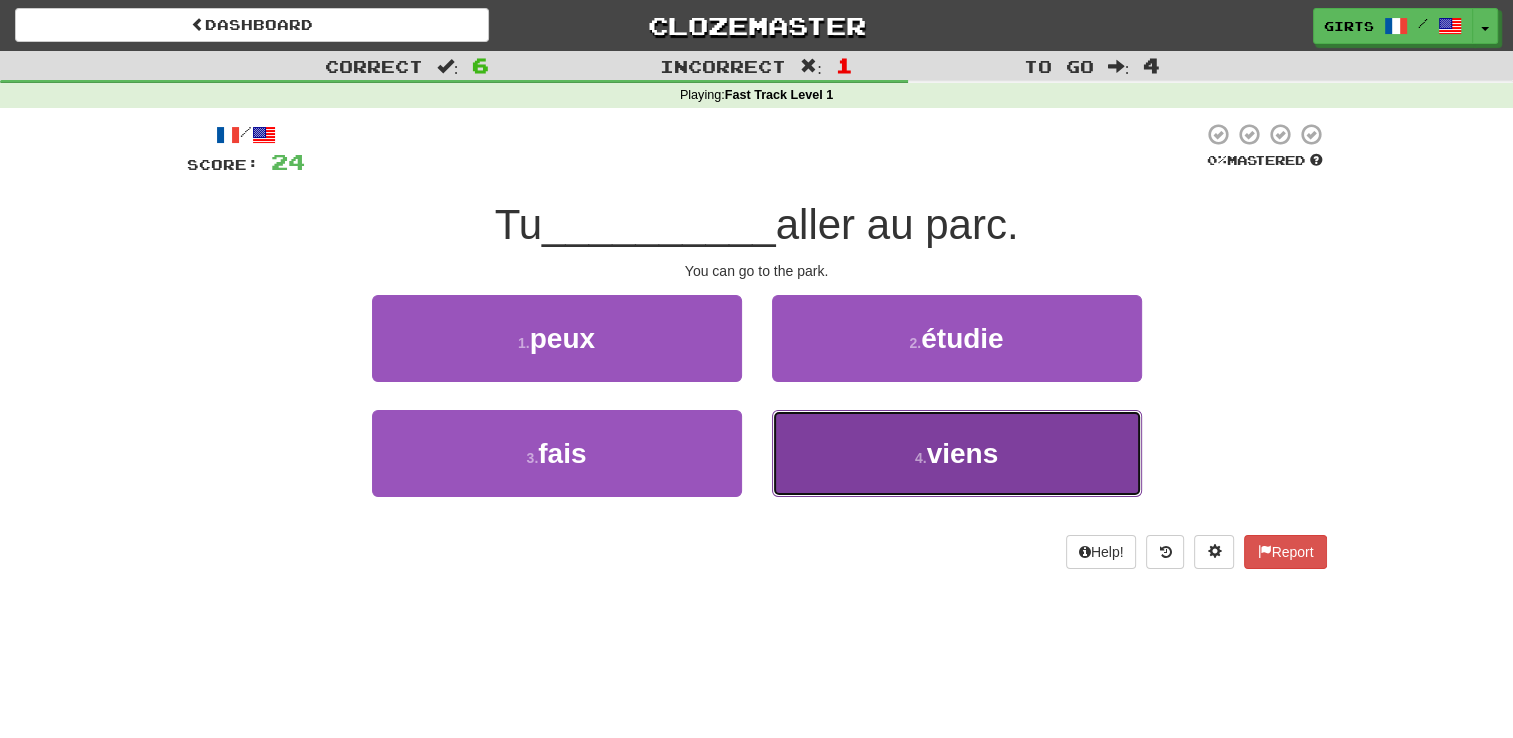 click on "4 .  viens" at bounding box center [957, 453] 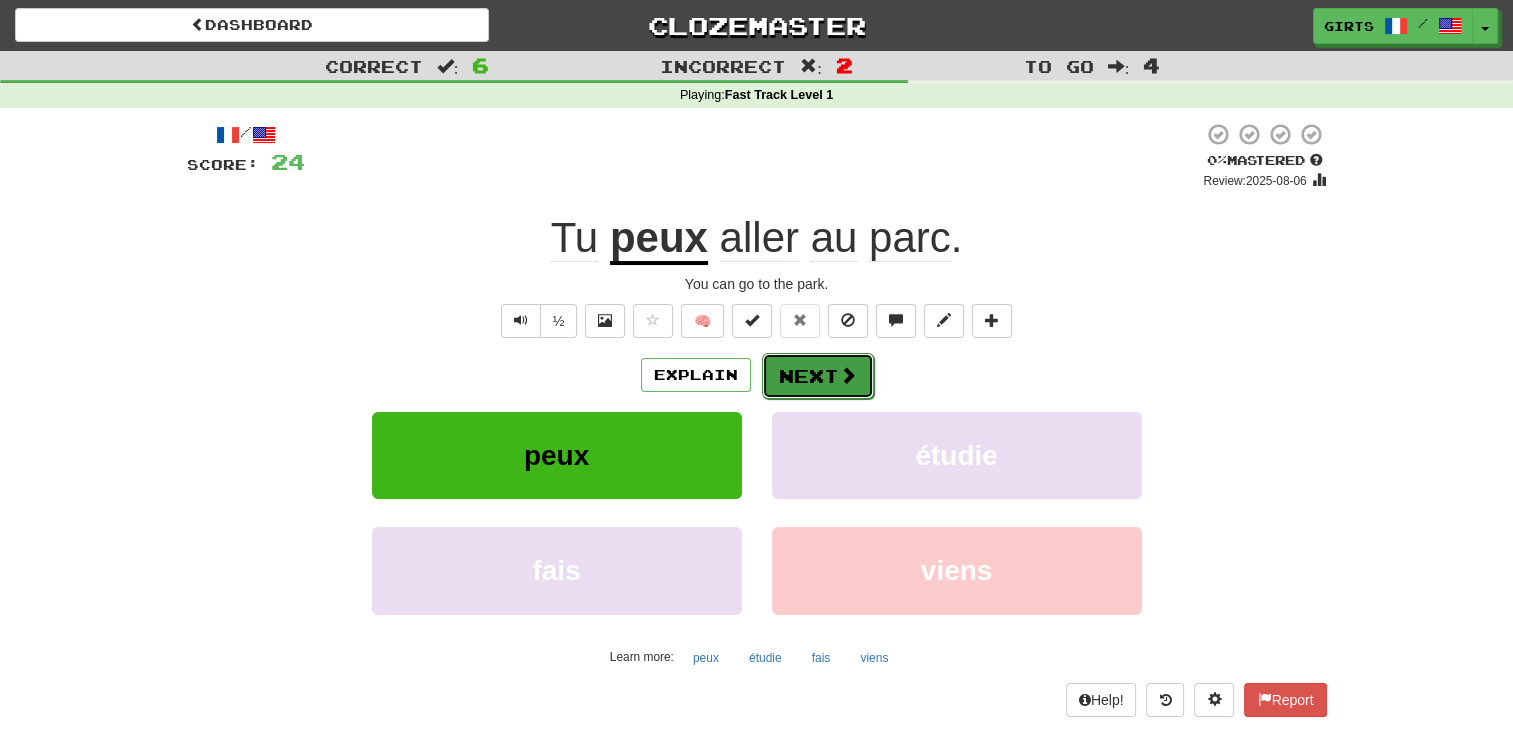 click on "Next" at bounding box center [818, 376] 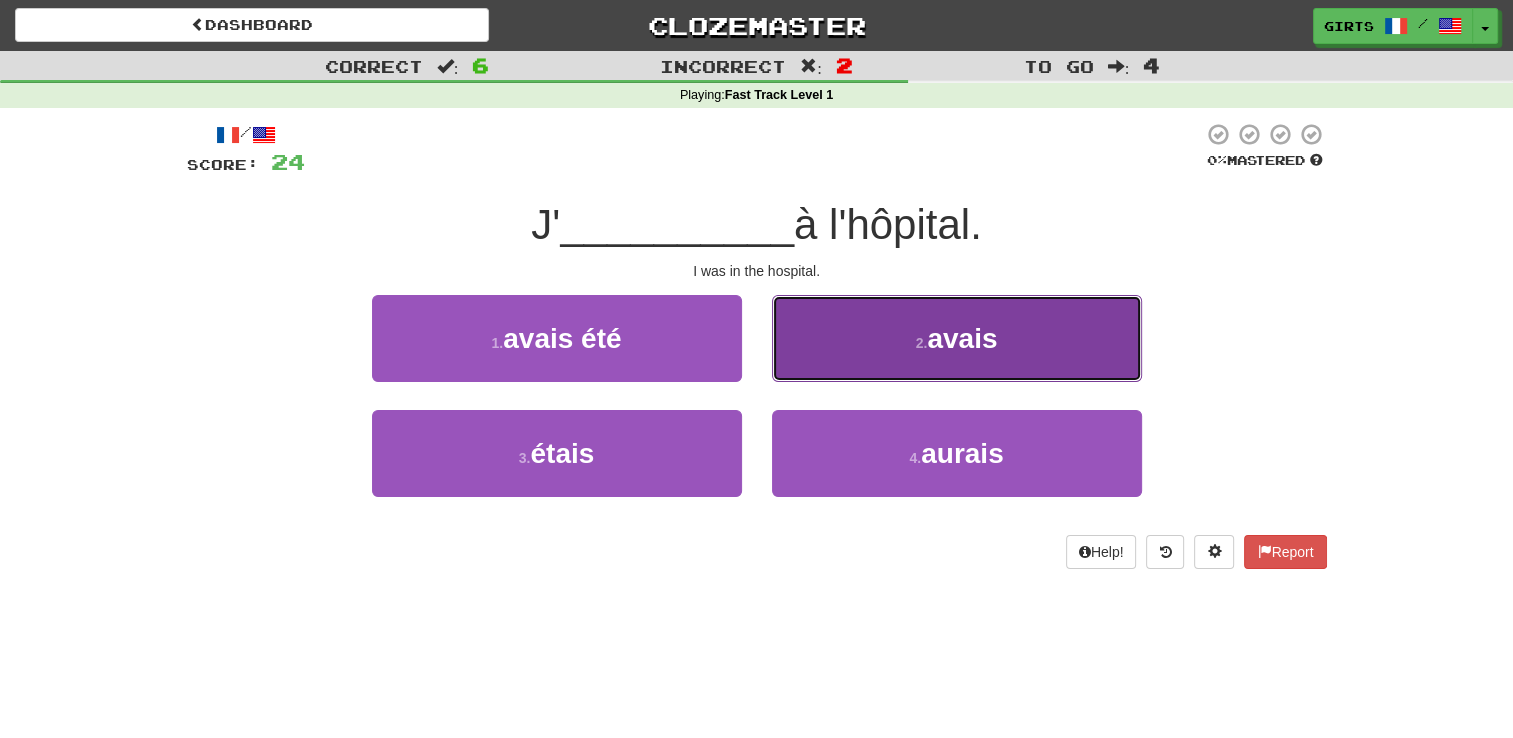 click on "2 .  avais" at bounding box center (957, 338) 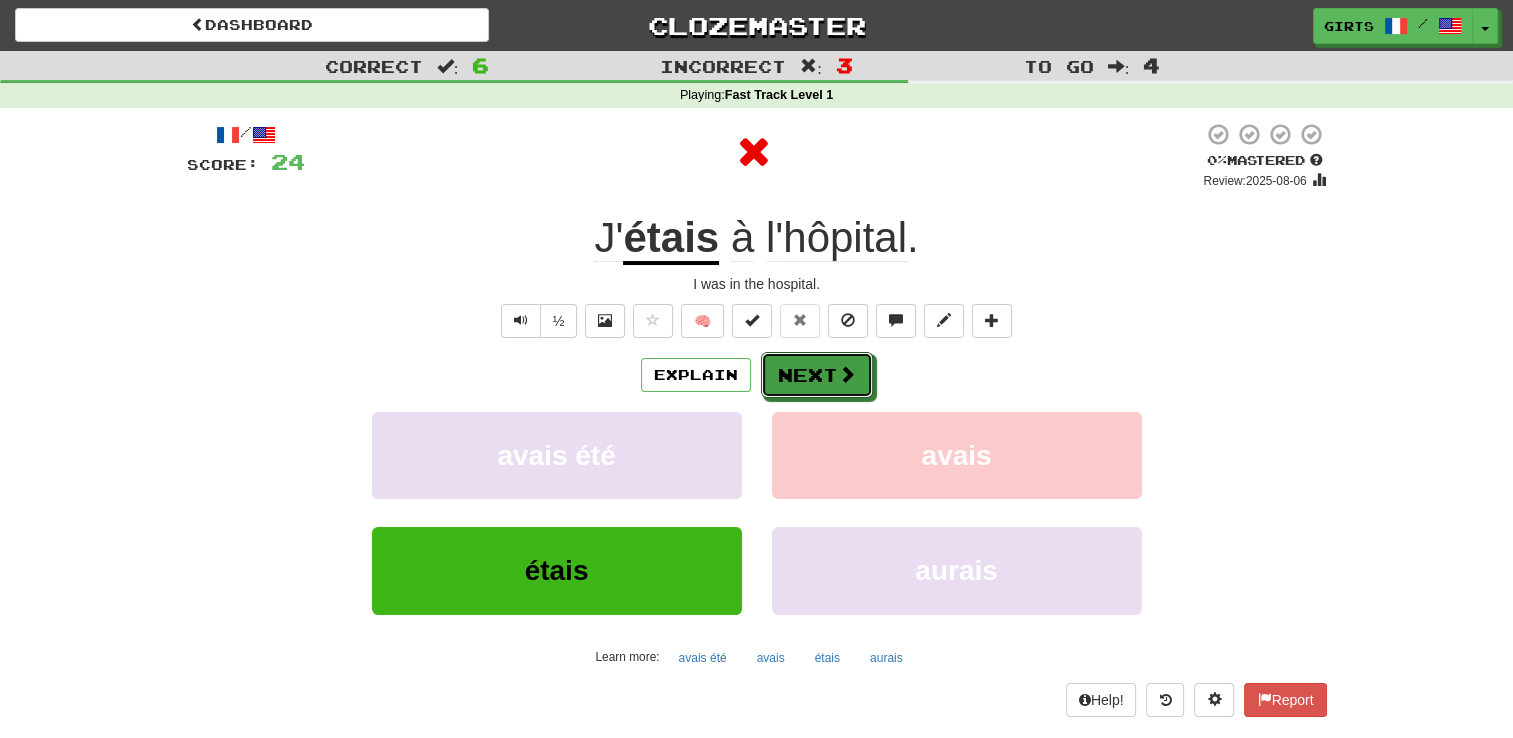click on "Next" at bounding box center [817, 375] 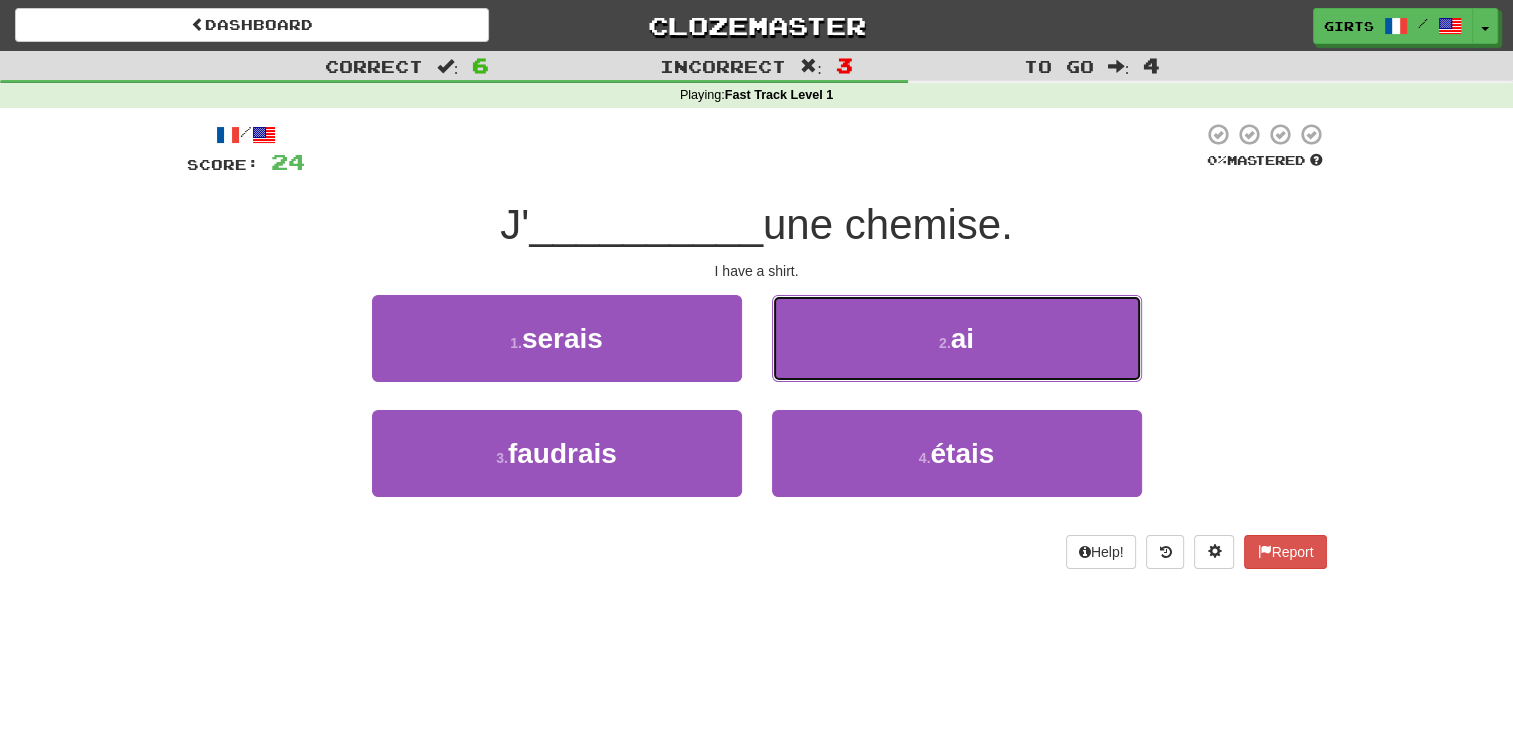 click on "2 .  ai" at bounding box center (957, 338) 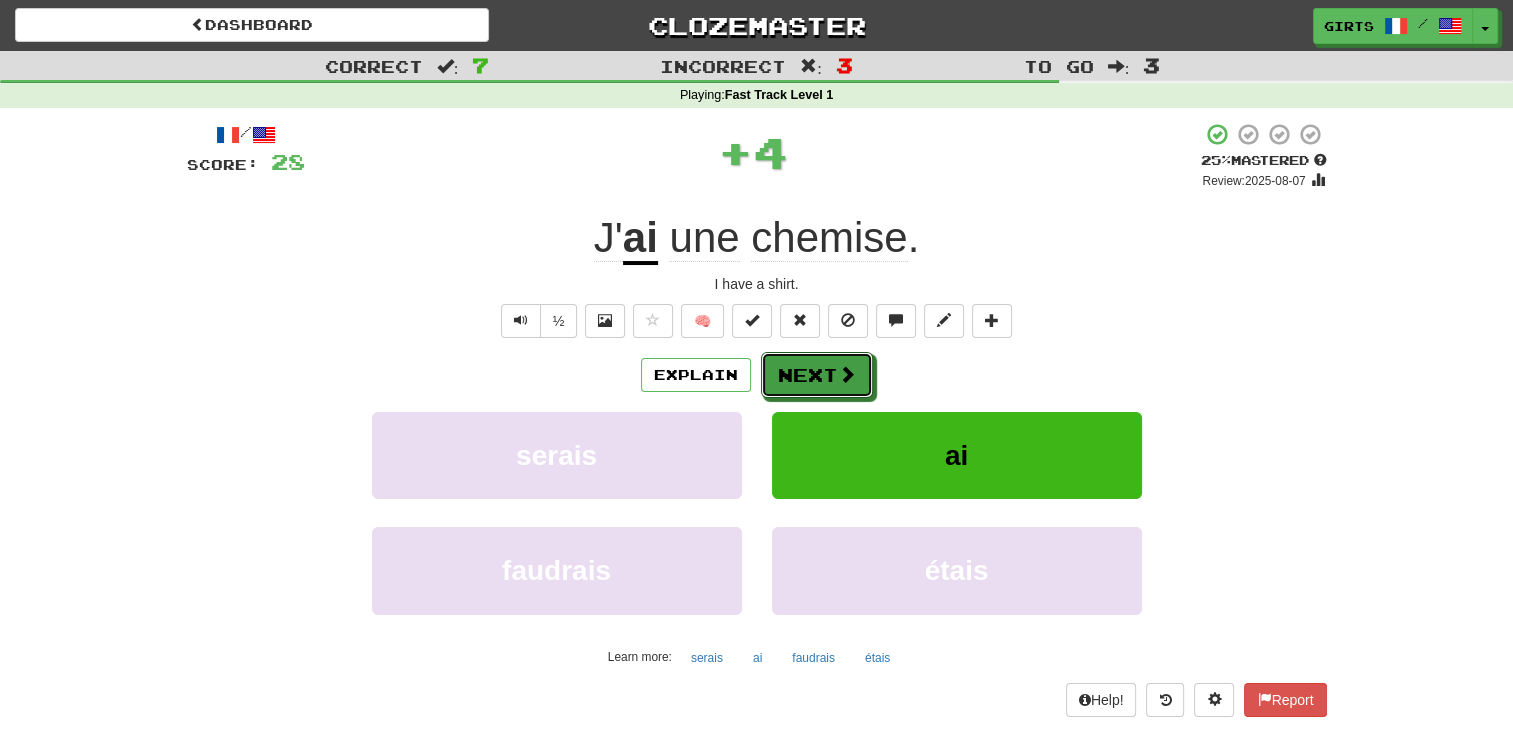 click on "Next" at bounding box center [817, 375] 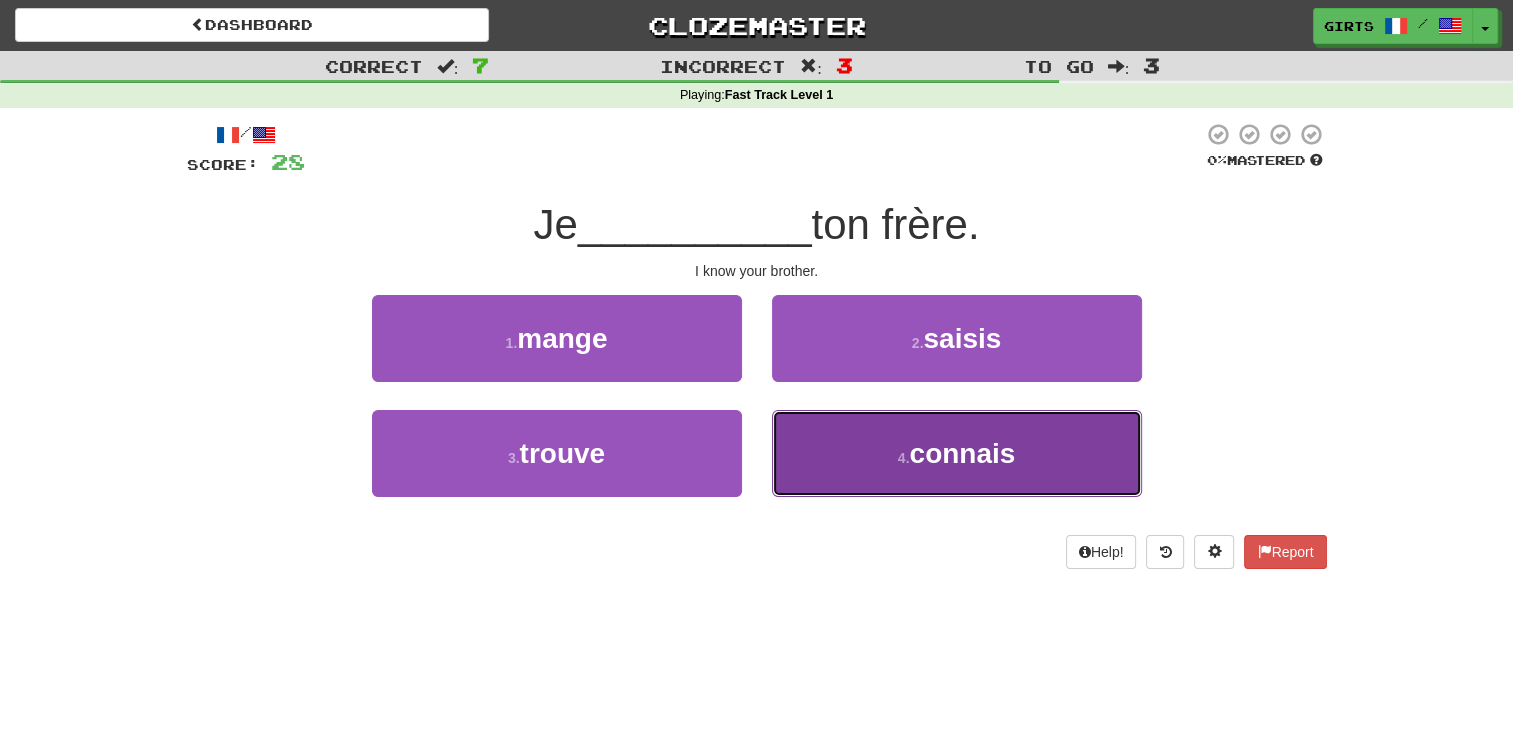 click on "4 .  connais" at bounding box center (957, 453) 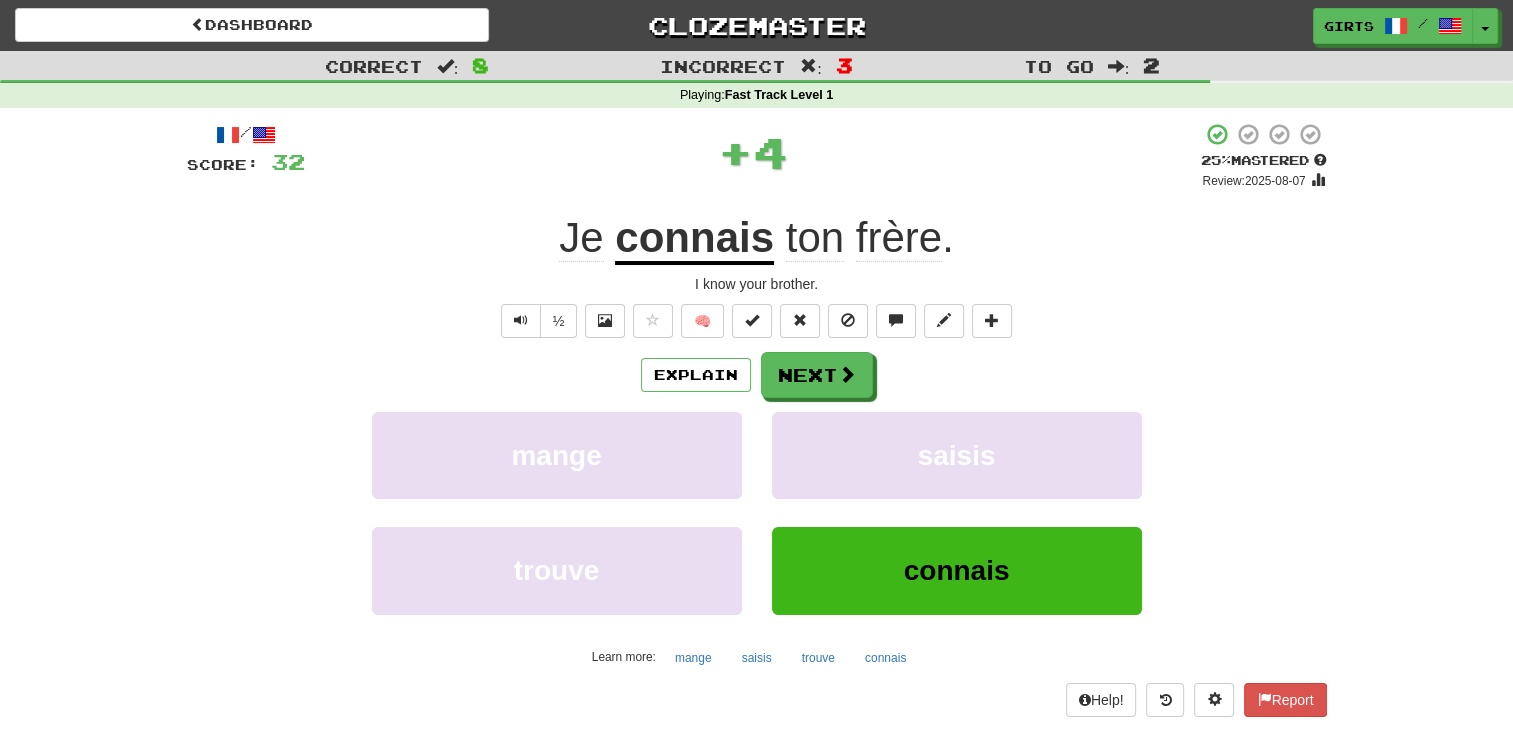 click on "Explain Next mange saisis trouve connais Learn more: mange saisis trouve connais" at bounding box center (757, 512) 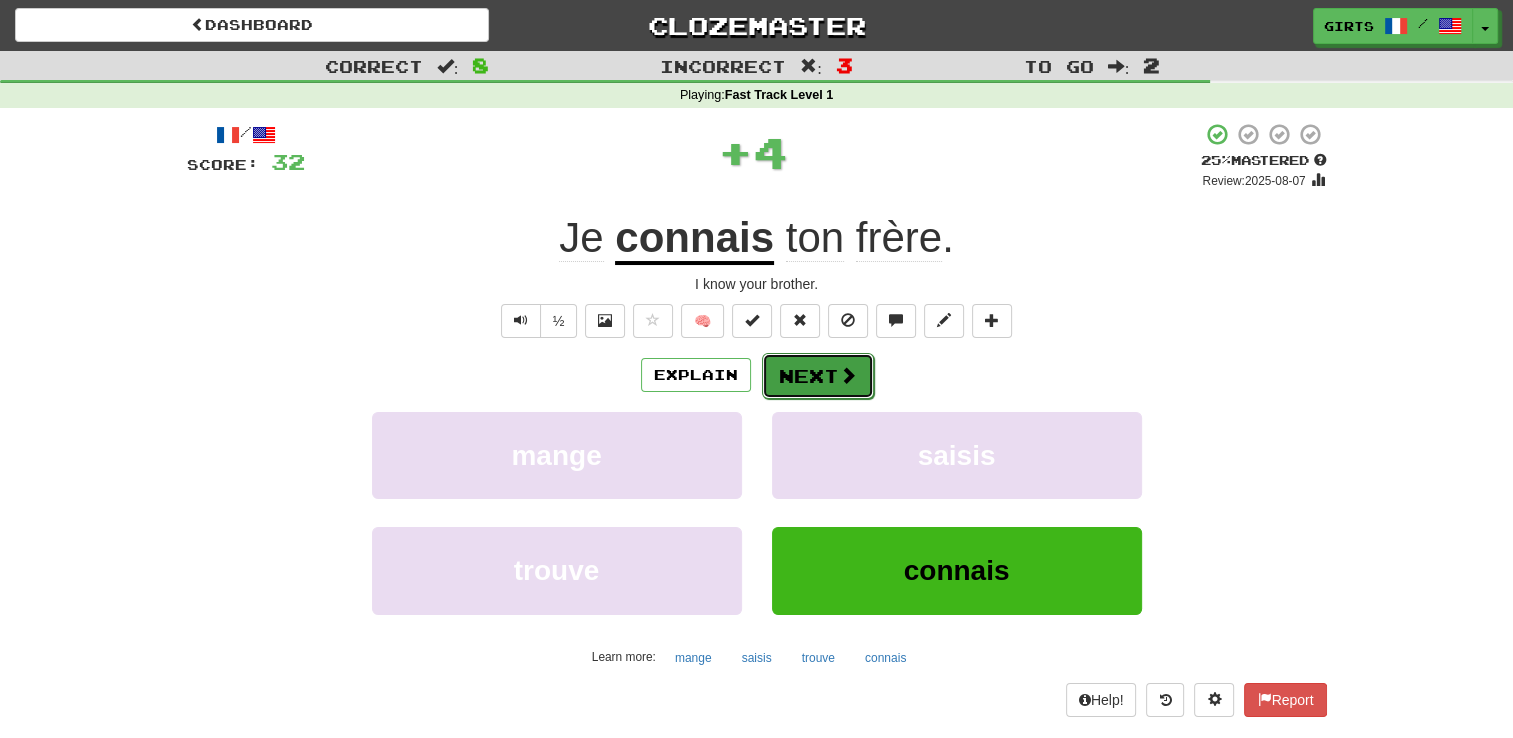 click on "Next" at bounding box center [818, 376] 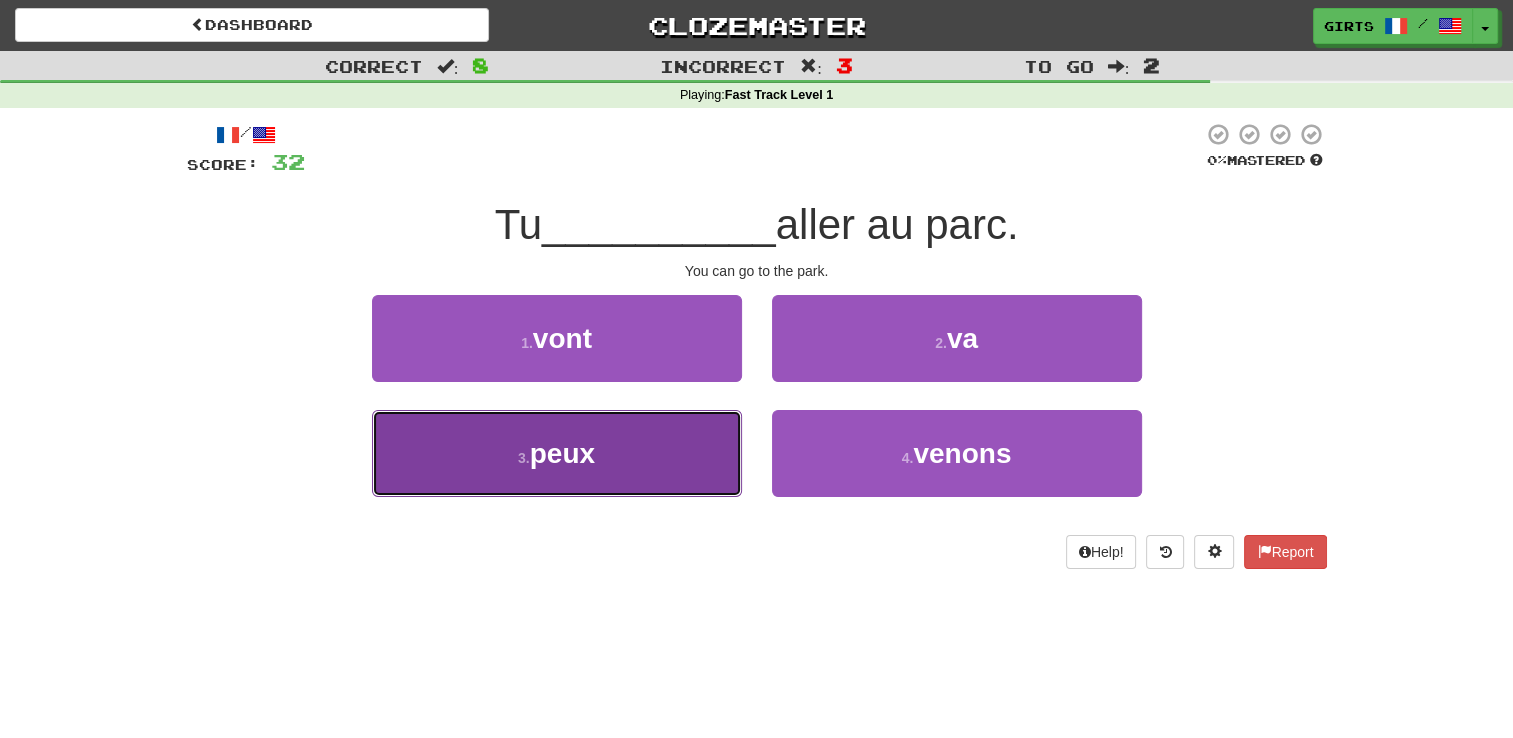 click on "3 .  peux" at bounding box center (557, 453) 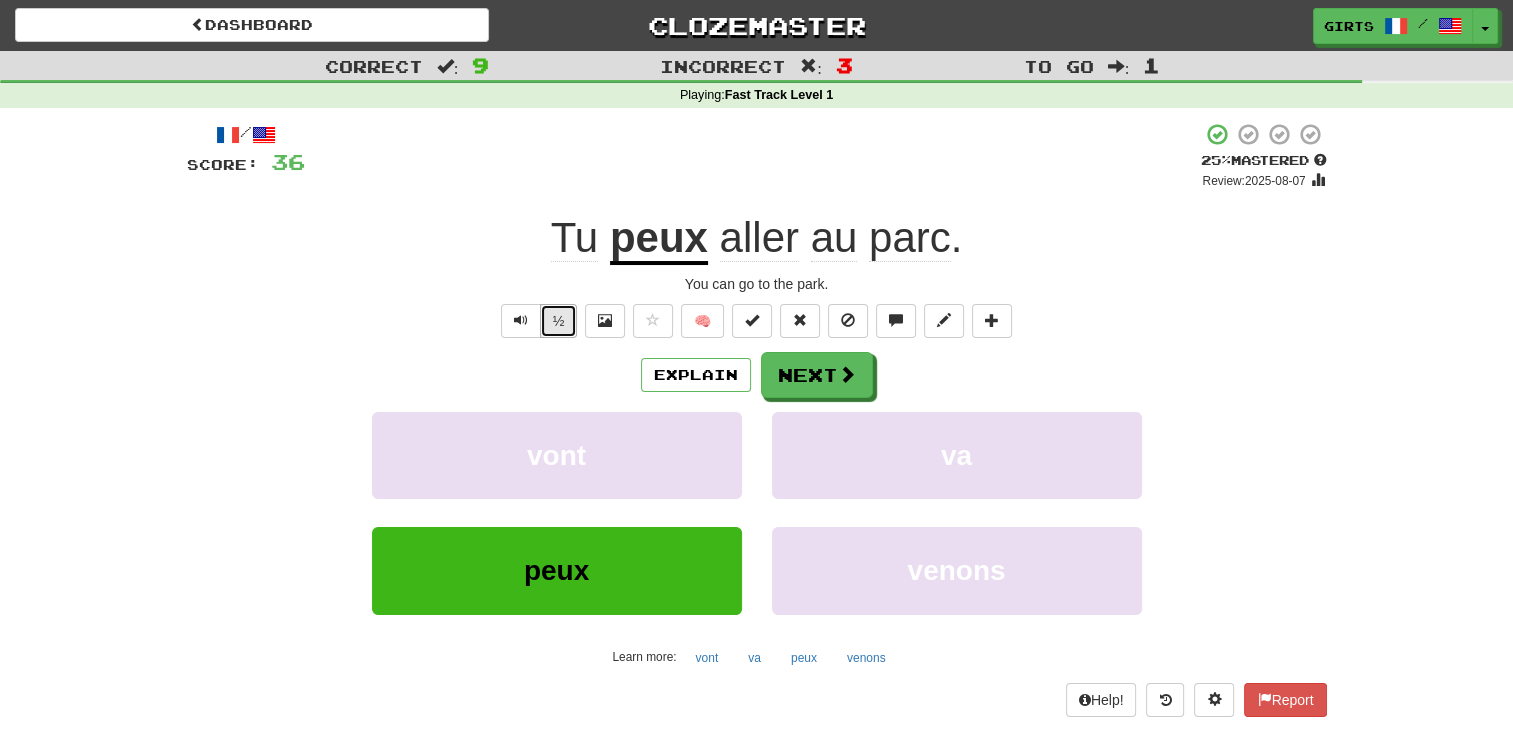 click on "½" at bounding box center [559, 321] 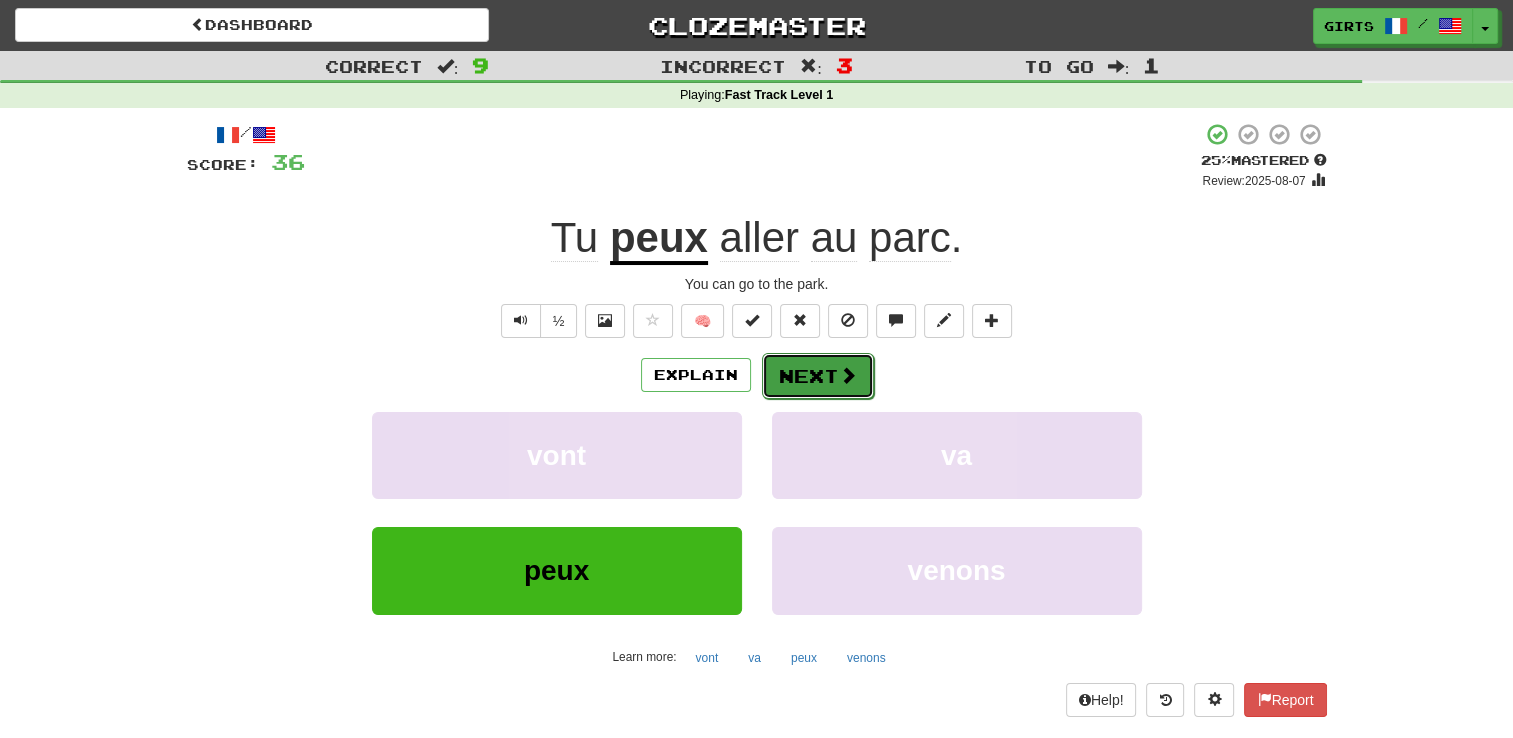 click on "Next" at bounding box center [818, 376] 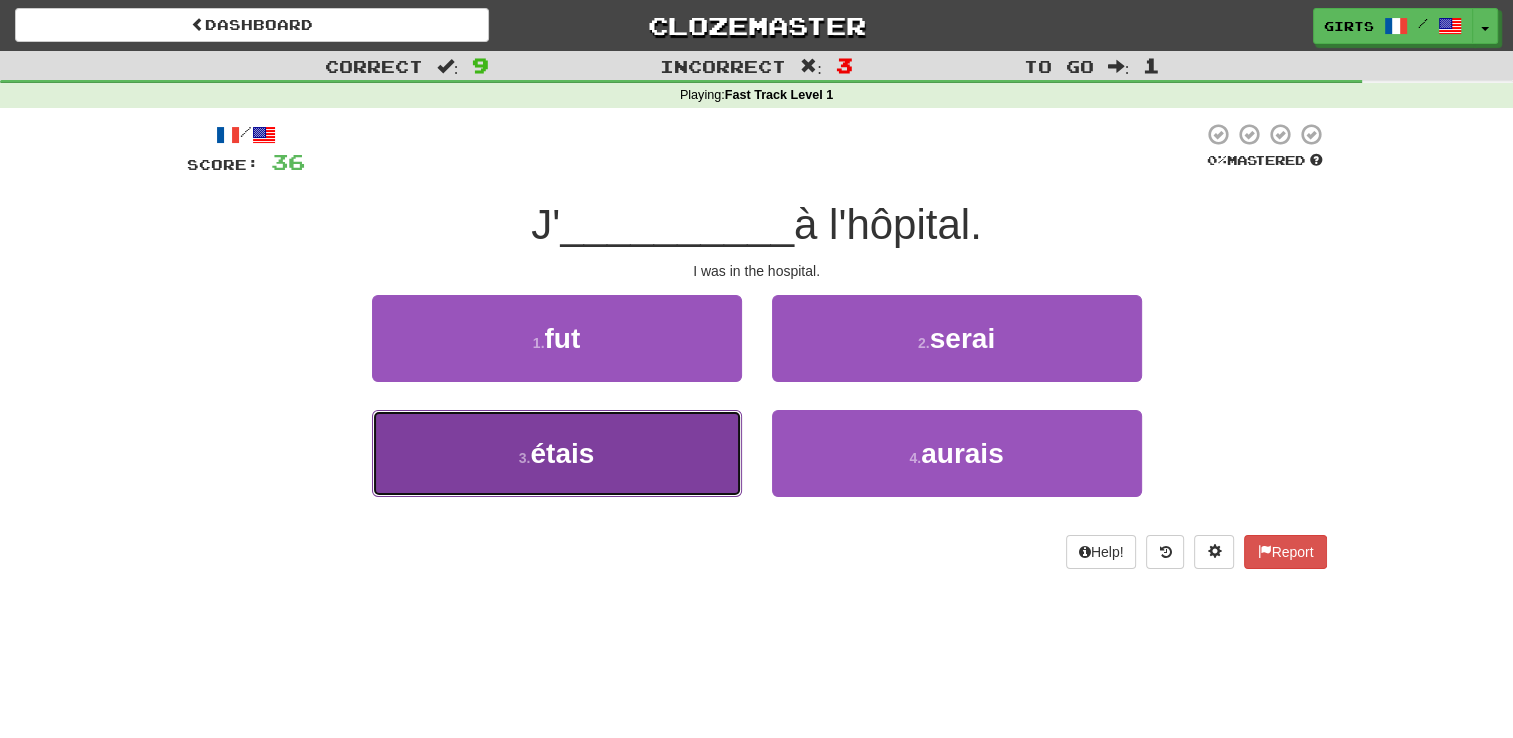 click on "3 .  étais" at bounding box center (557, 453) 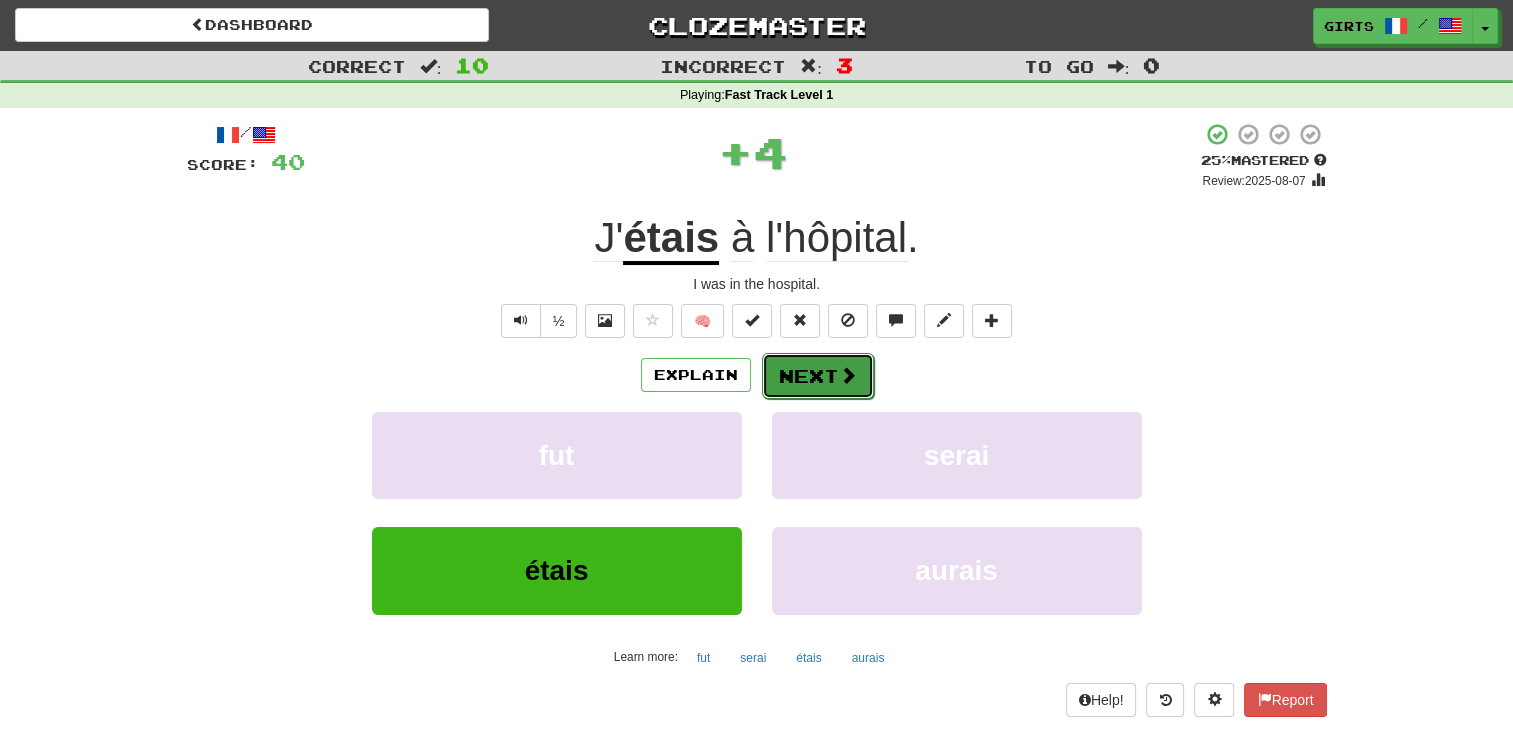 click on "Next" at bounding box center (818, 376) 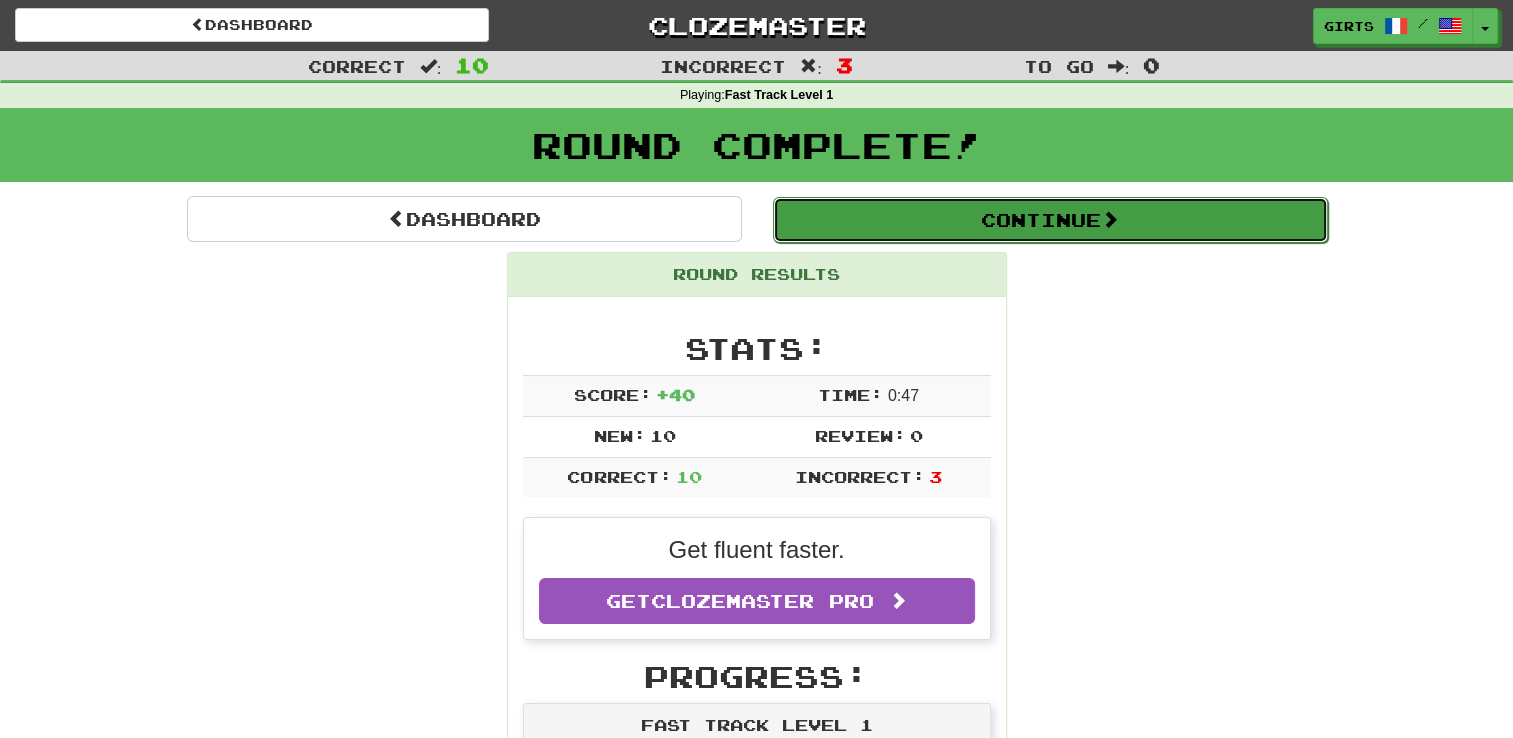 click on "Continue" at bounding box center (1050, 220) 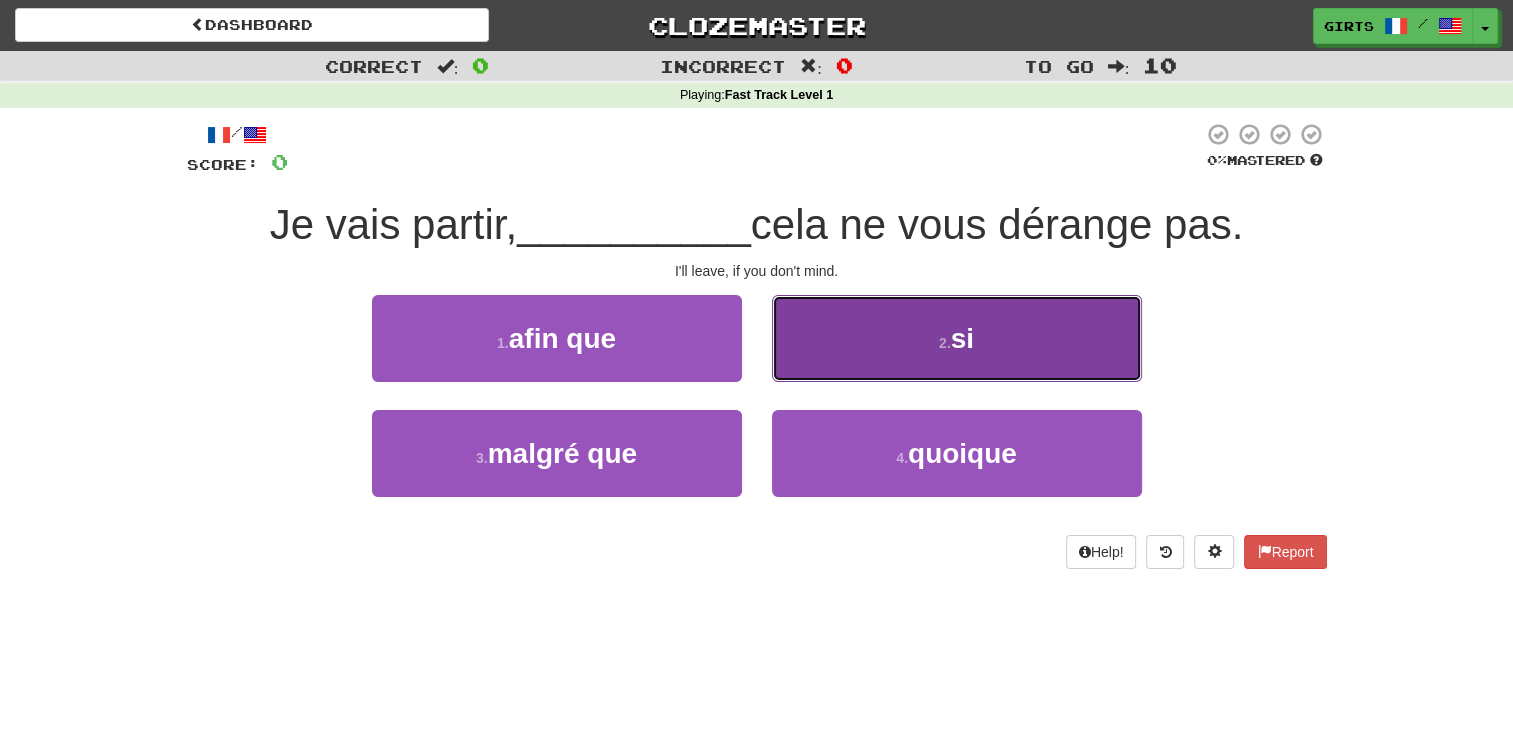 click on "2 .  si" at bounding box center [957, 338] 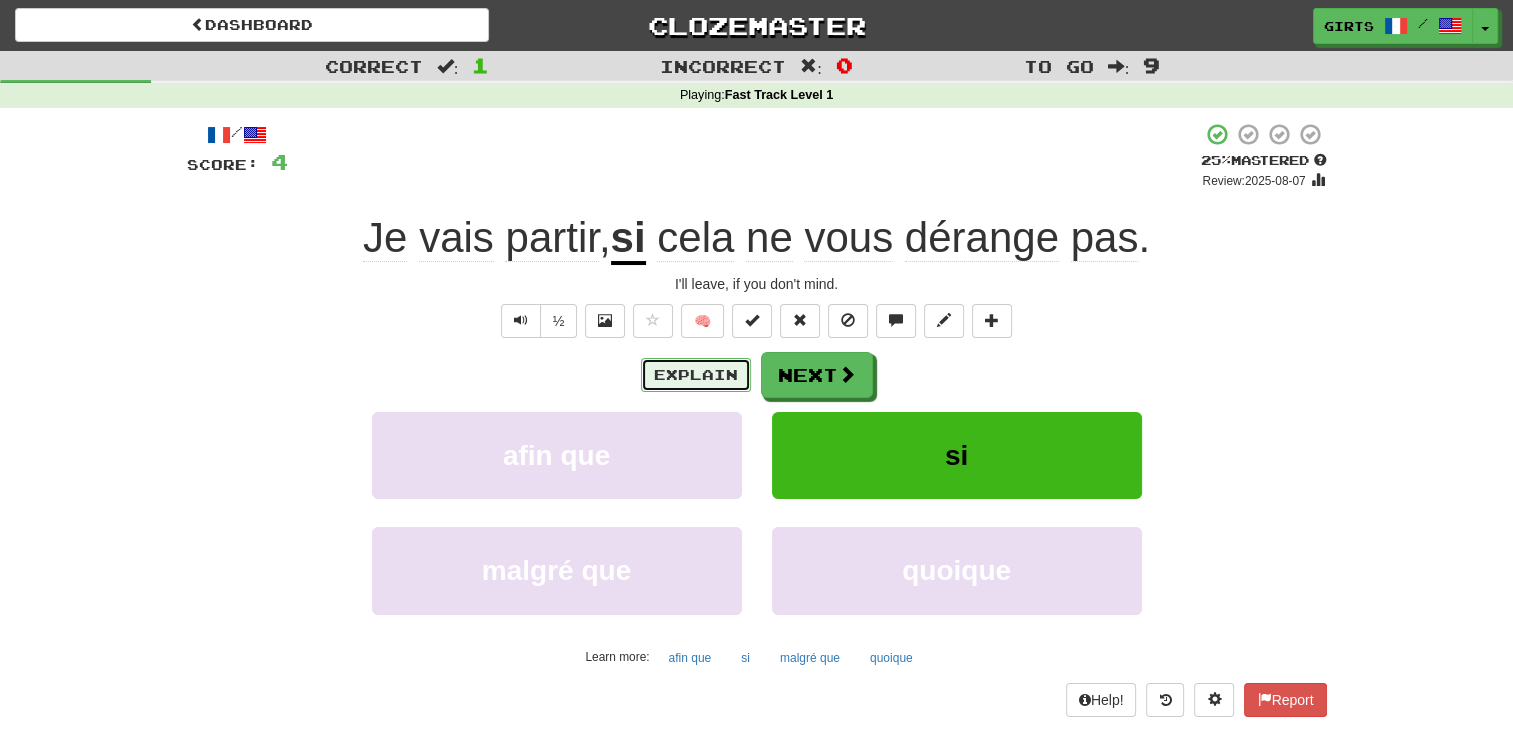 click on "Explain" at bounding box center (696, 375) 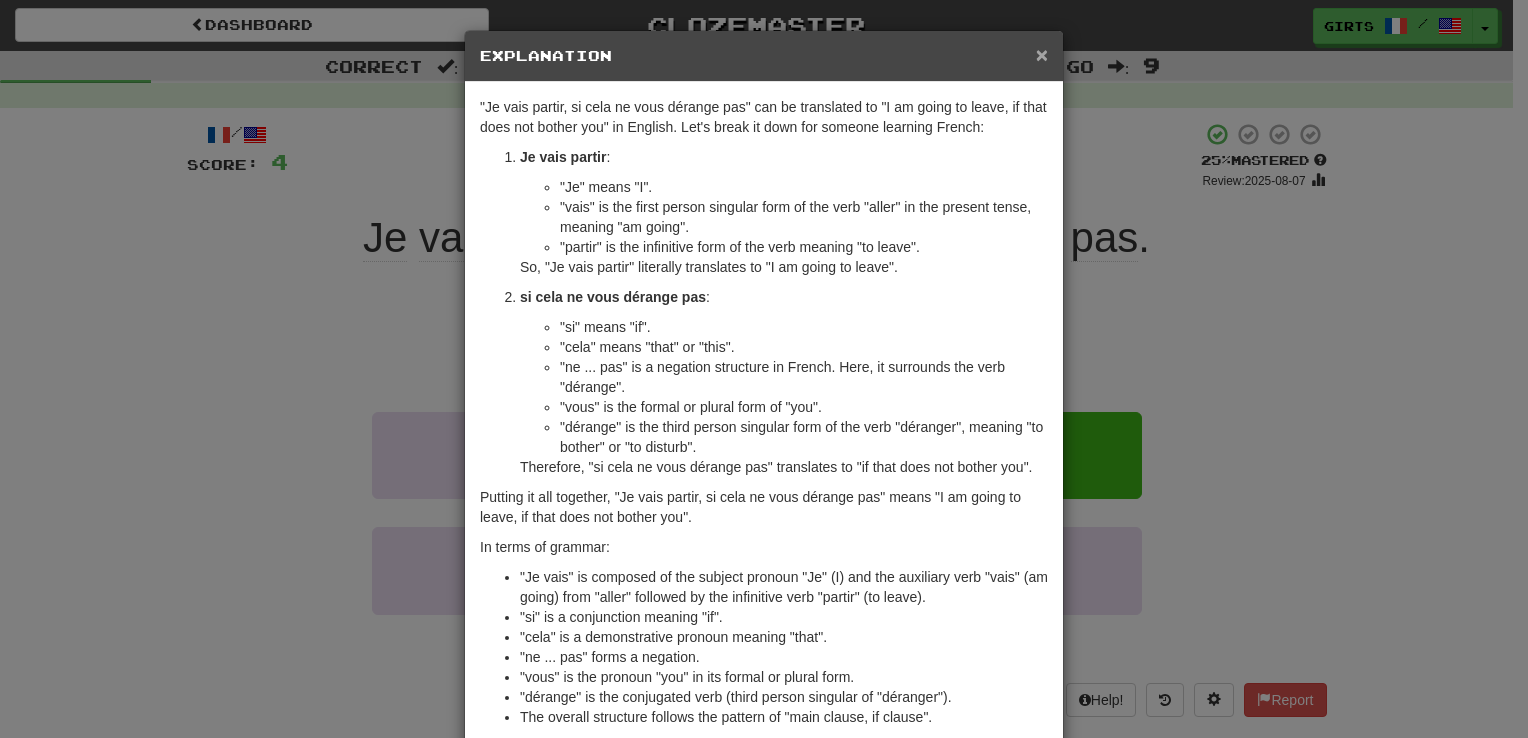 click on "×" at bounding box center [1042, 54] 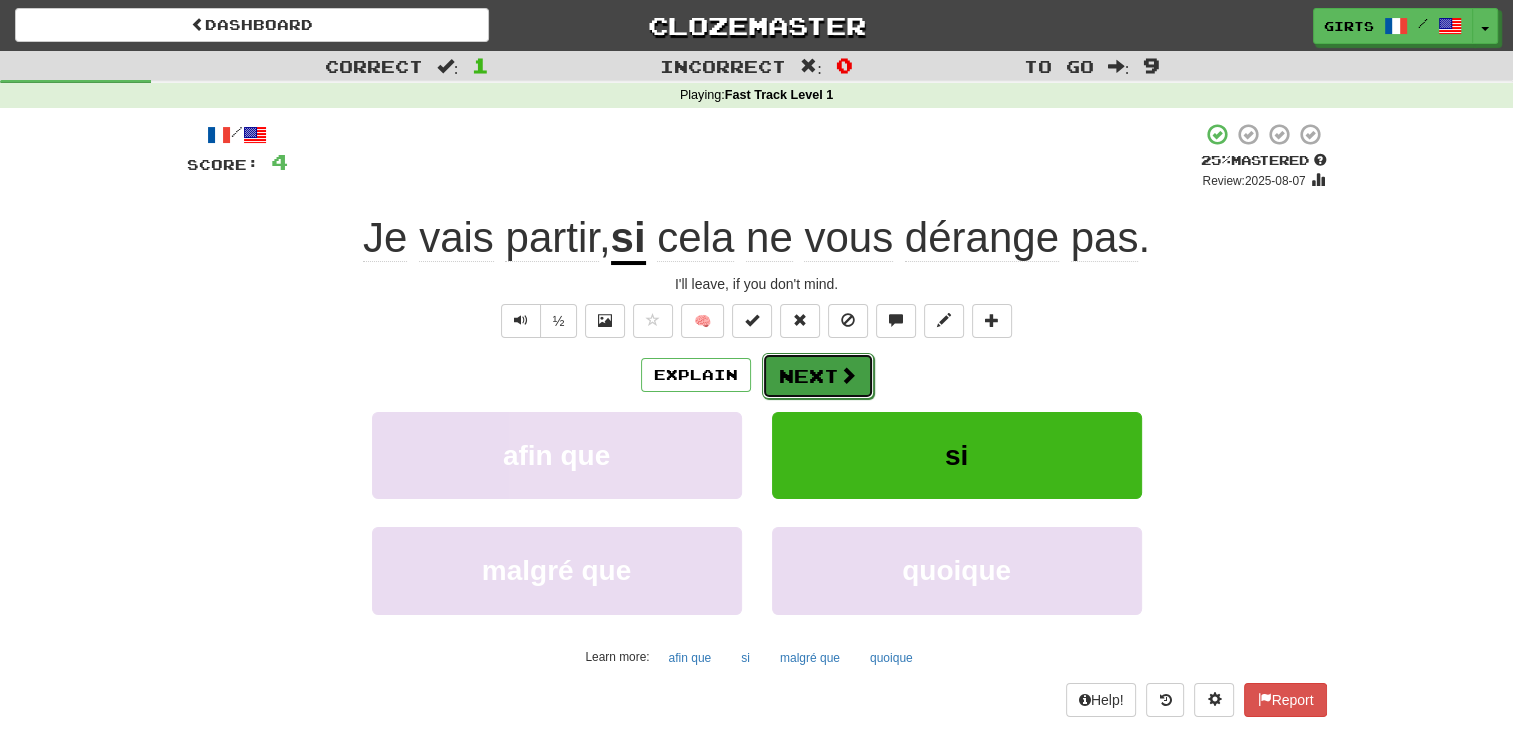 click on "Next" at bounding box center [818, 376] 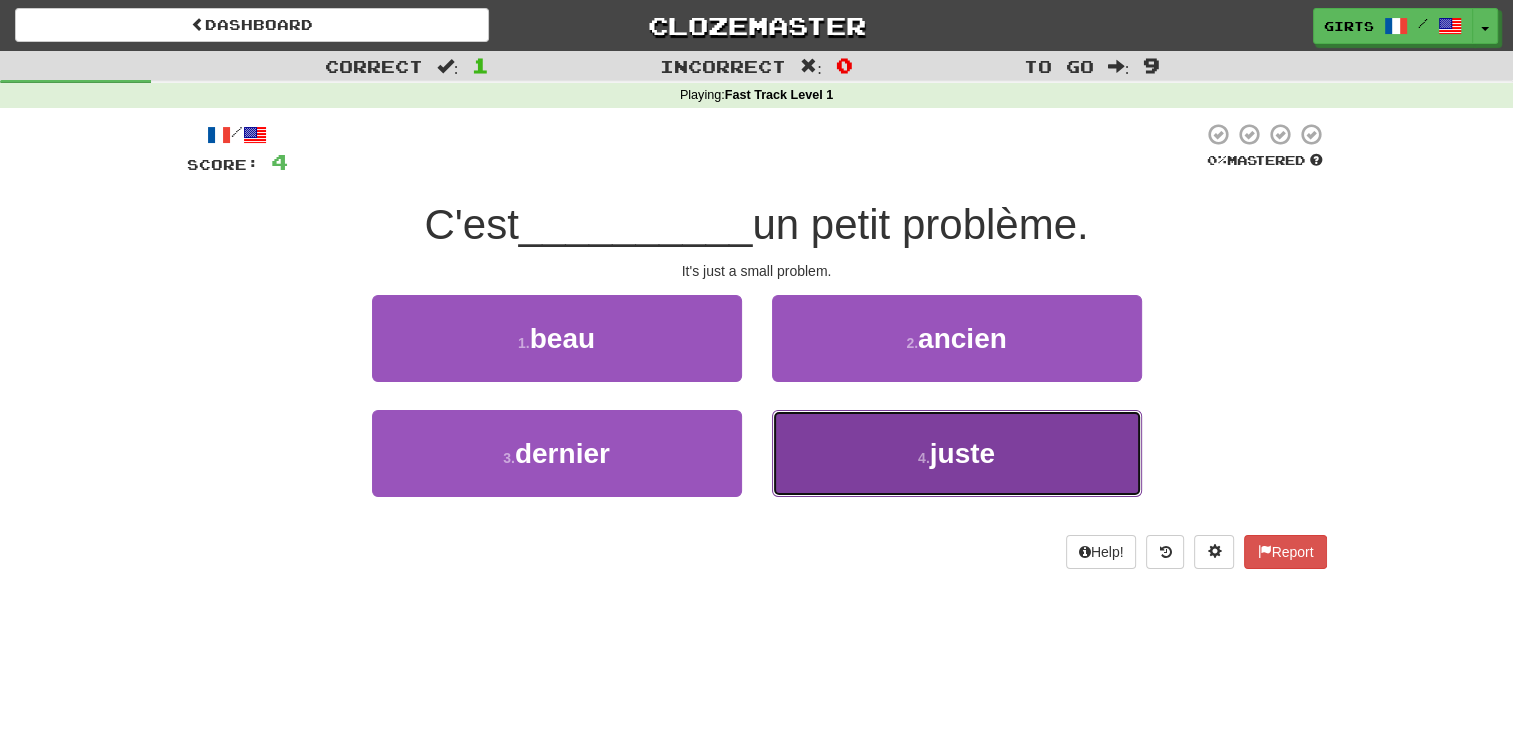 click on "4 .  juste" at bounding box center (957, 453) 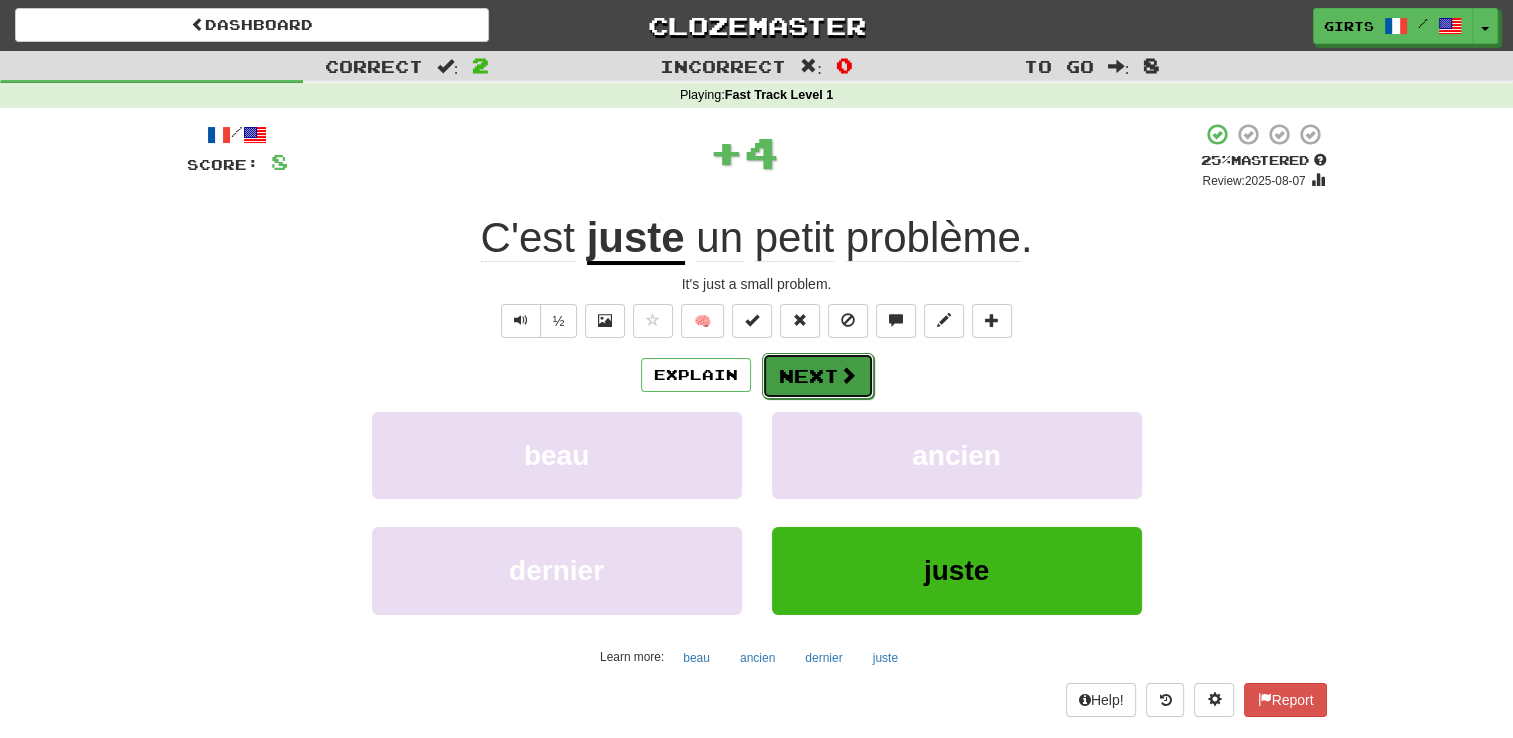 click on "Next" at bounding box center (818, 376) 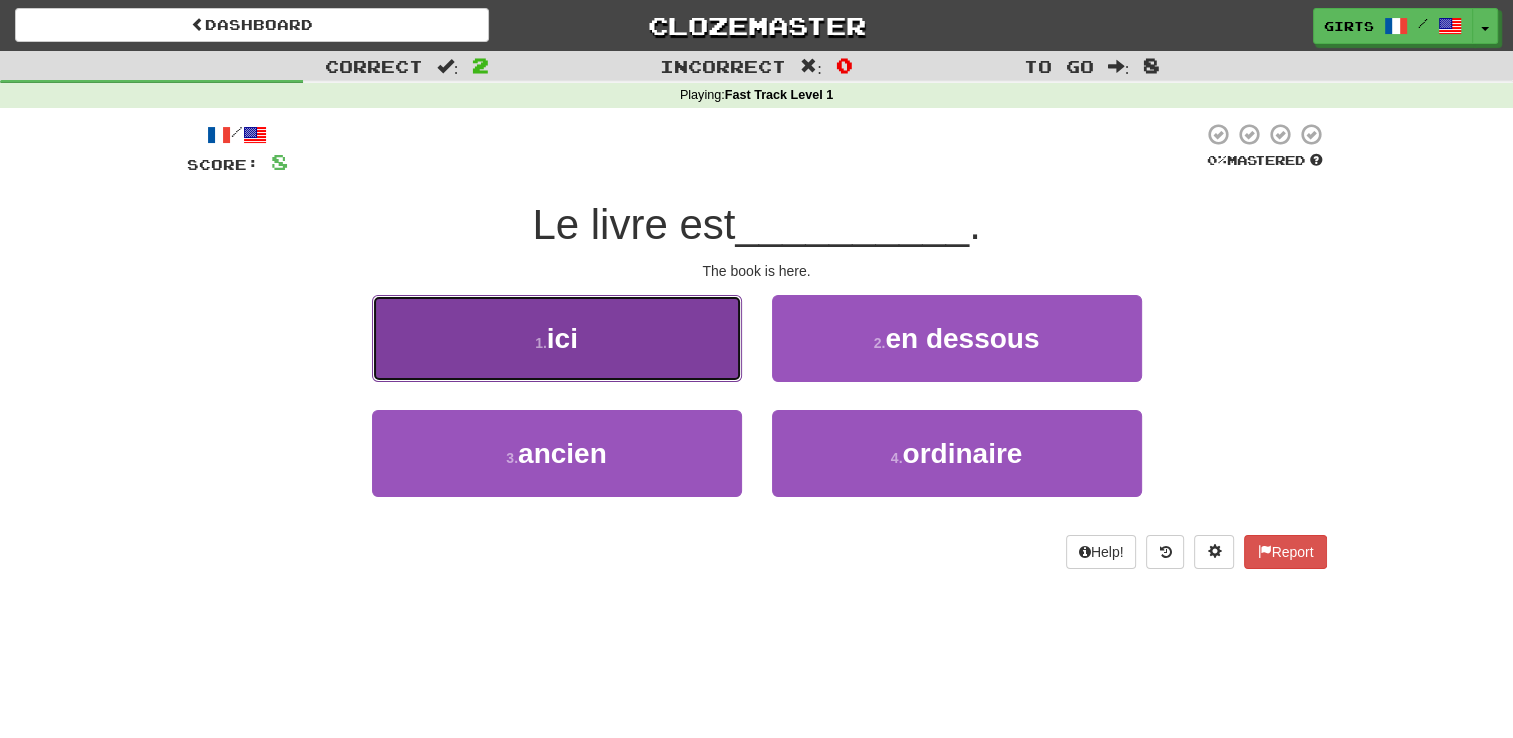 click on "1 .  ici" at bounding box center [557, 338] 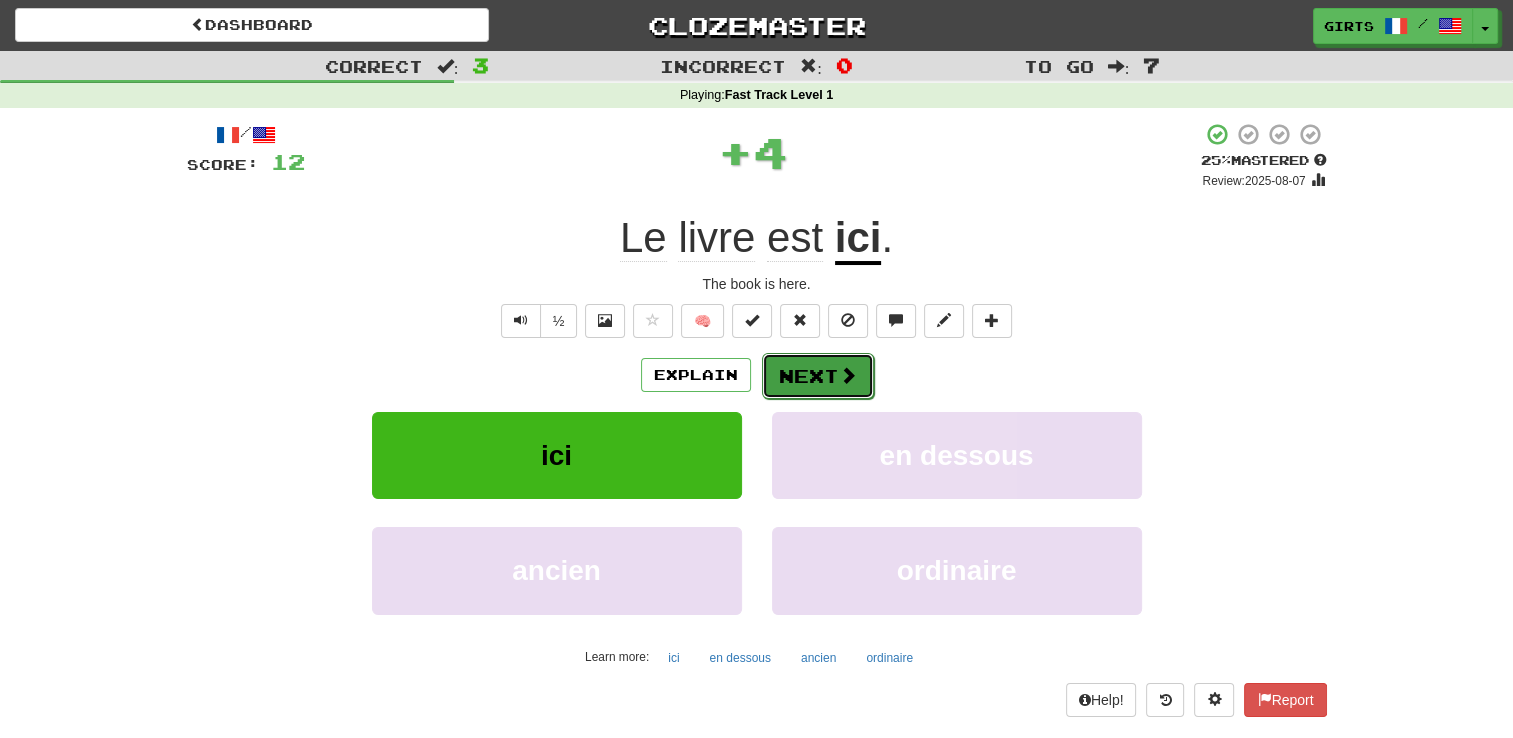 click on "Next" at bounding box center [818, 376] 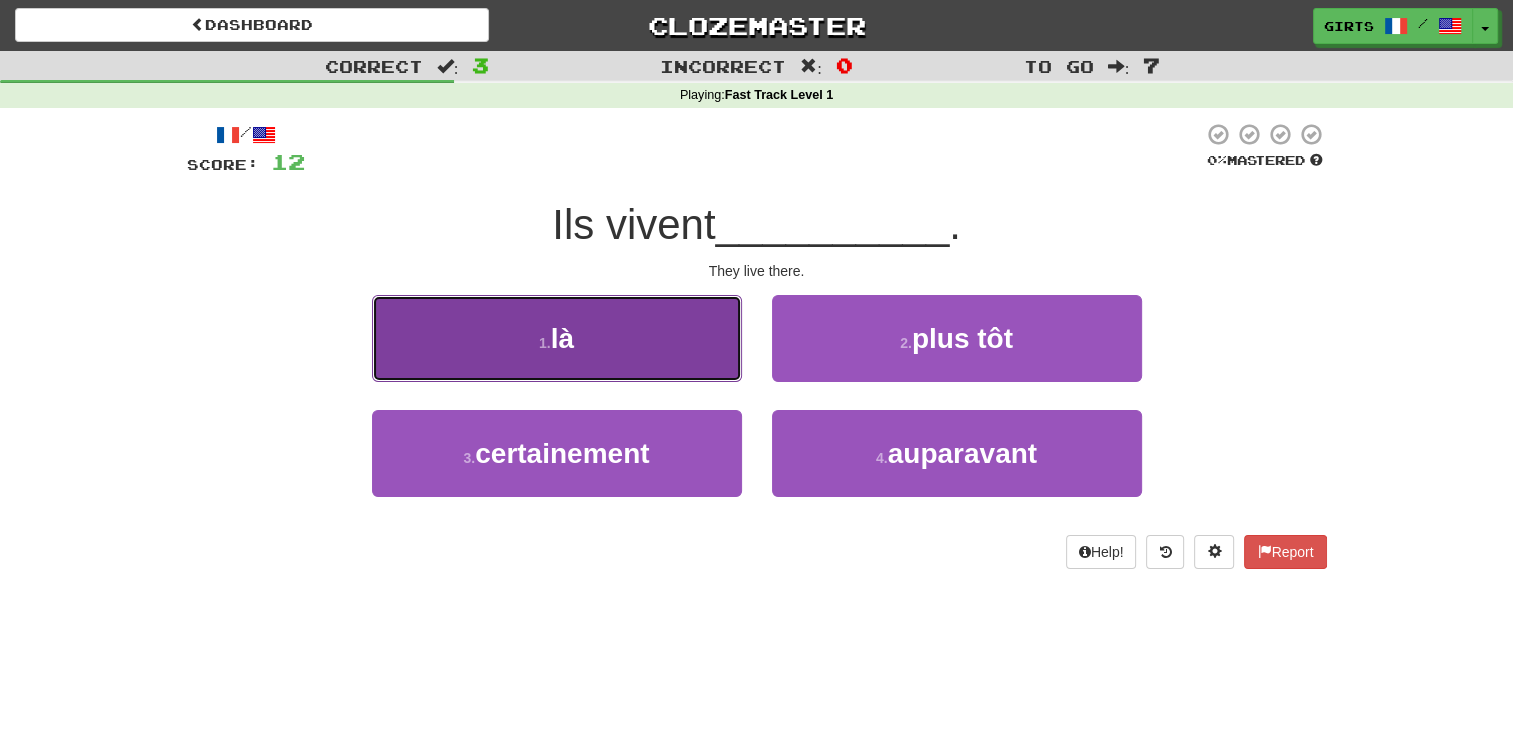 click on "1 .  là" at bounding box center (557, 338) 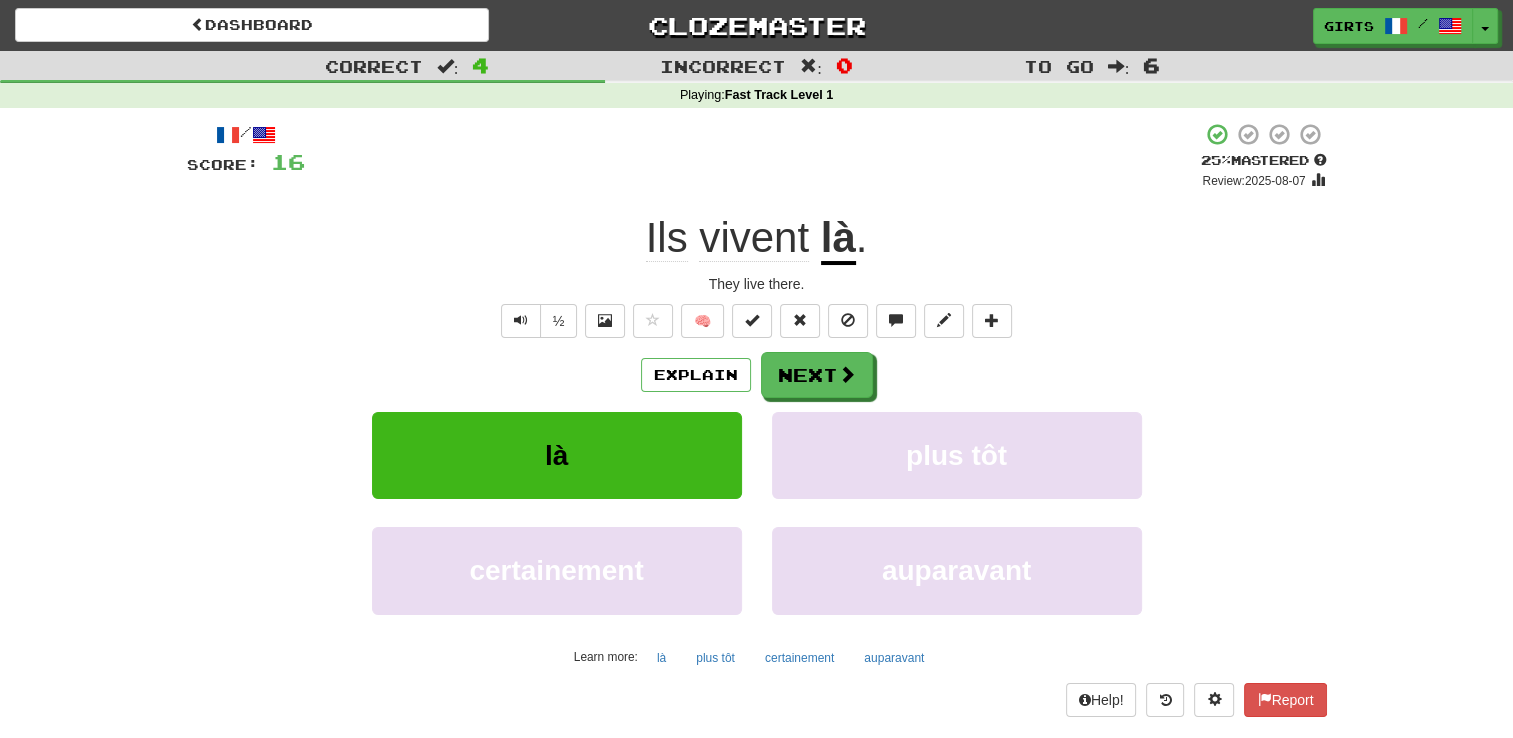 click on "vivent" 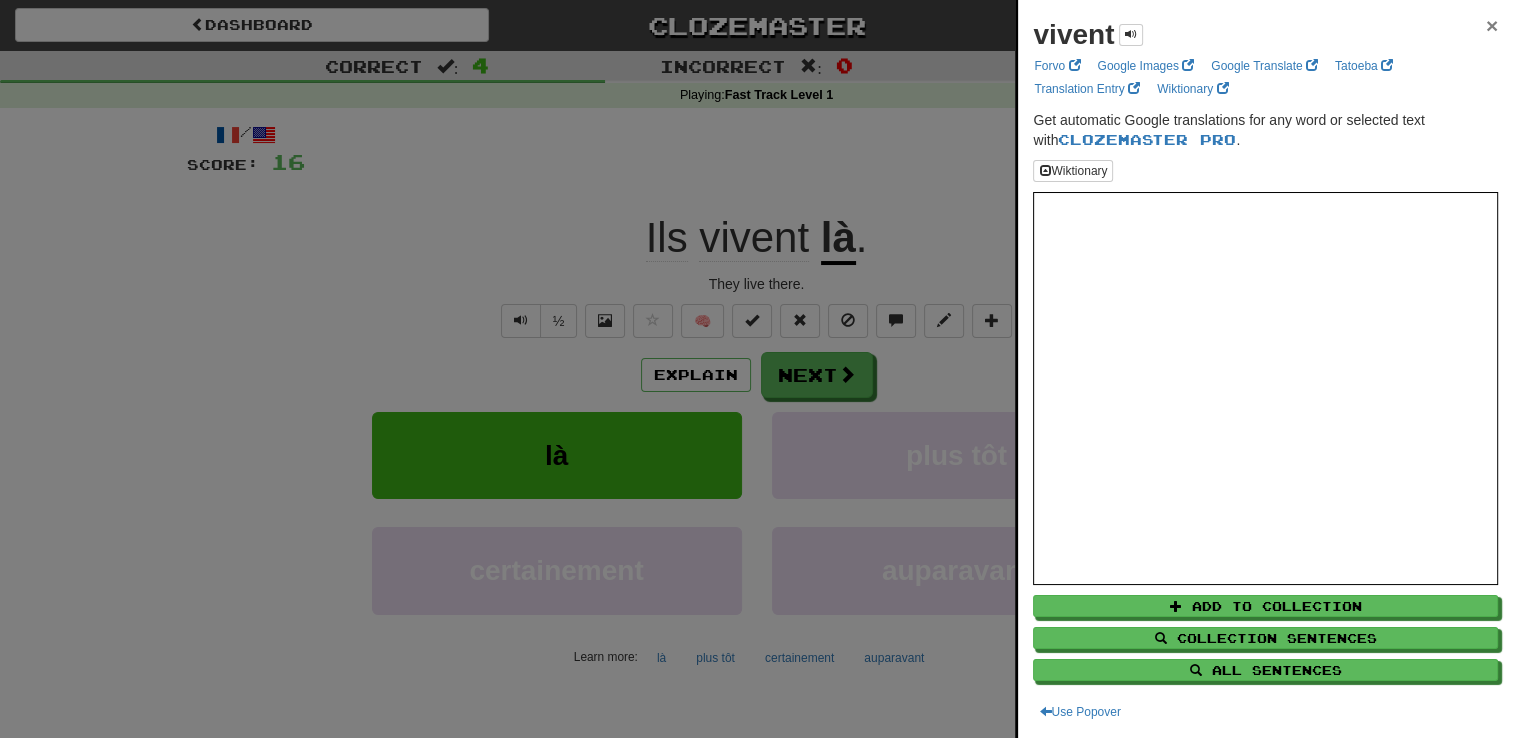 click on "×" at bounding box center [1492, 25] 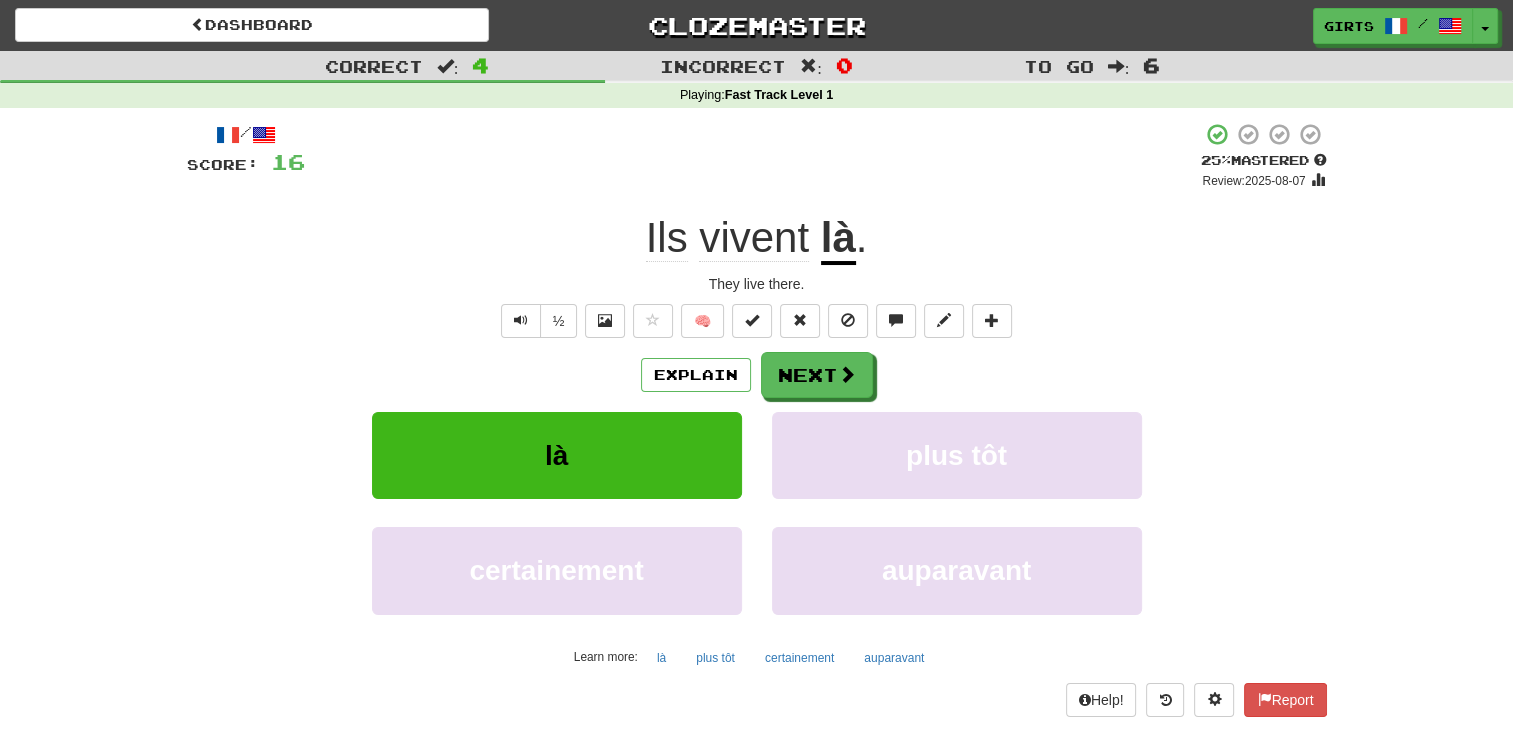 click on "vivent" 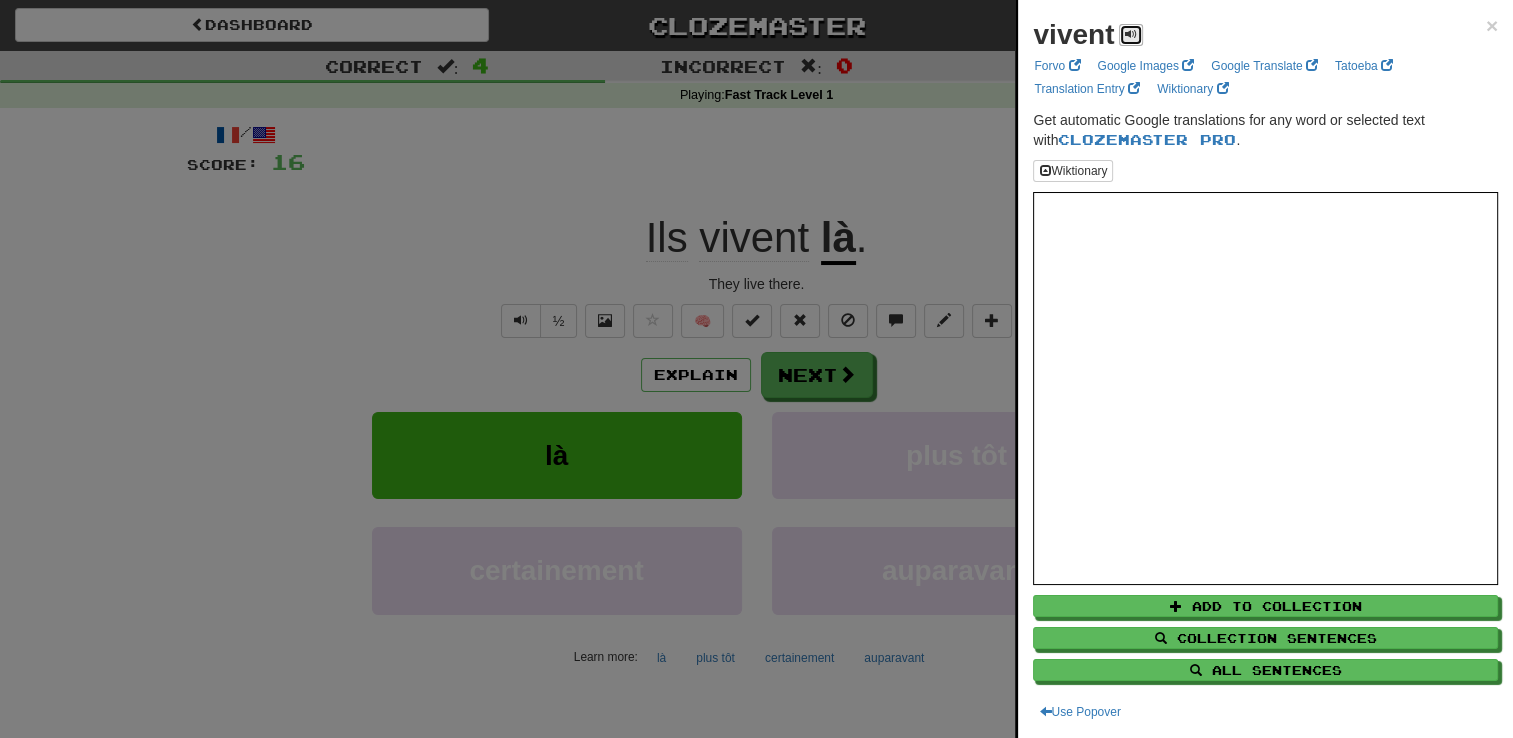 click at bounding box center [1131, 35] 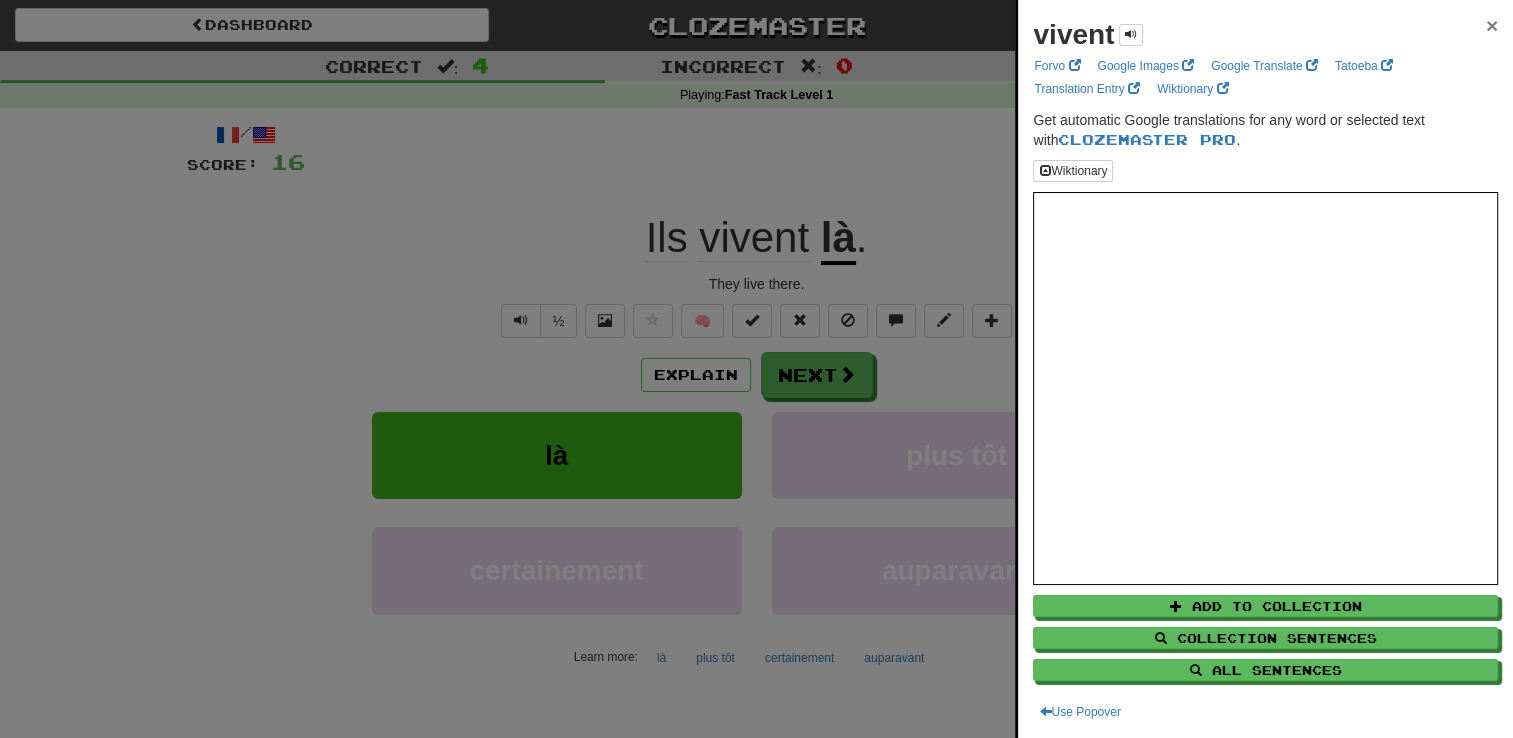 click on "×" at bounding box center (1492, 25) 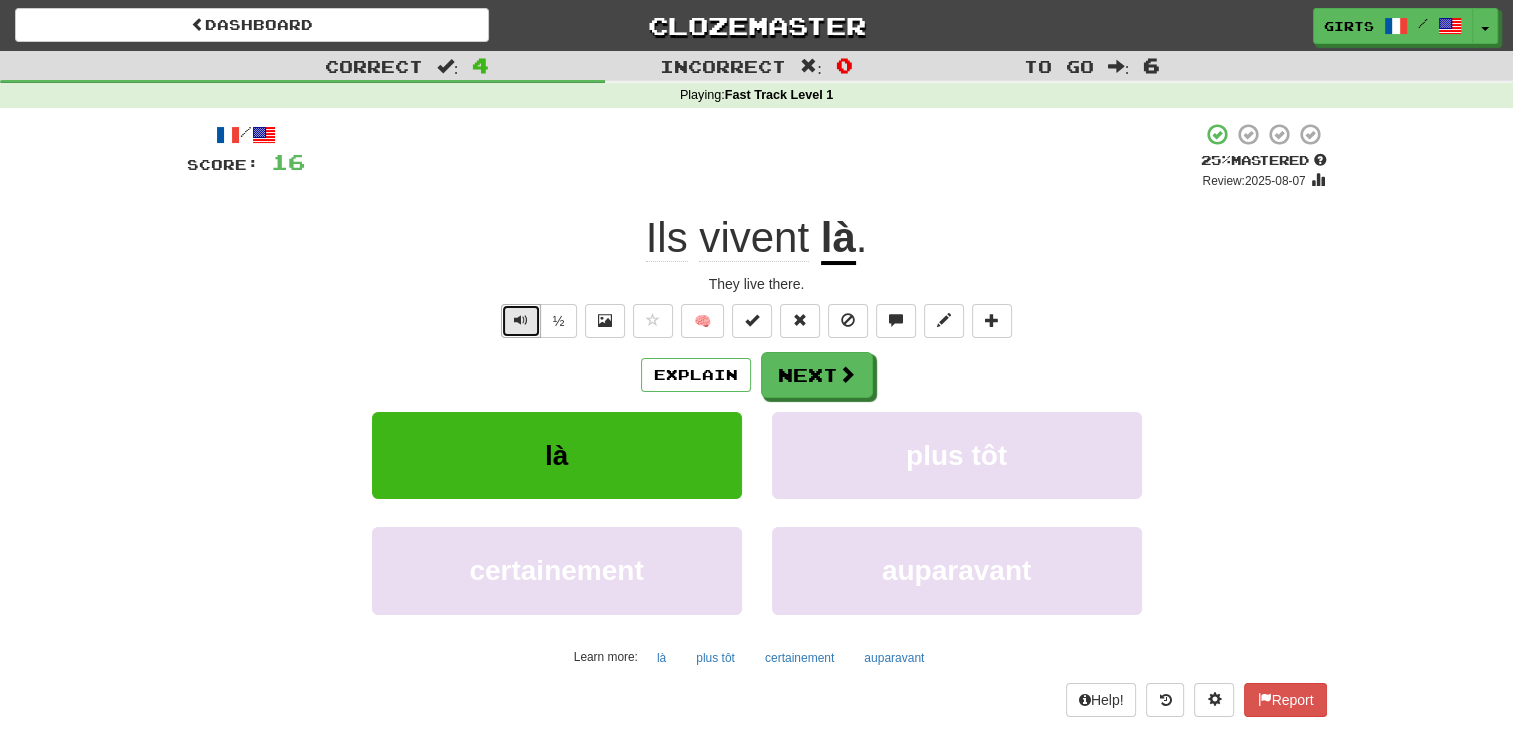 click at bounding box center (521, 321) 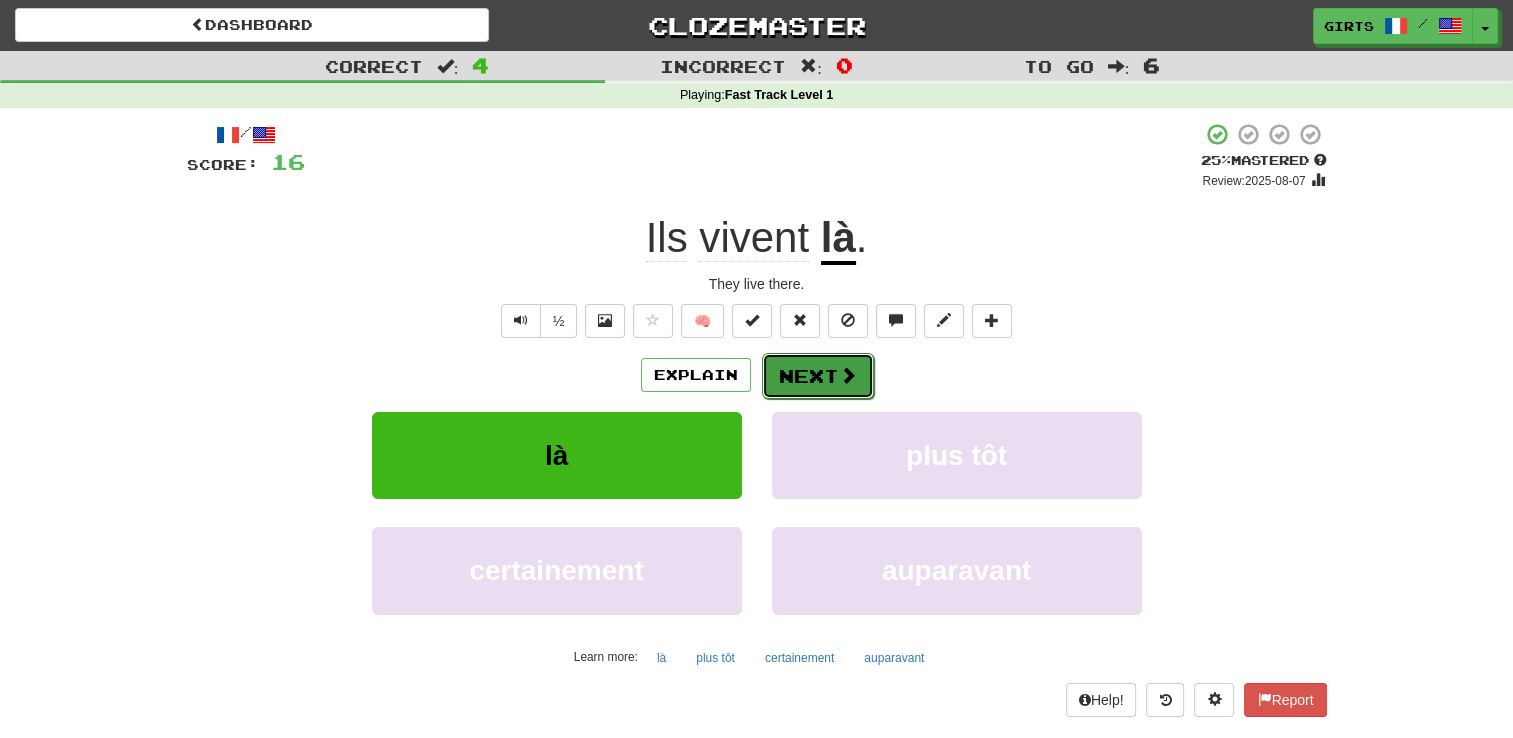 click on "Next" at bounding box center (818, 376) 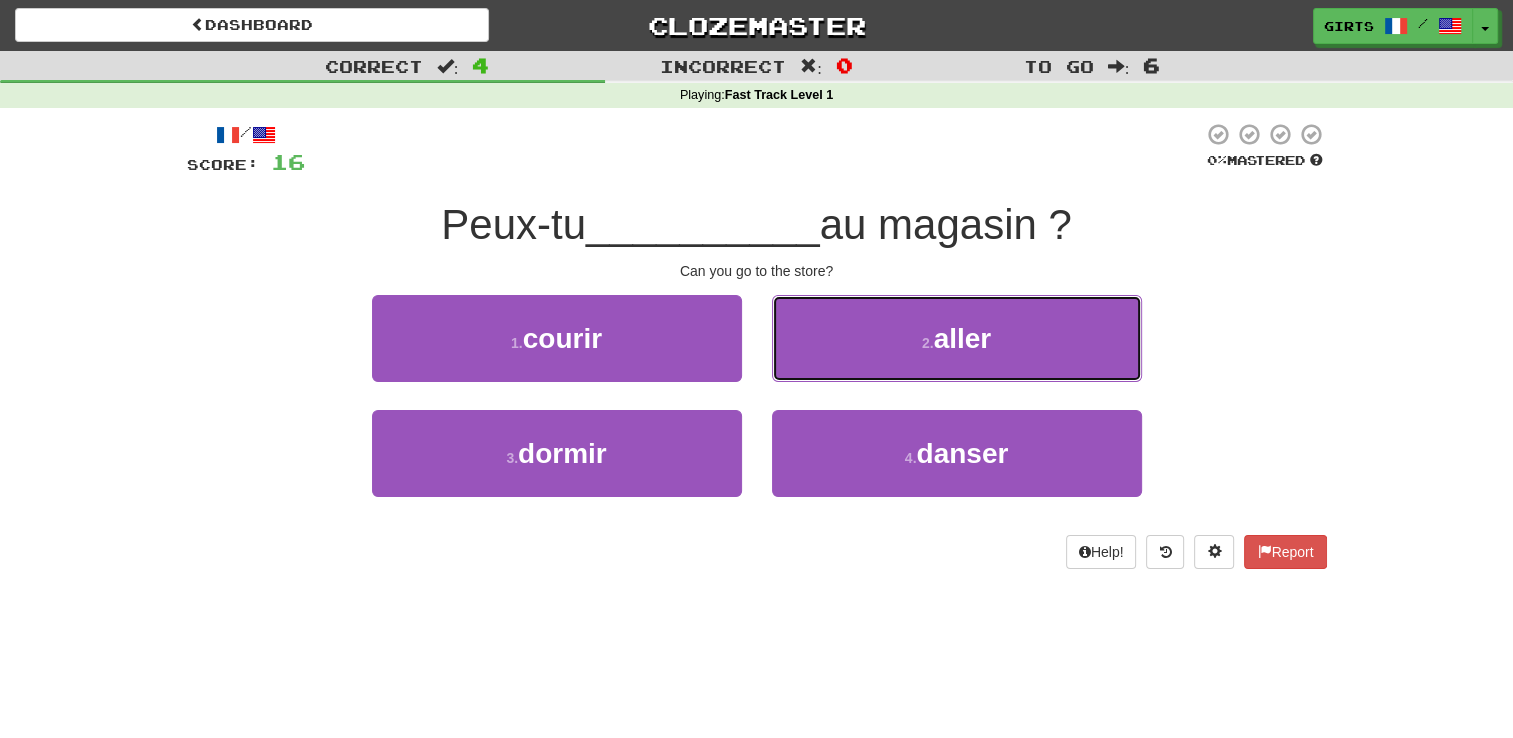 click on "2 .  aller" at bounding box center [957, 338] 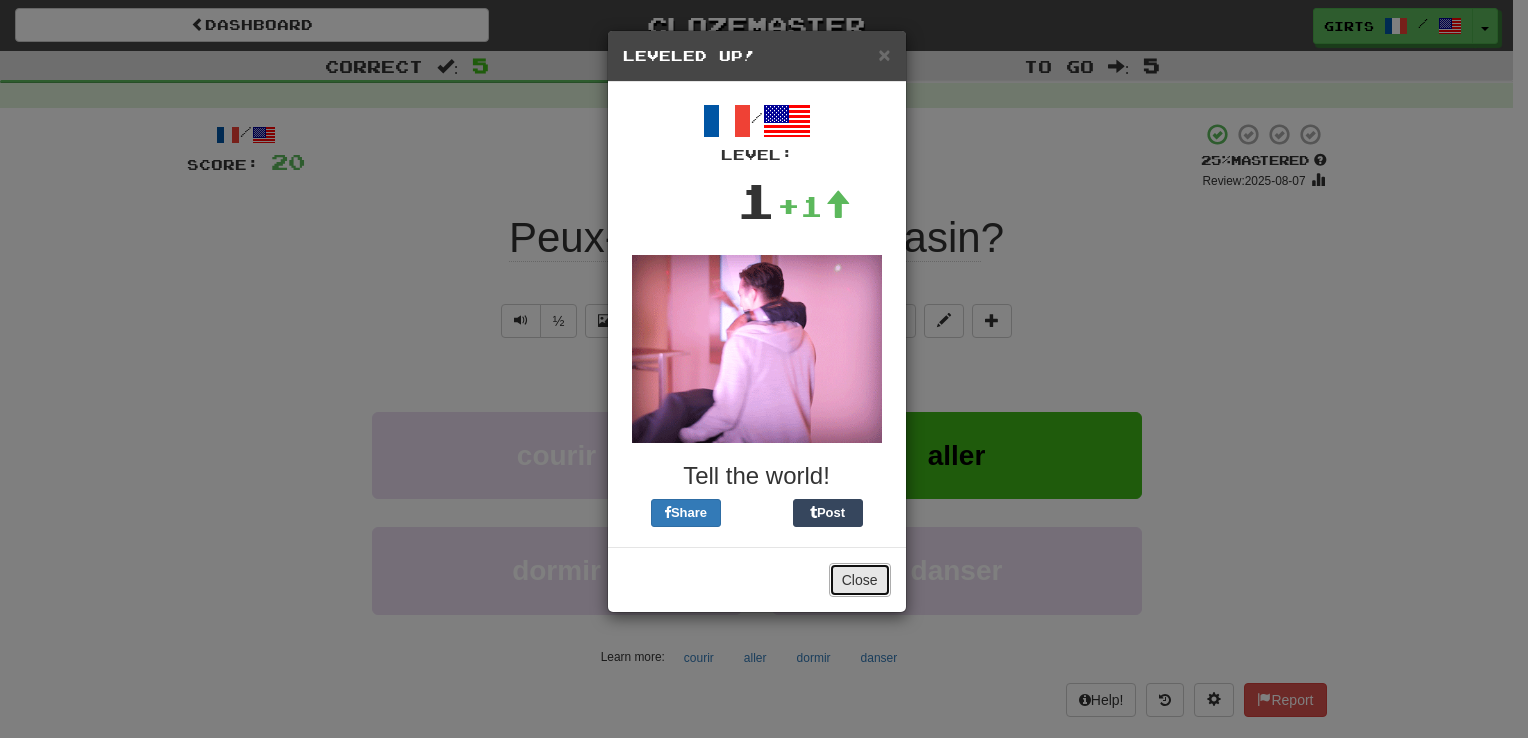 click on "Close" at bounding box center (860, 580) 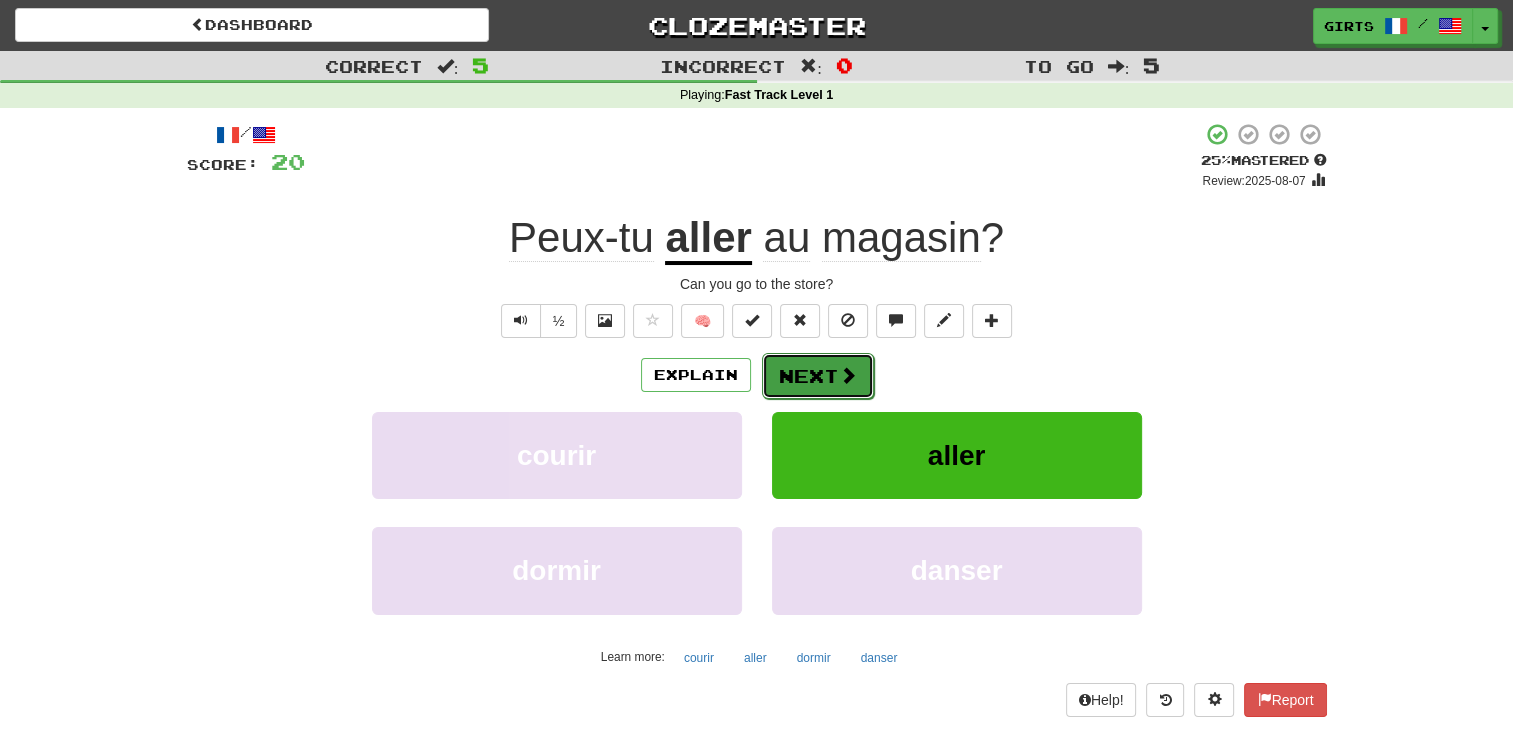 click on "Next" at bounding box center [818, 376] 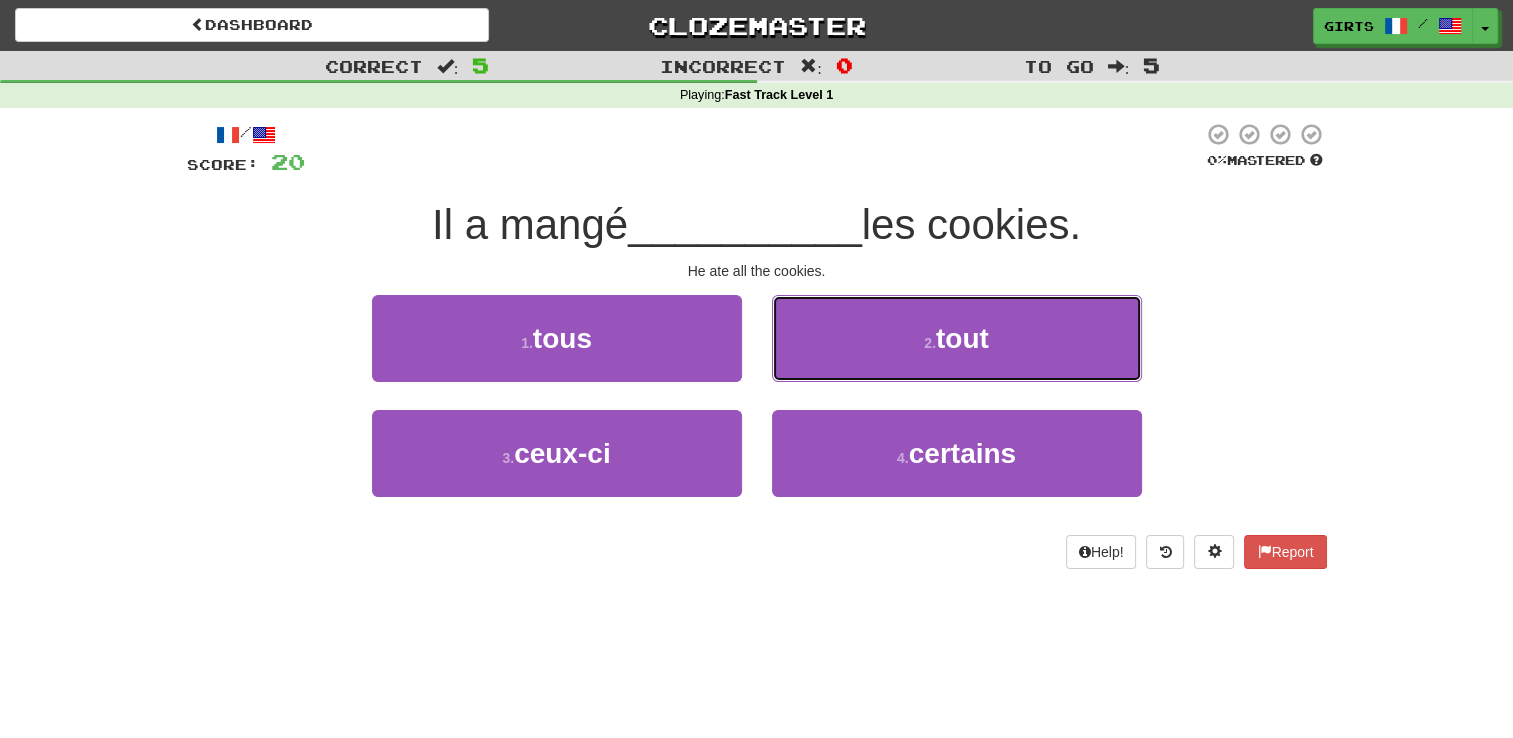 click on "2 .  tout" at bounding box center [957, 338] 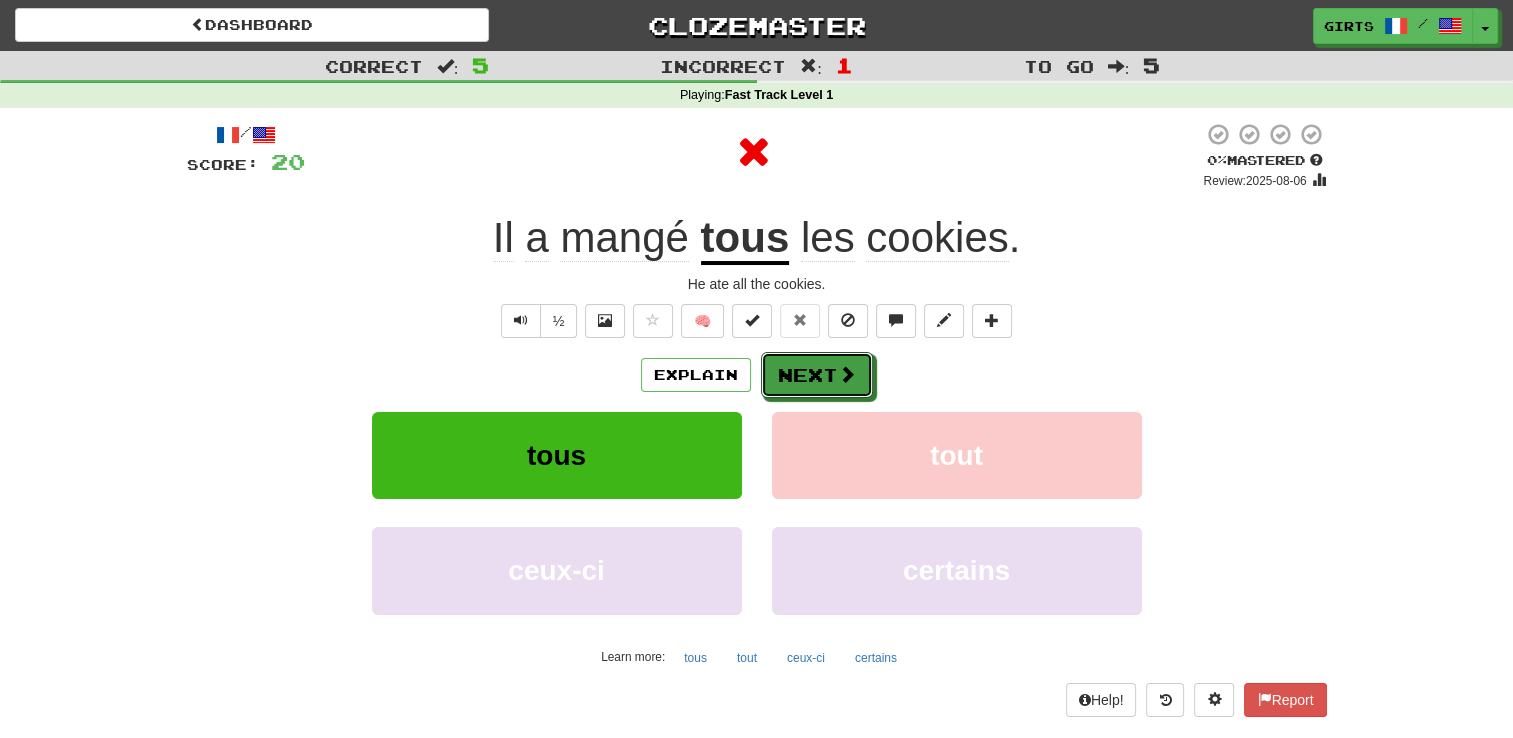 click on "Next" at bounding box center (817, 375) 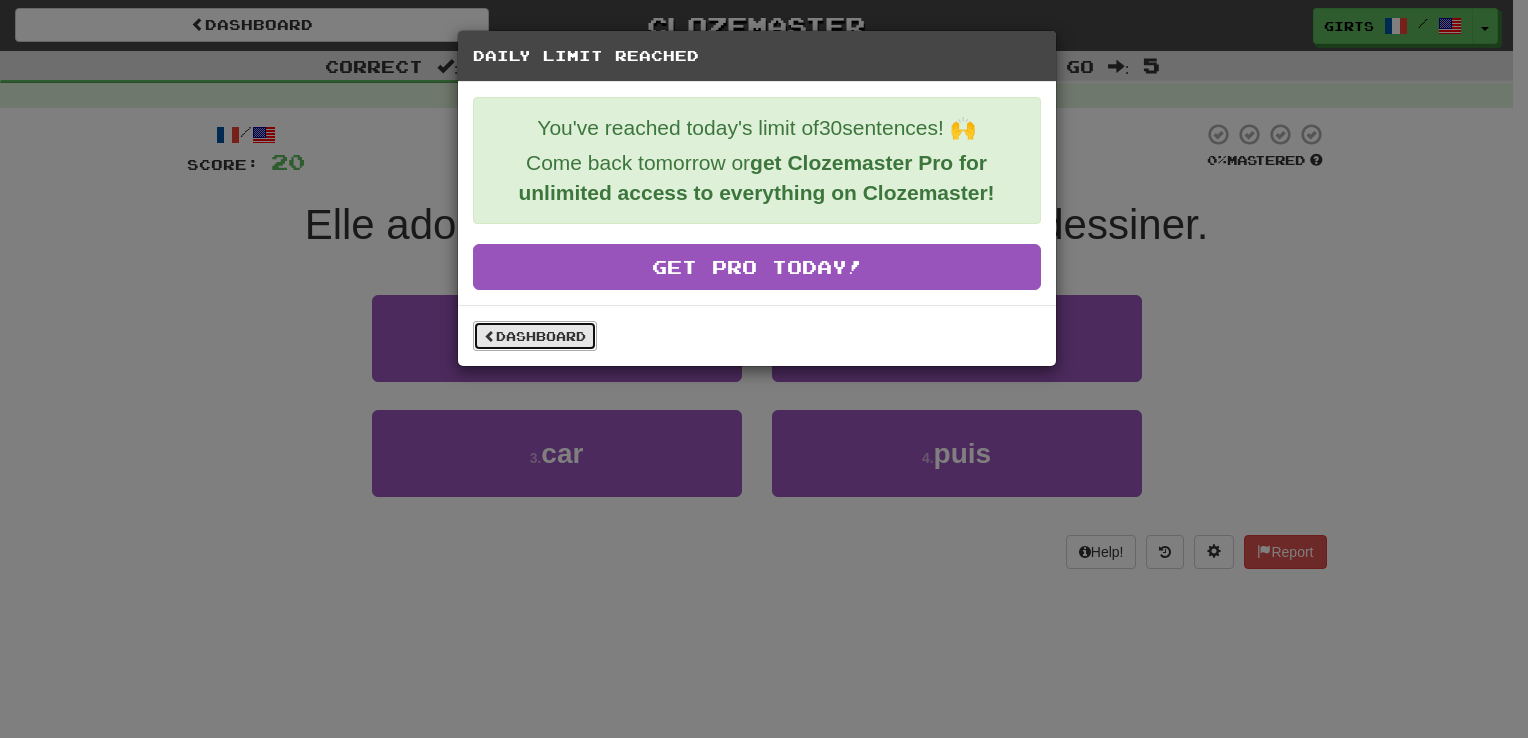 click on "Dashboard" at bounding box center (535, 336) 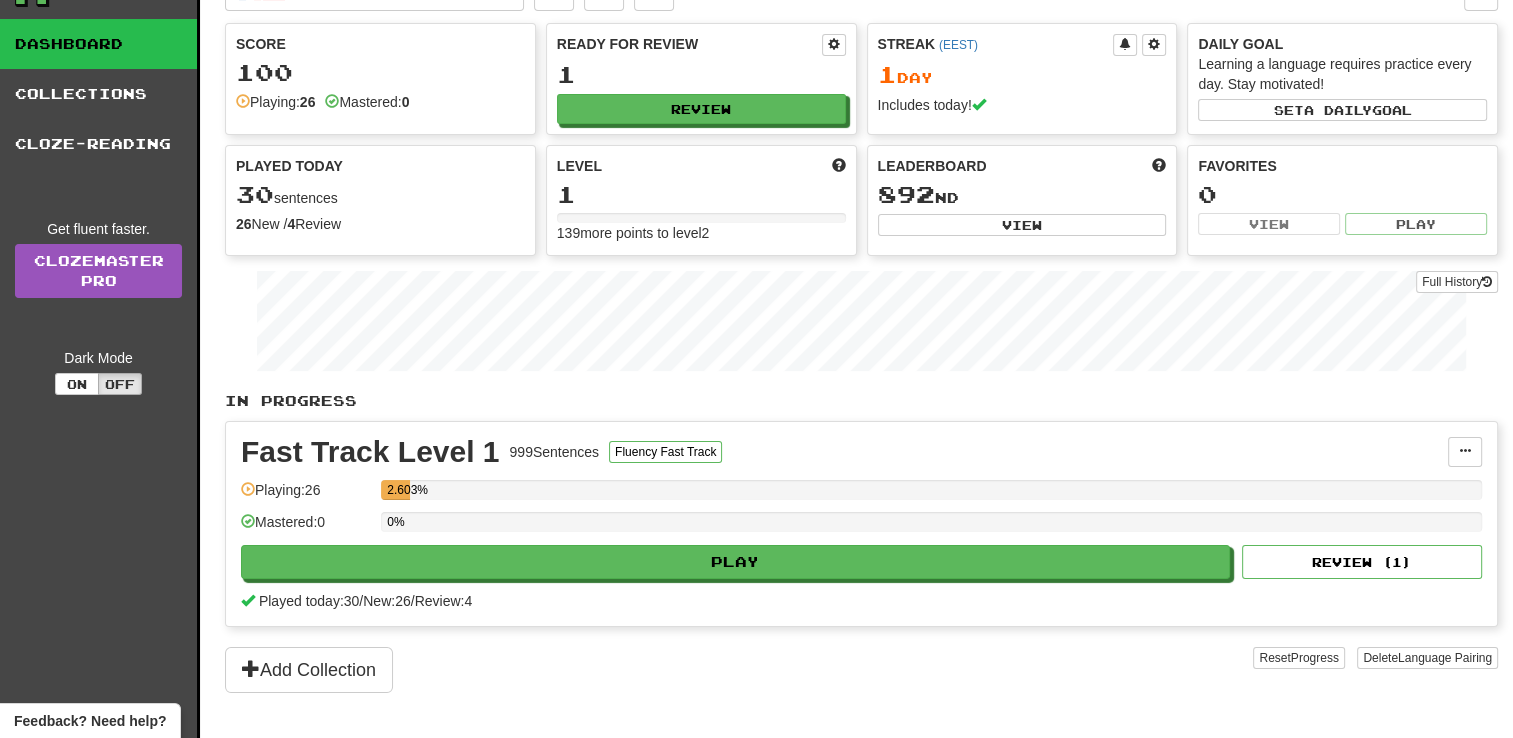 scroll, scrollTop: 0, scrollLeft: 0, axis: both 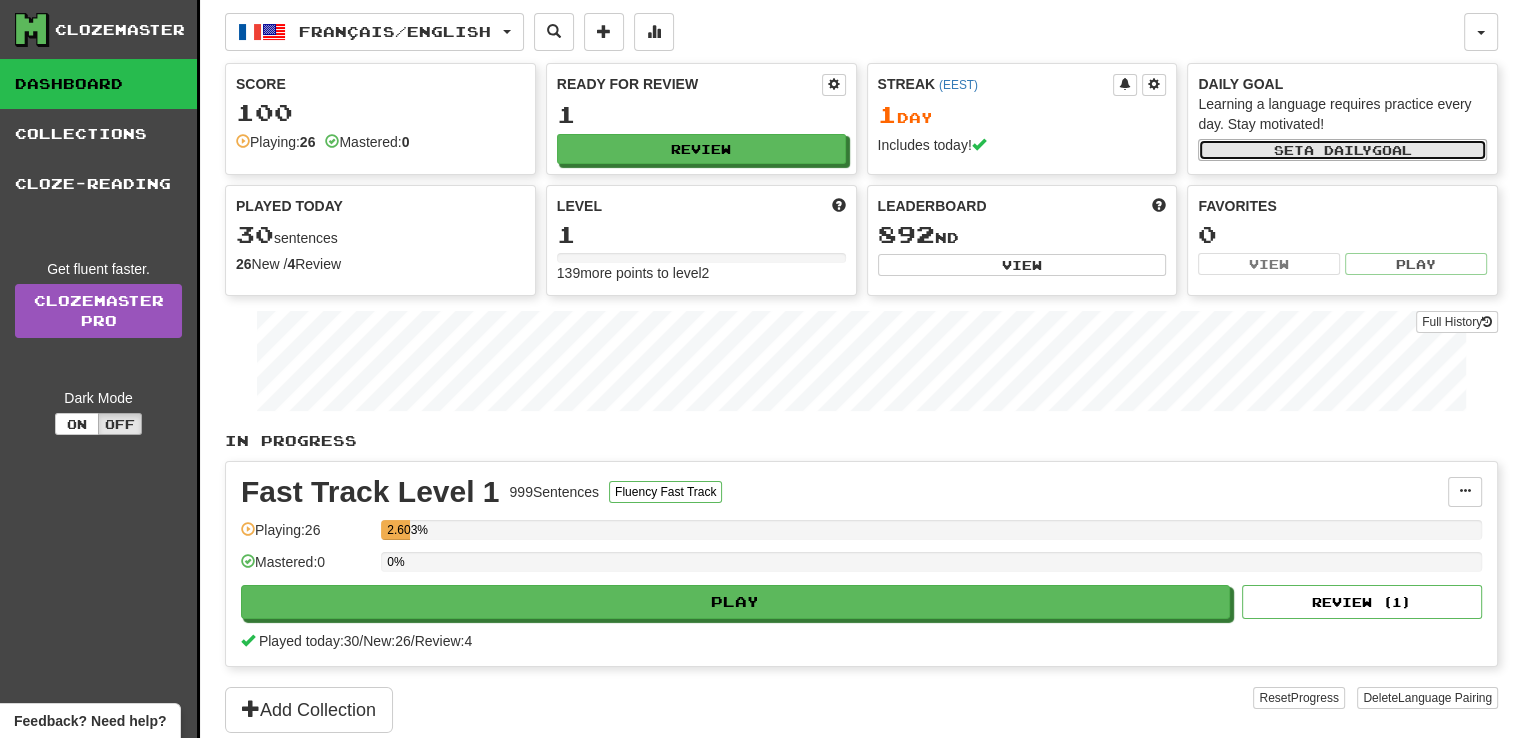 click on "Set  a daily  goal" at bounding box center [1342, 150] 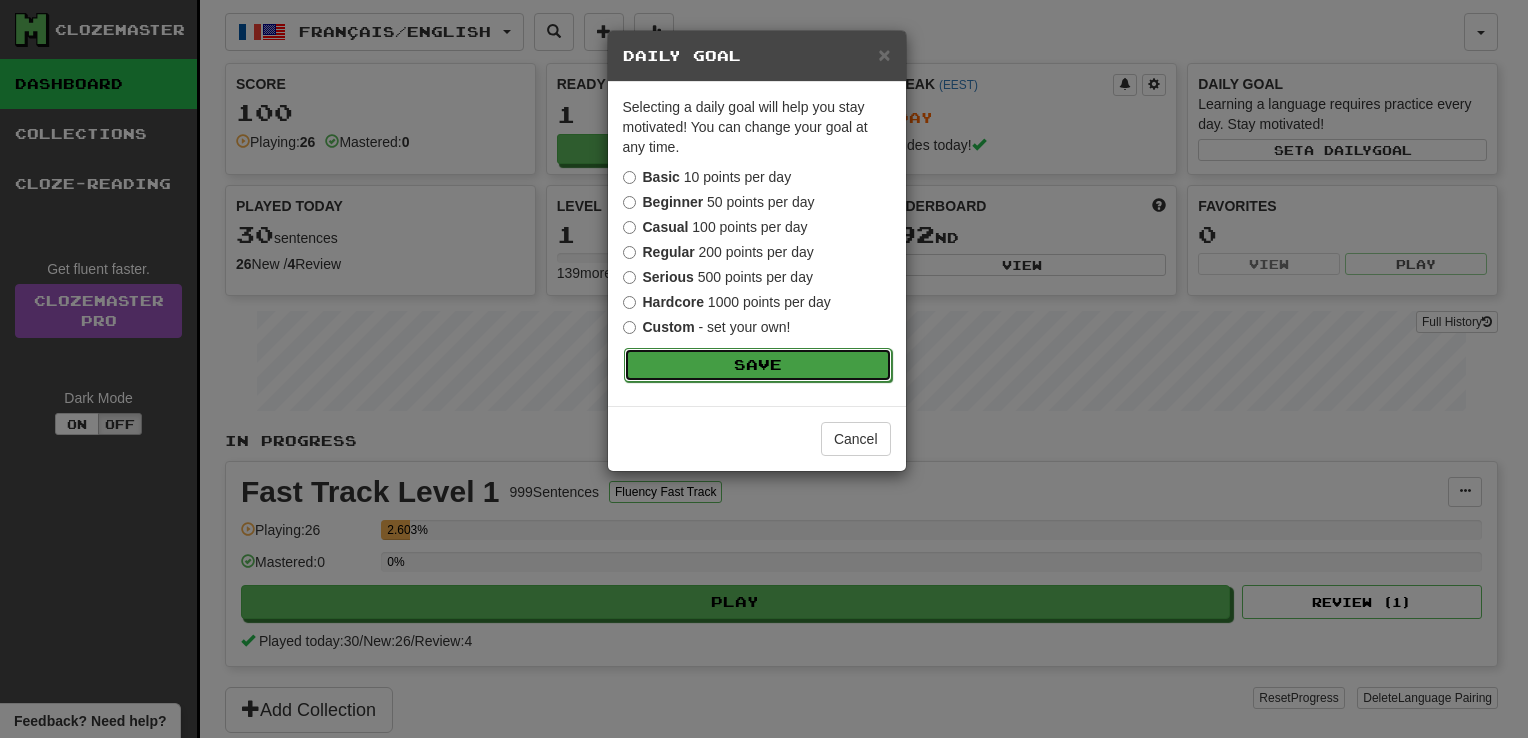 click on "Save" at bounding box center (758, 365) 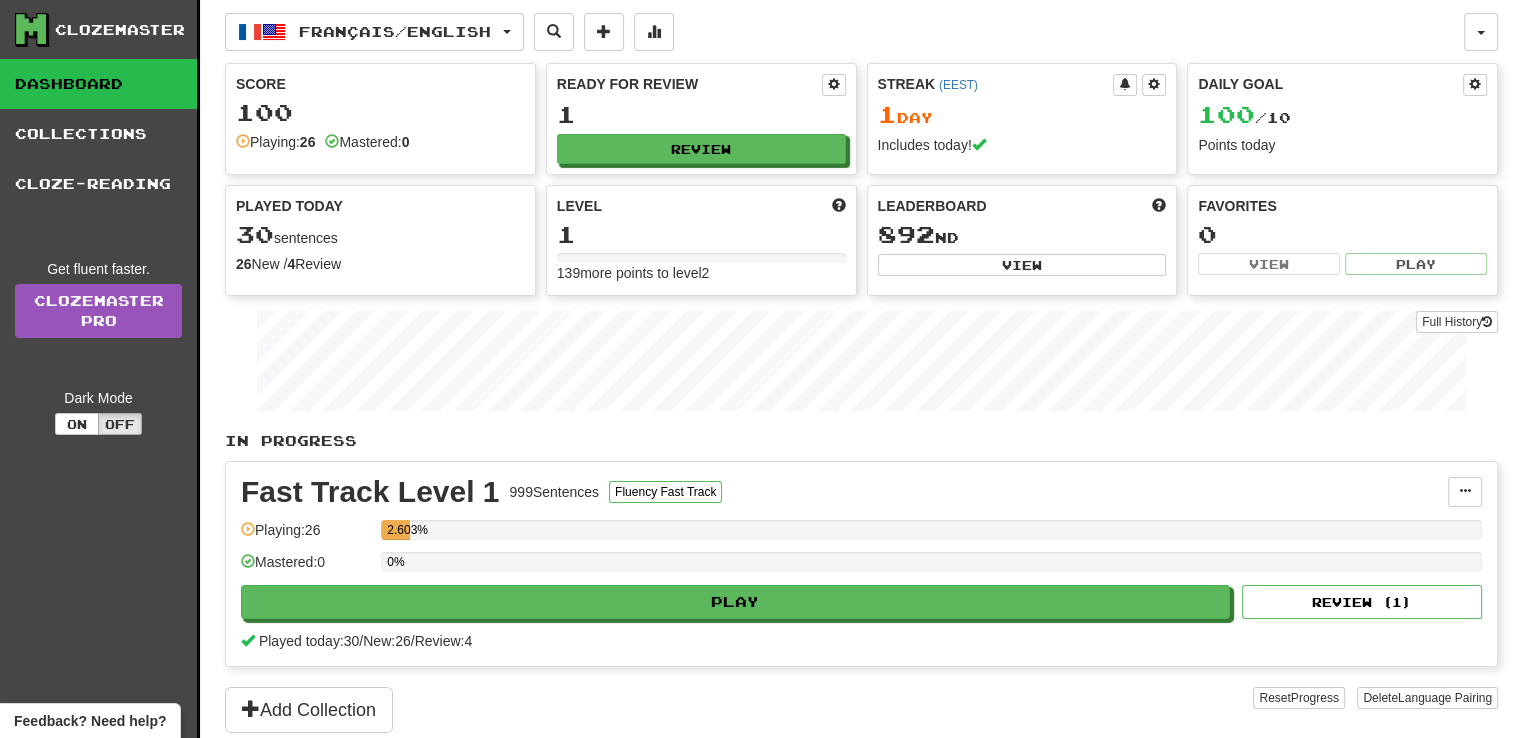 click on "Points today" at bounding box center (1342, 145) 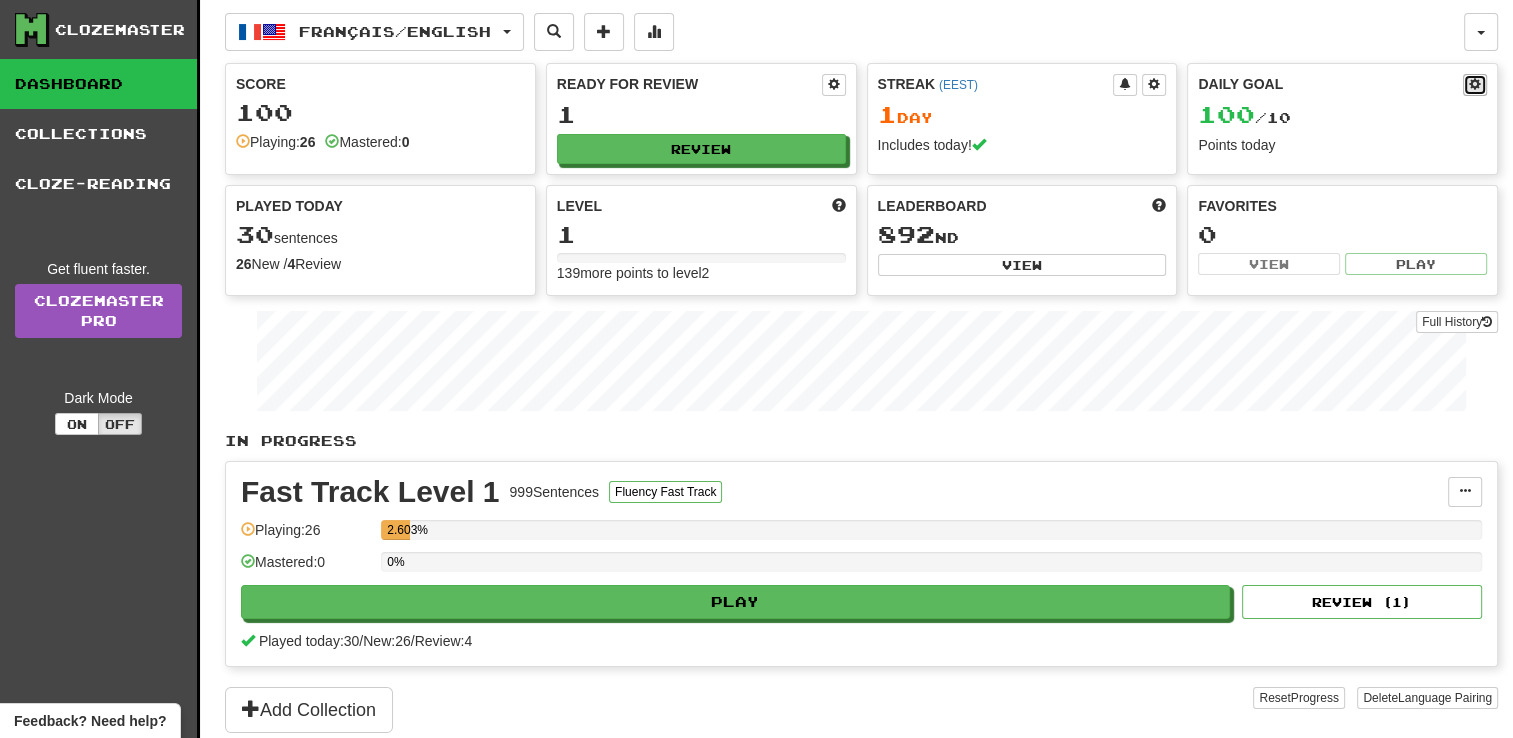 click at bounding box center [1475, 85] 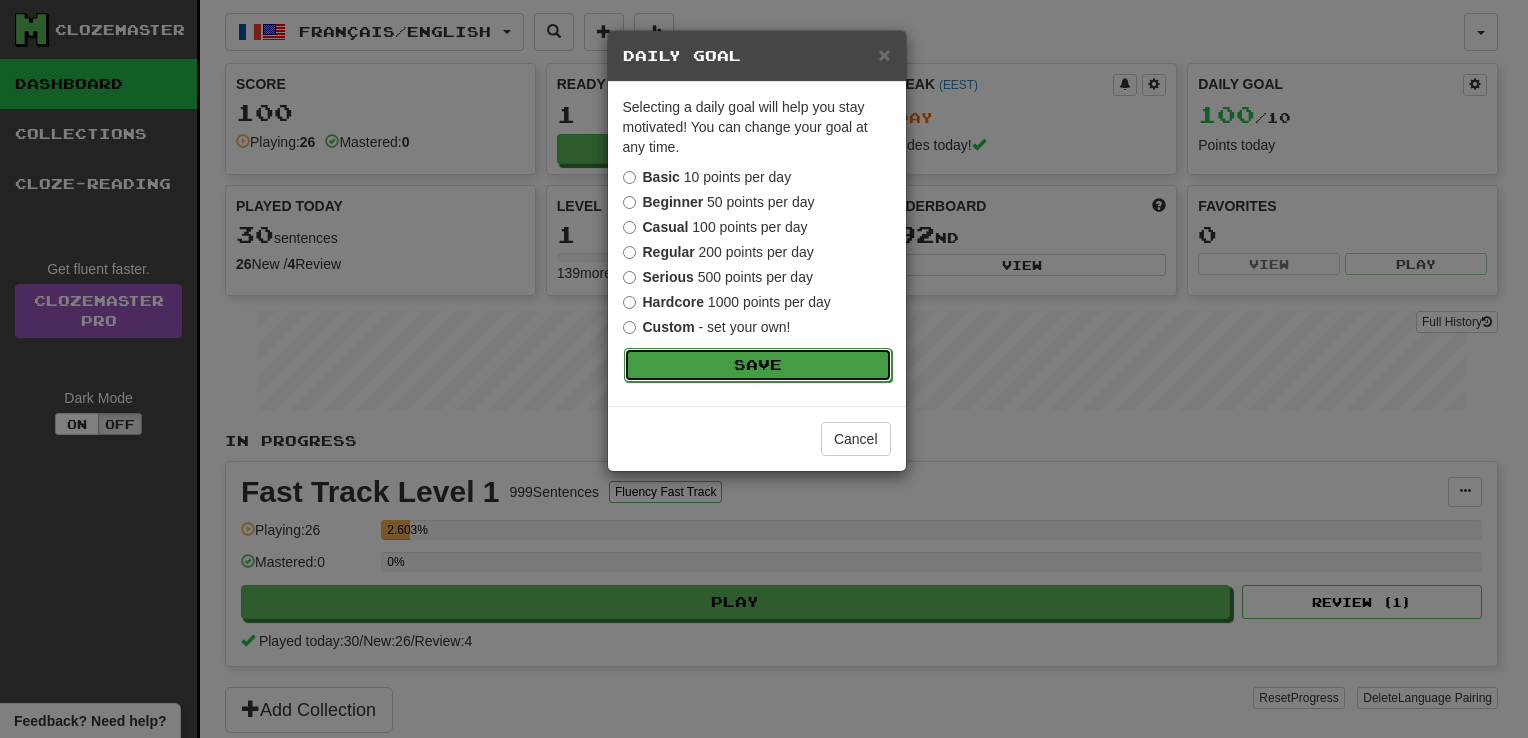 click on "Save" at bounding box center (758, 365) 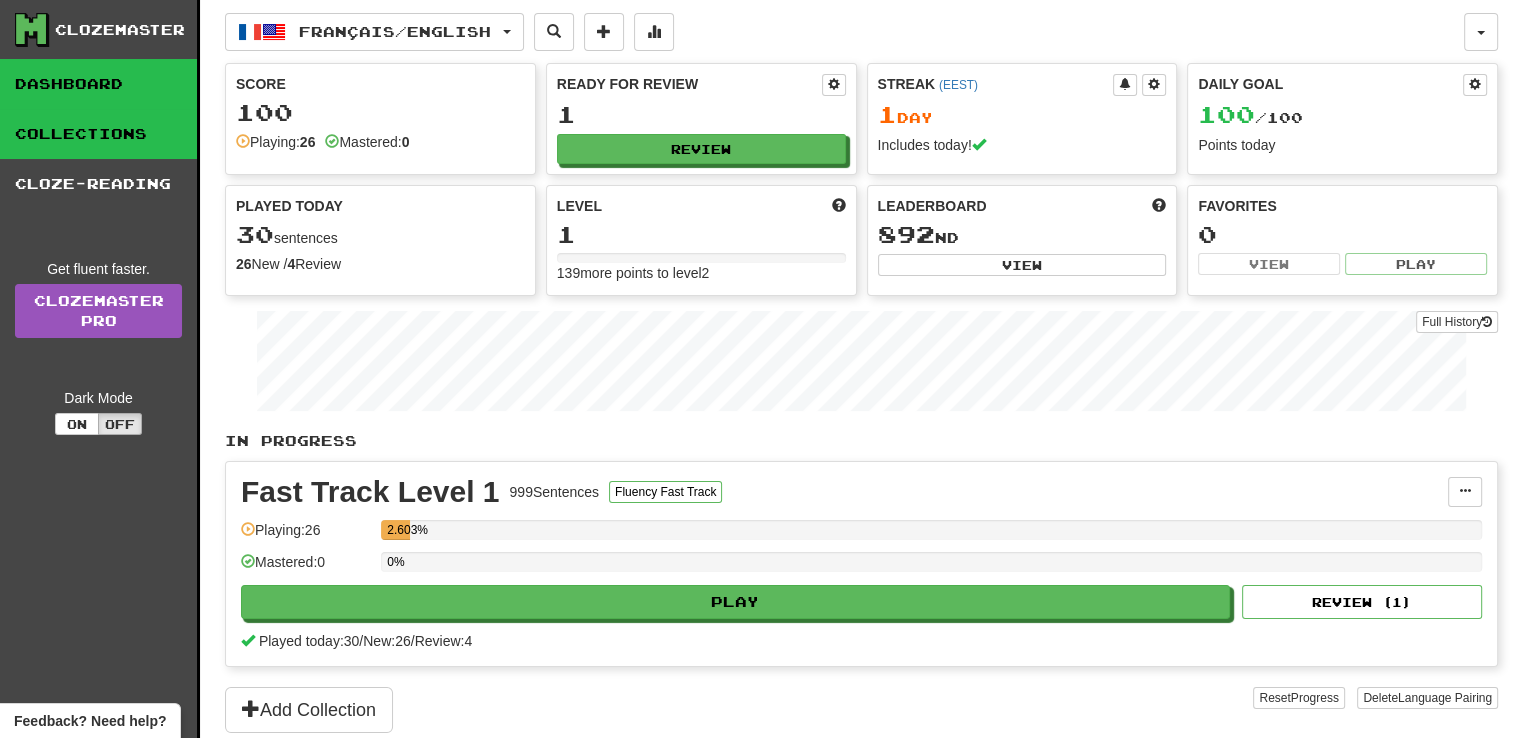 click on "Collections" at bounding box center (98, 134) 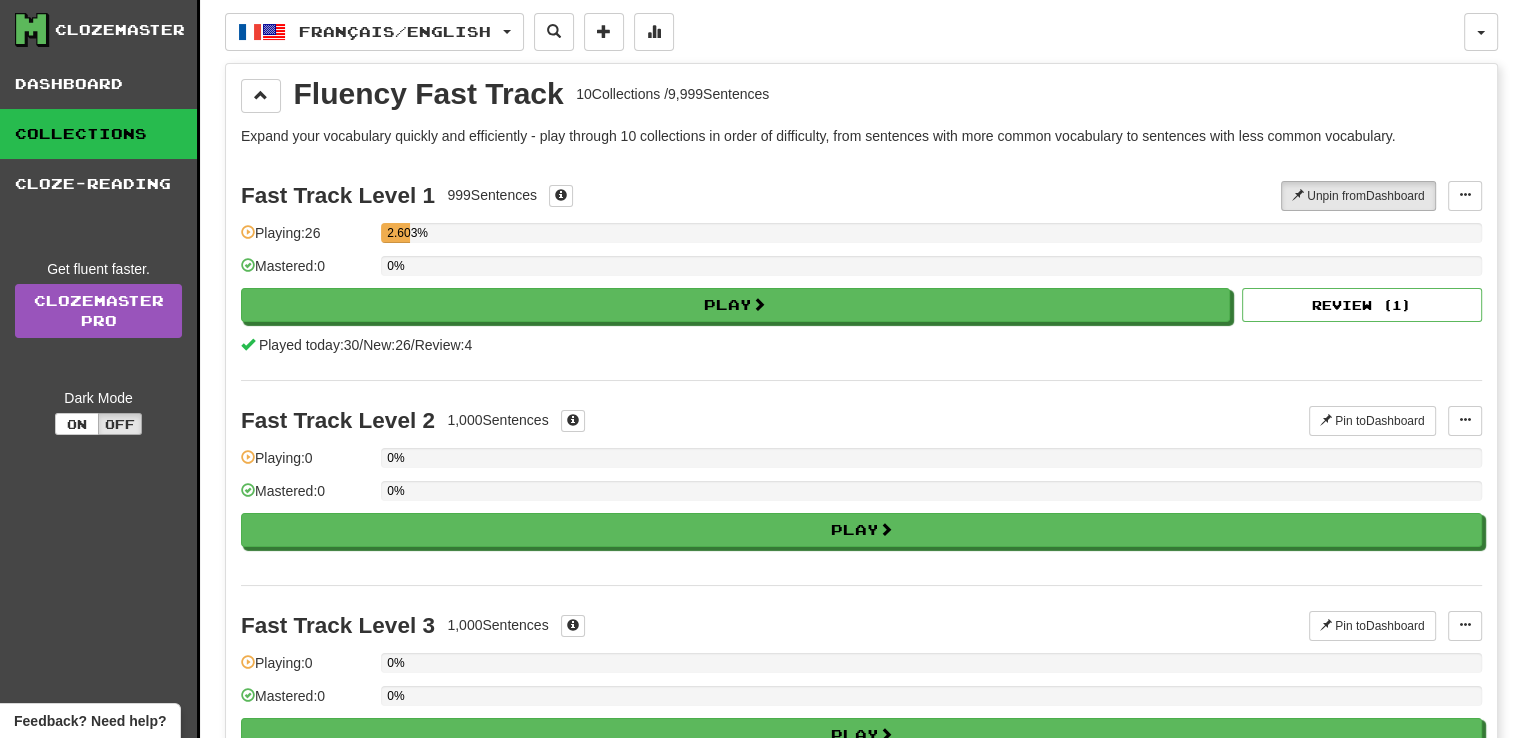 click on "Collections" at bounding box center (98, 134) 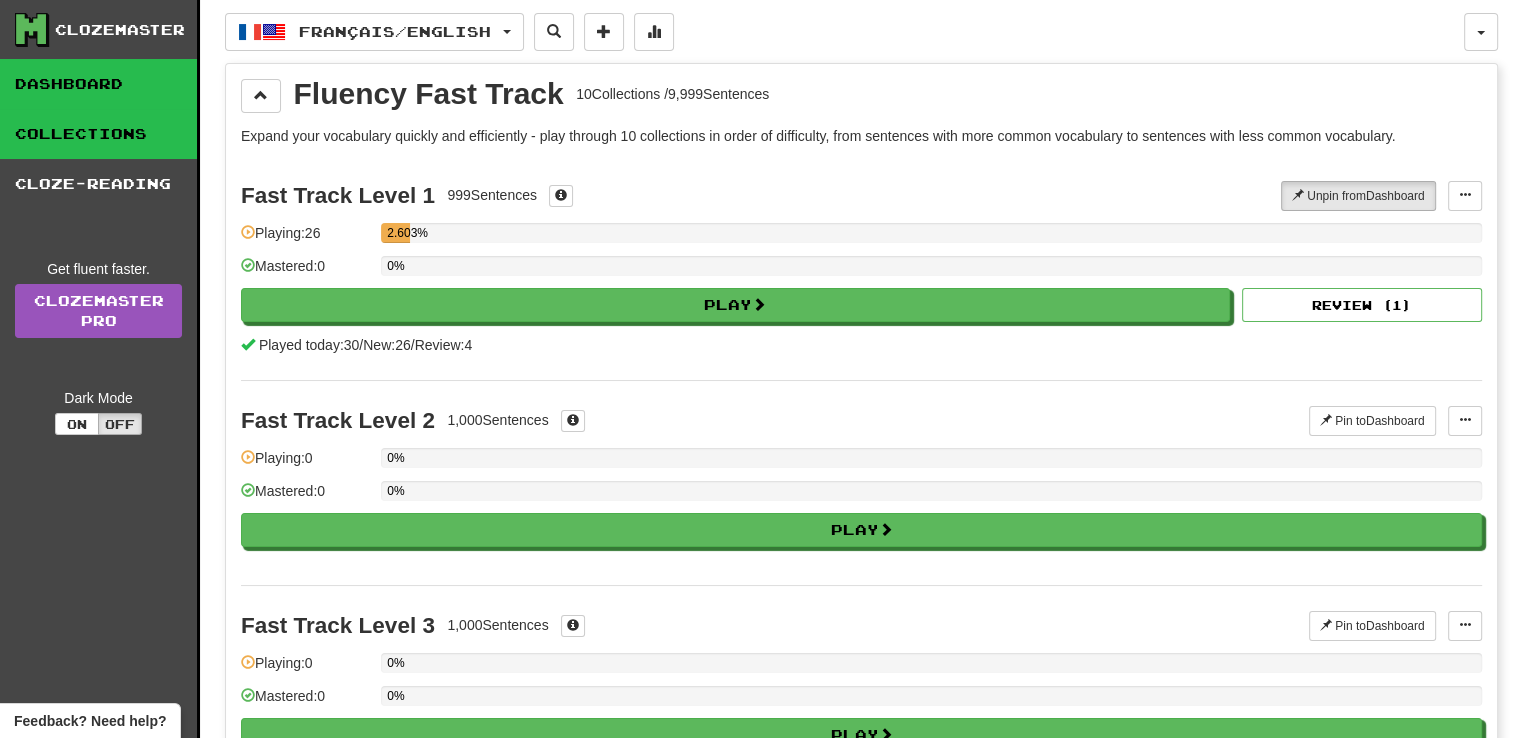click on "Dashboard" at bounding box center [98, 84] 